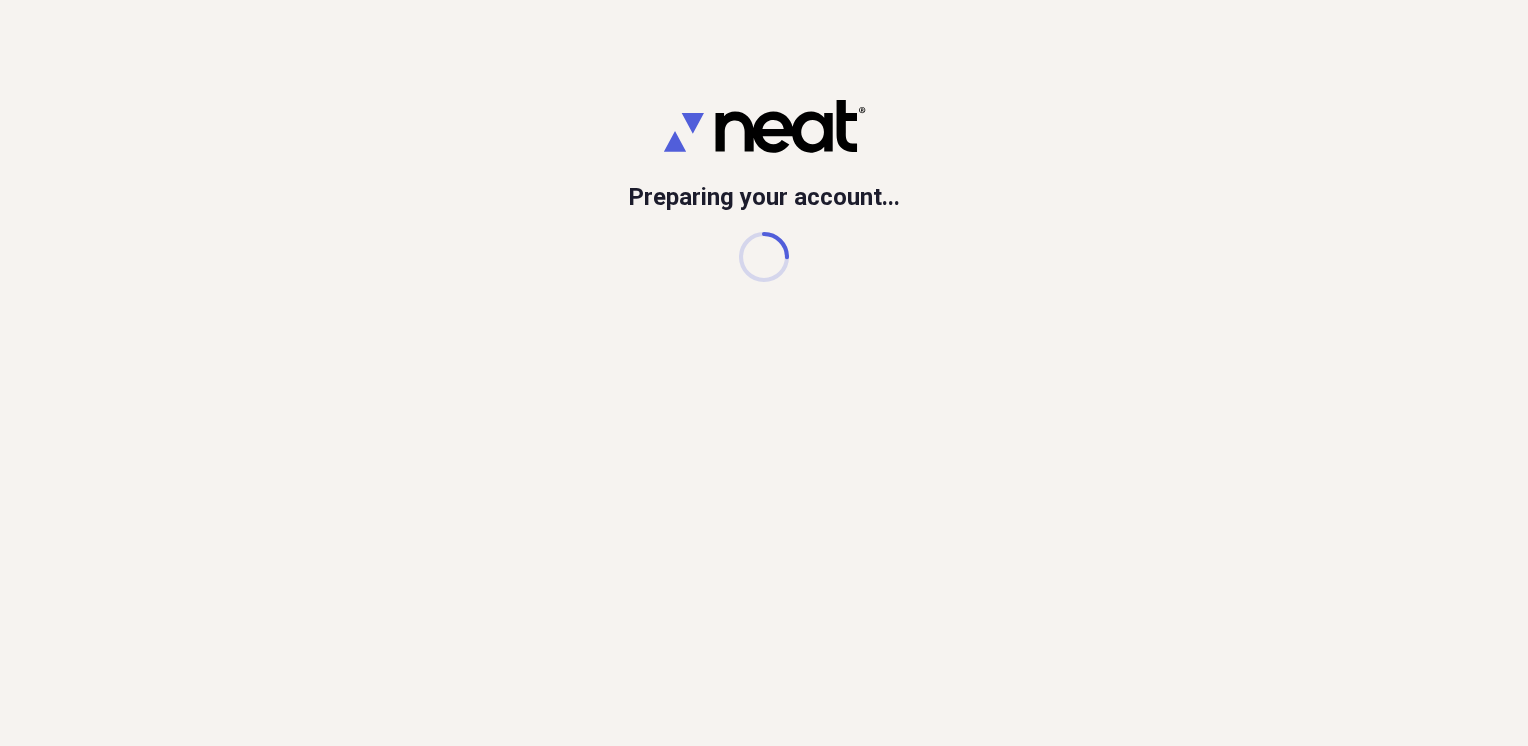 scroll, scrollTop: 0, scrollLeft: 0, axis: both 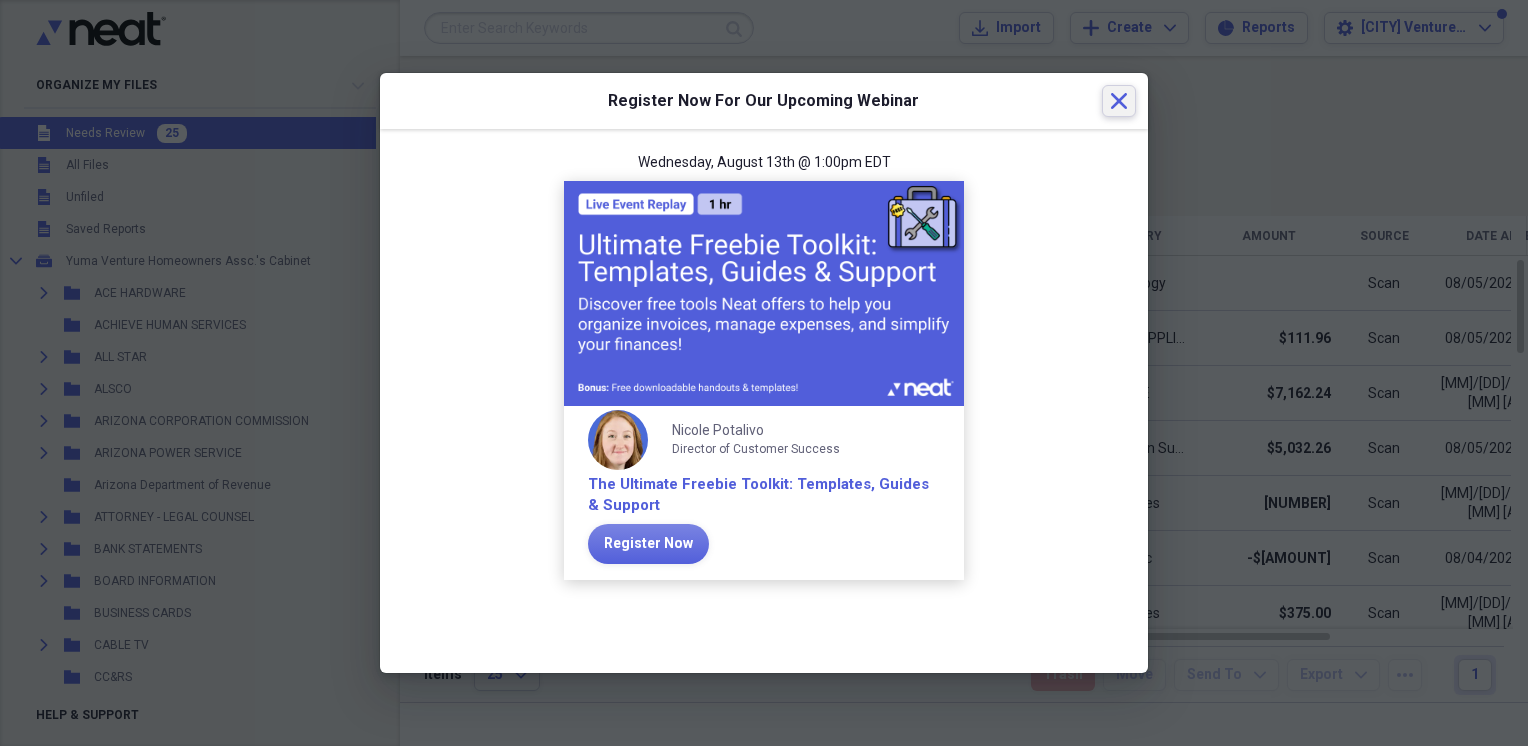 click on "Close" 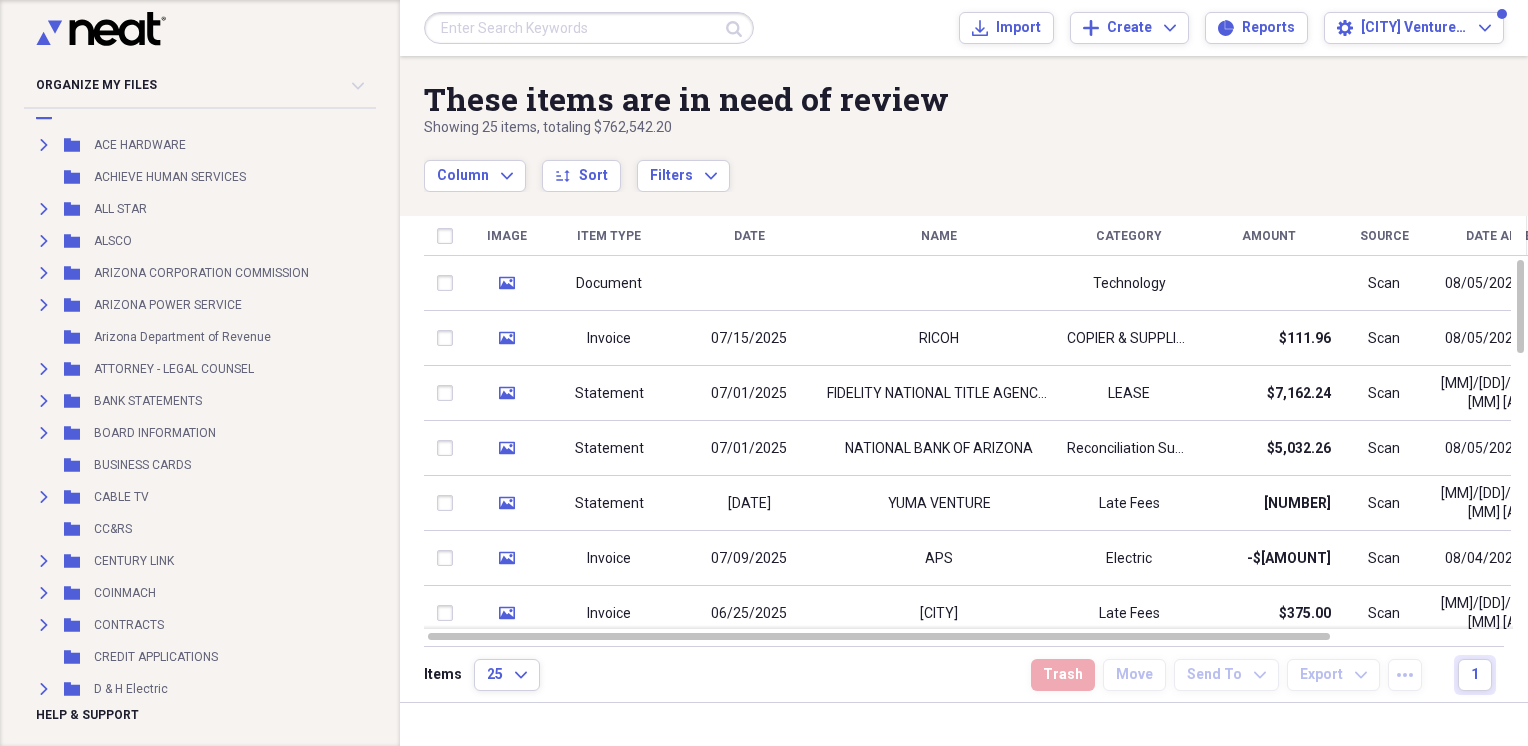 scroll, scrollTop: 168, scrollLeft: 0, axis: vertical 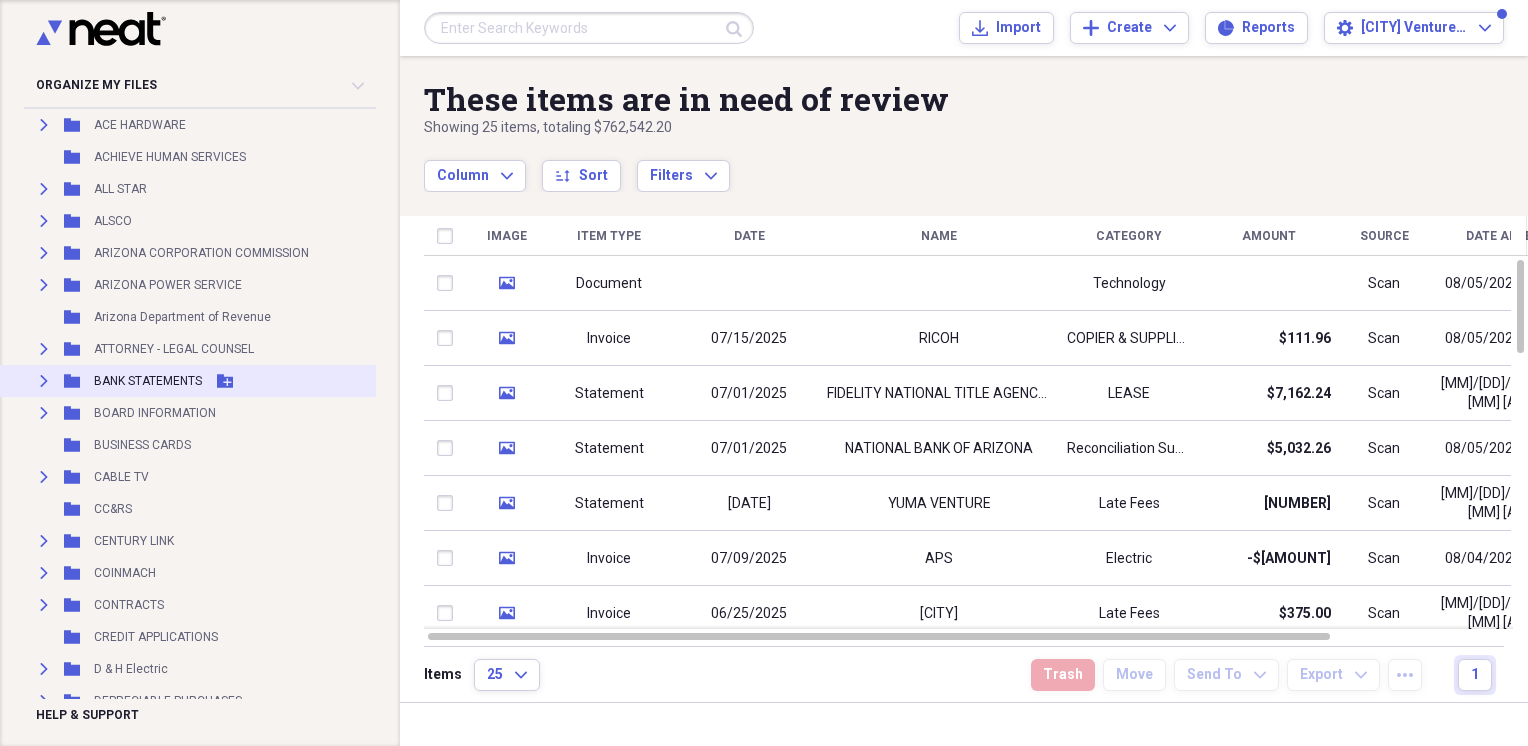 click on "Expand" 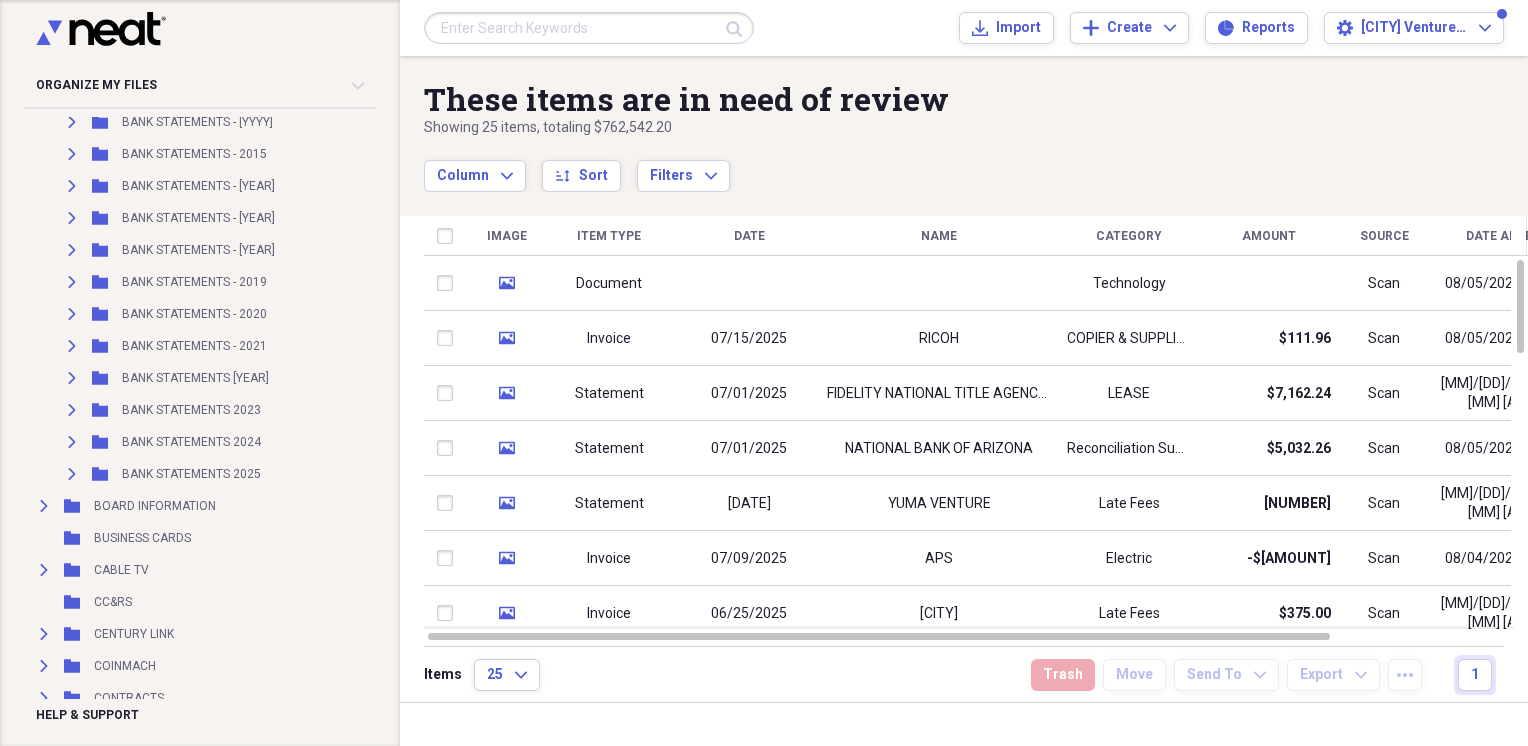 scroll, scrollTop: 463, scrollLeft: 0, axis: vertical 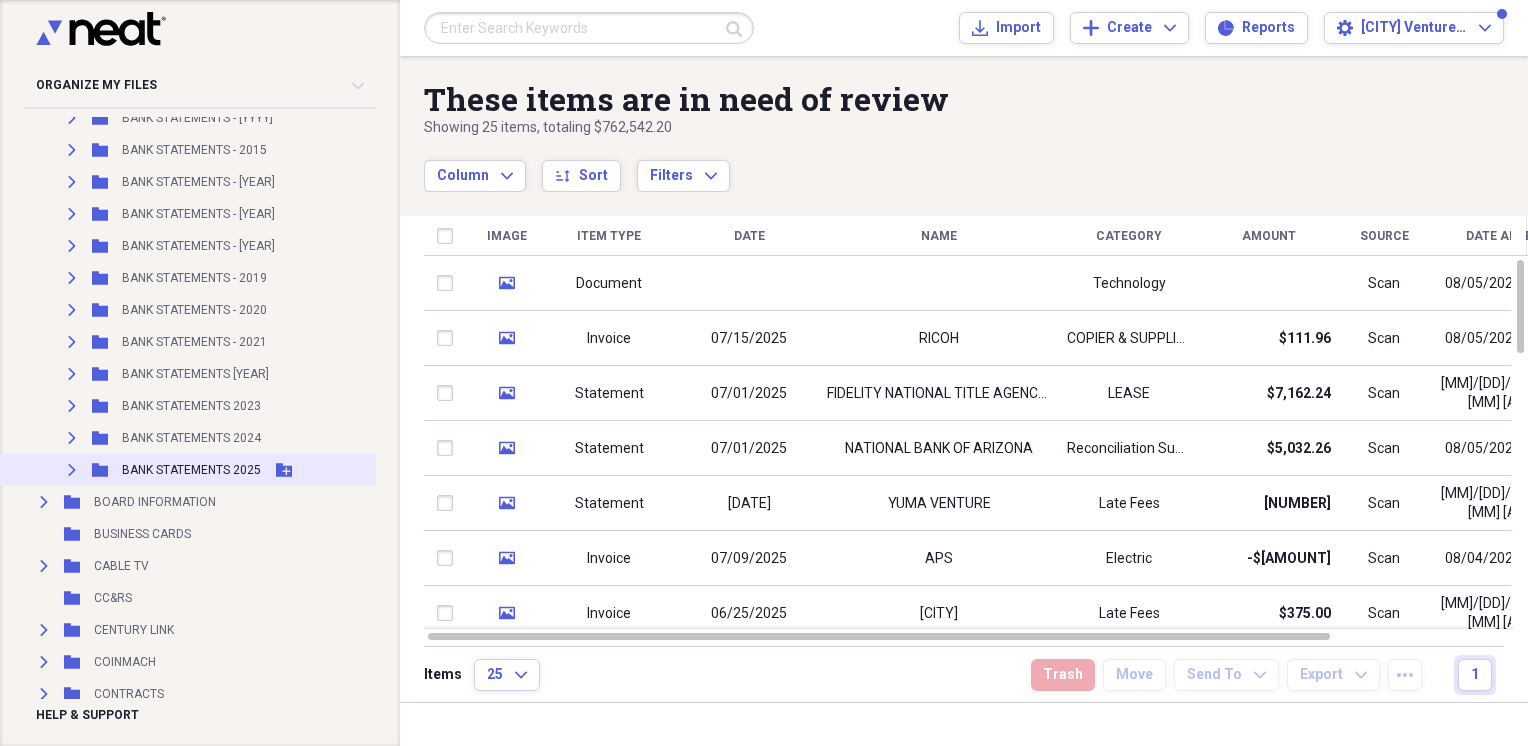 click 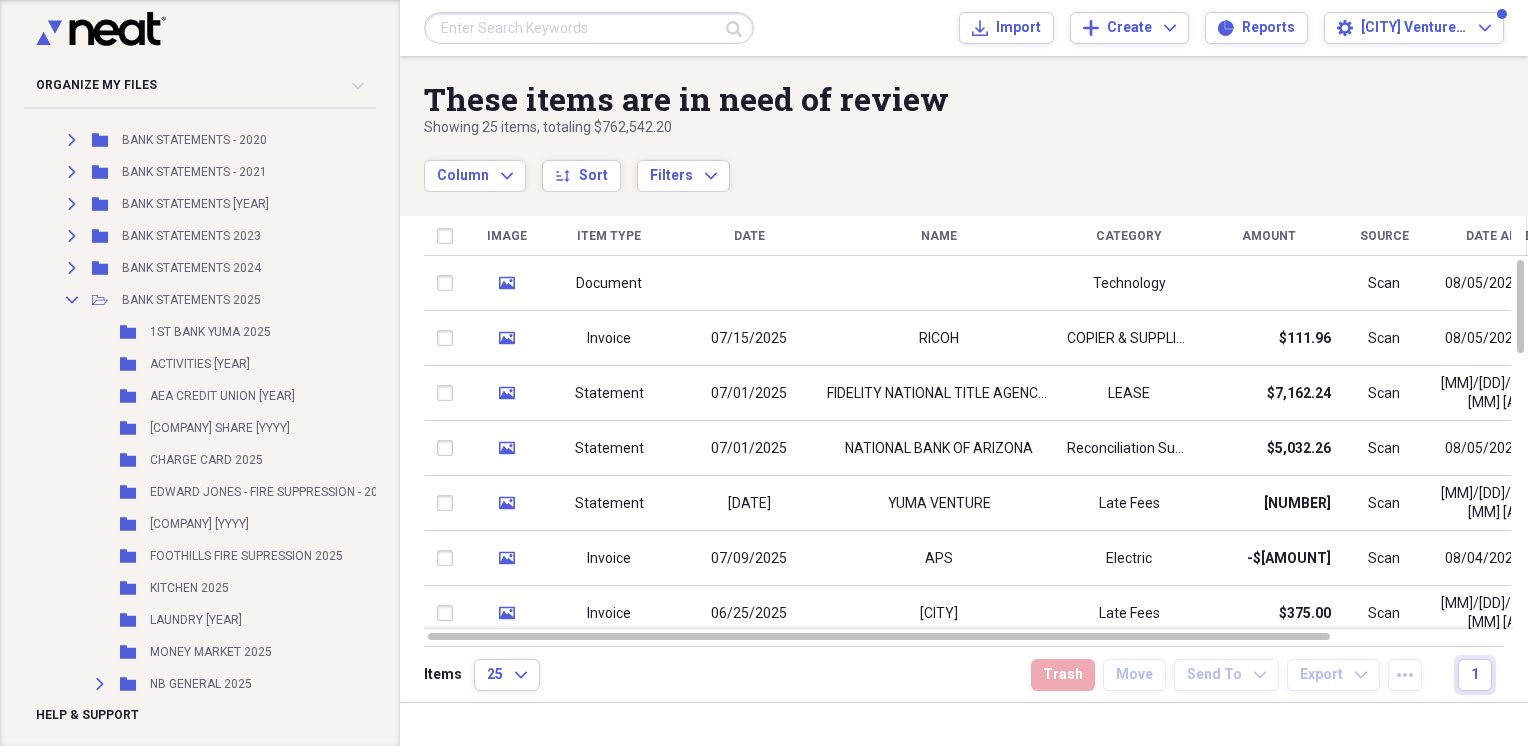 scroll, scrollTop: 642, scrollLeft: 0, axis: vertical 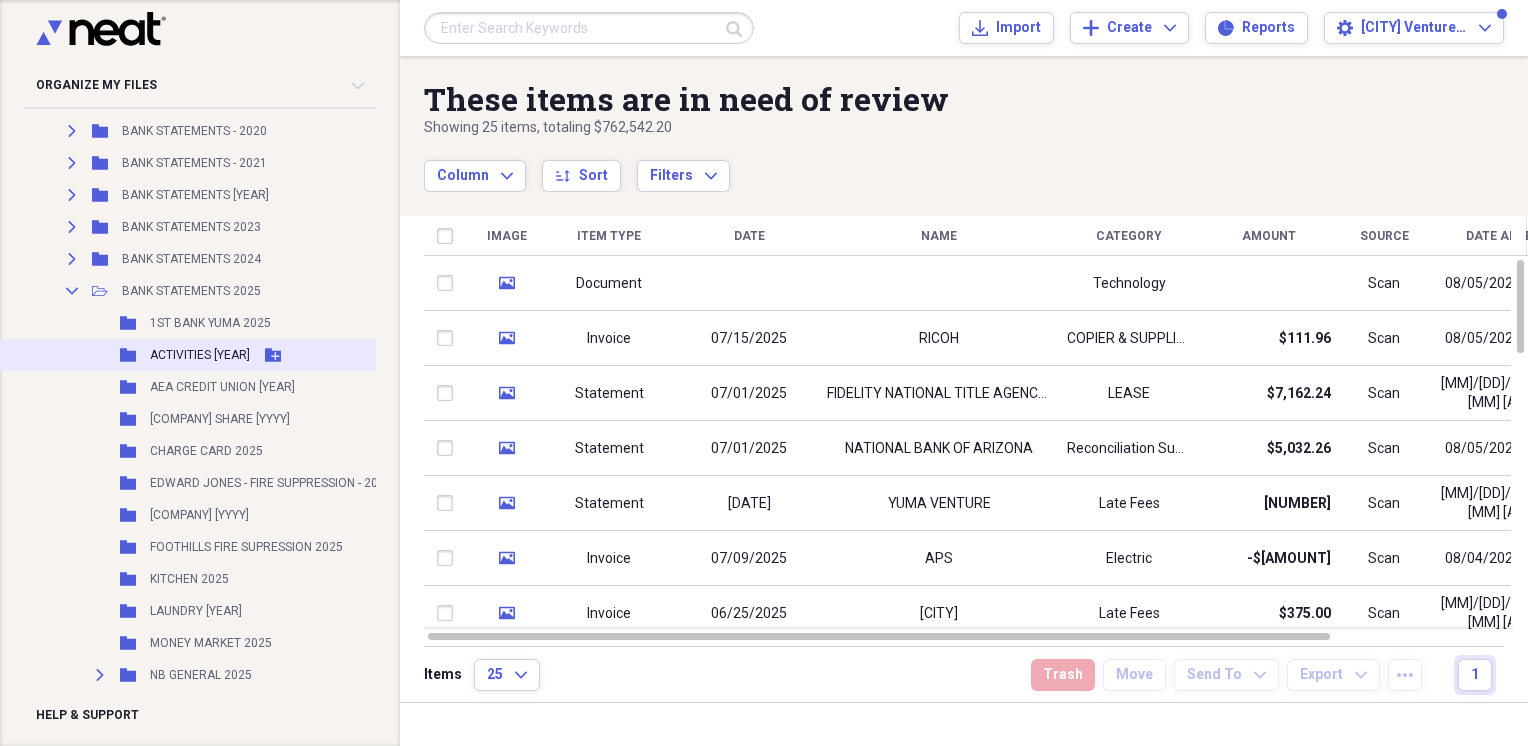 click on "ACTIVITIES [YEAR]" at bounding box center [200, 355] 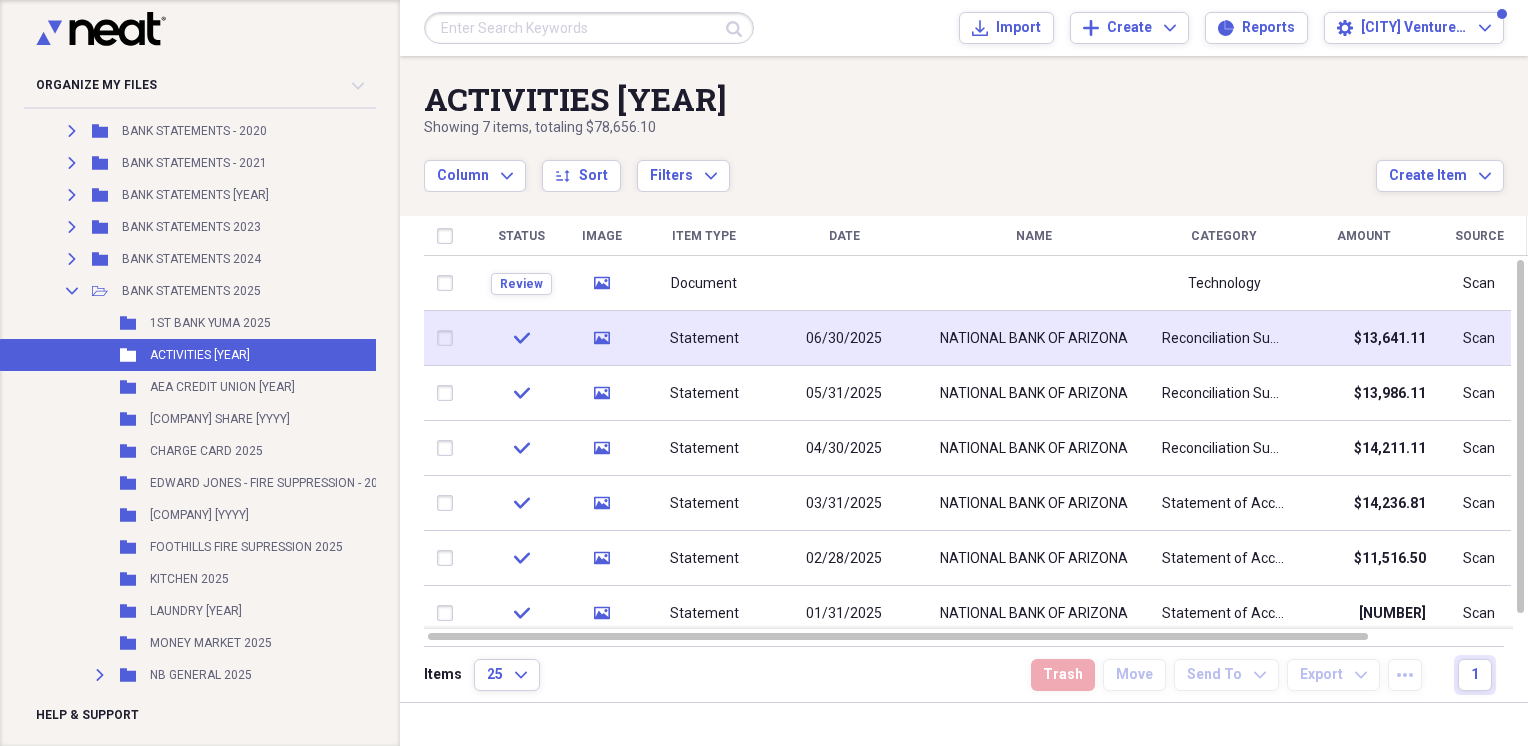 click on "Statement" at bounding box center (704, 339) 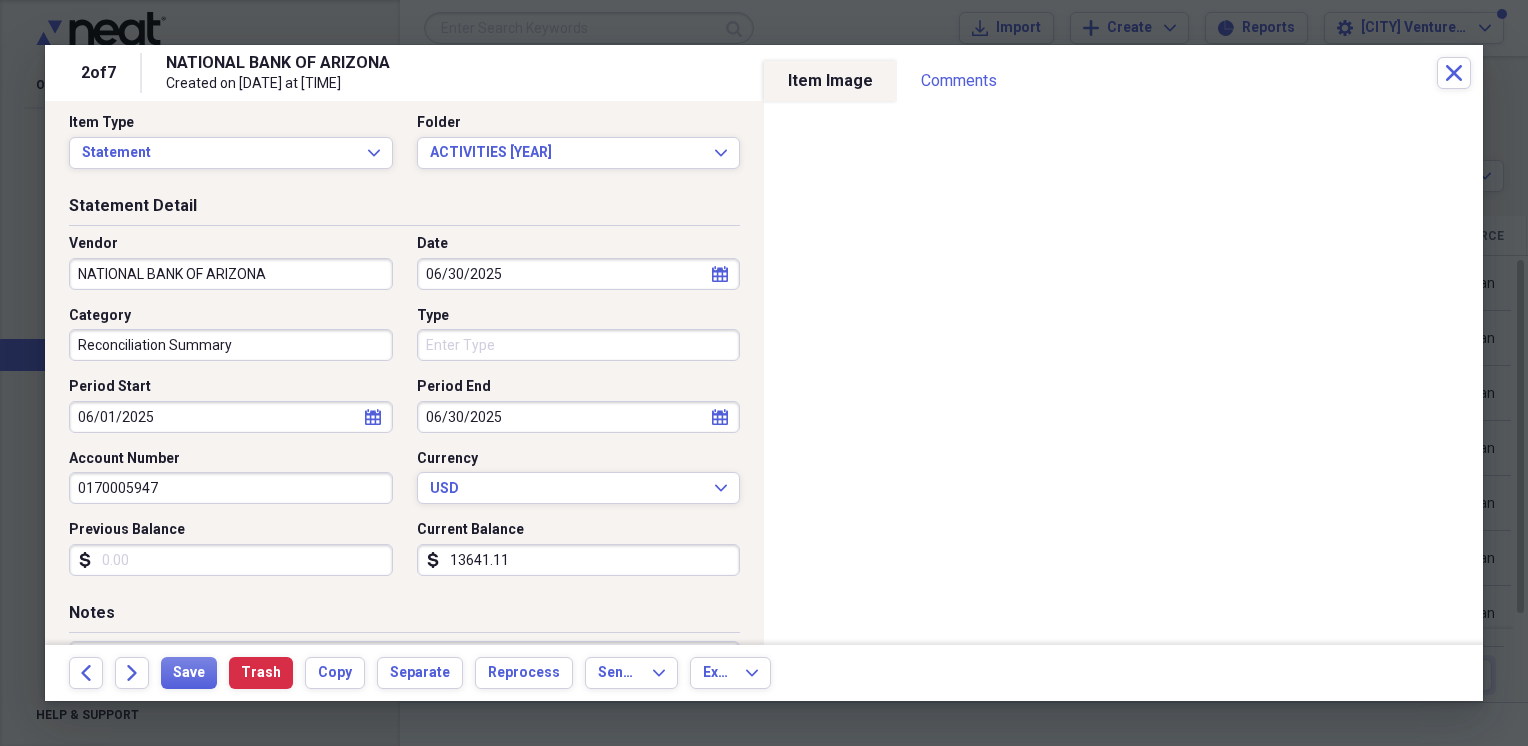 scroll, scrollTop: 163, scrollLeft: 0, axis: vertical 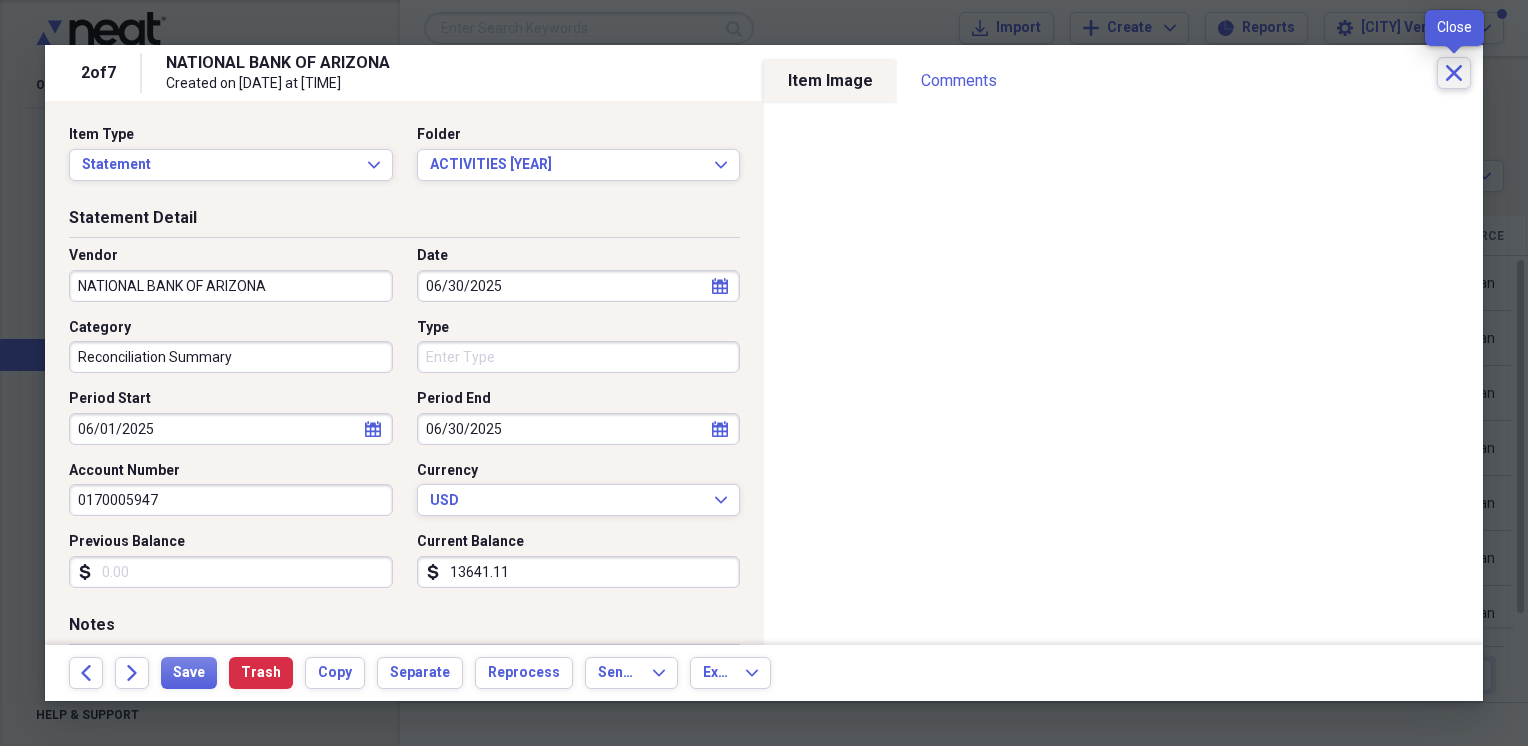 click 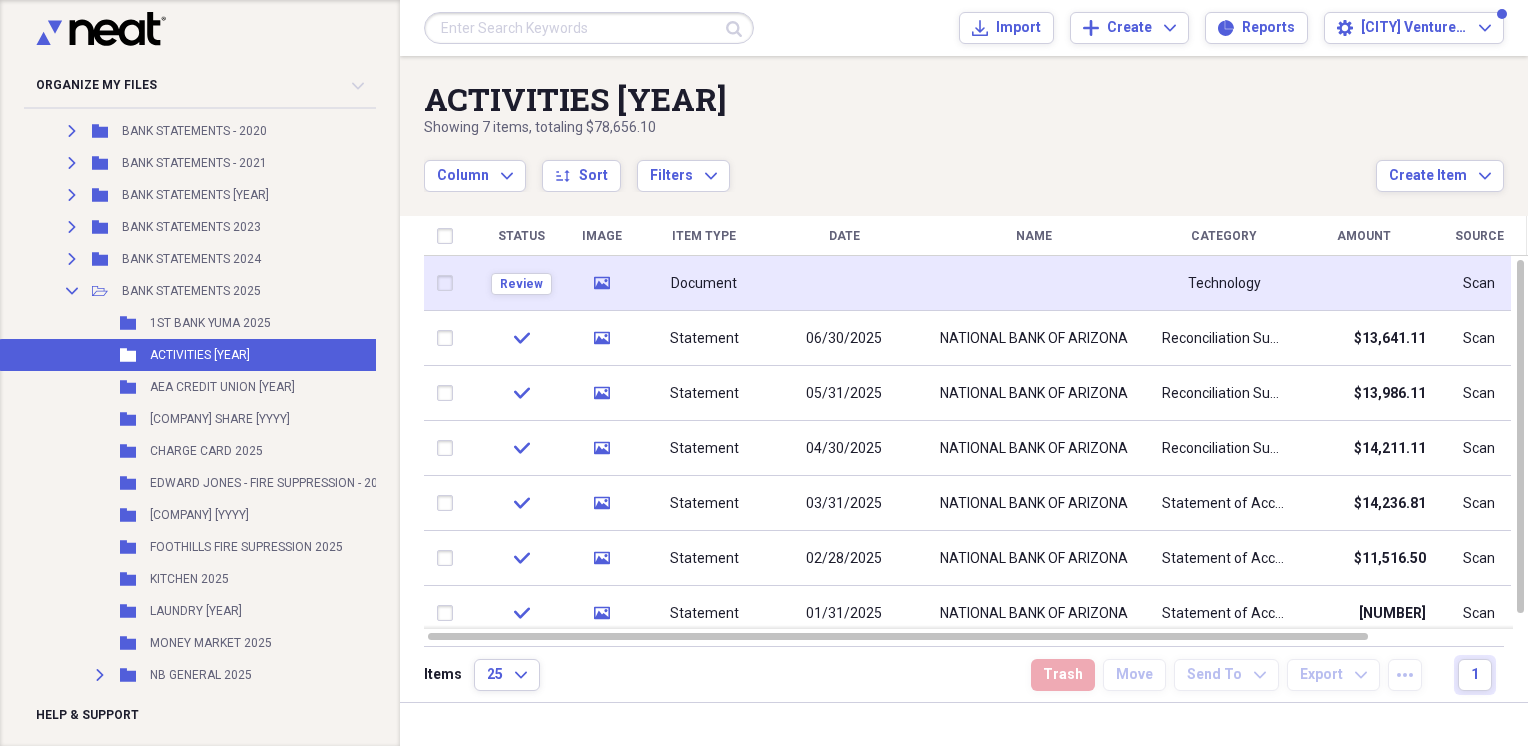 click on "Document" at bounding box center [704, 284] 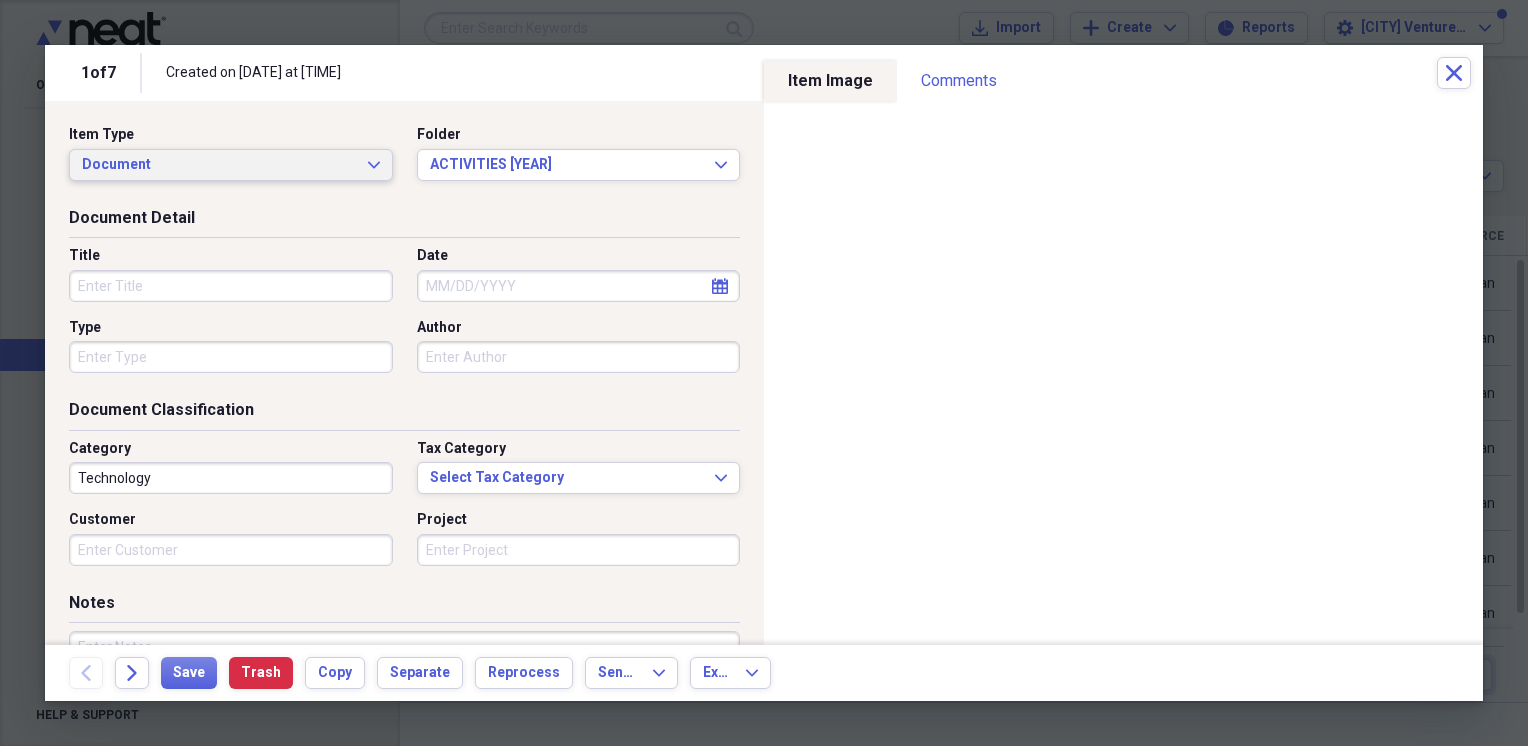 click on "Expand" 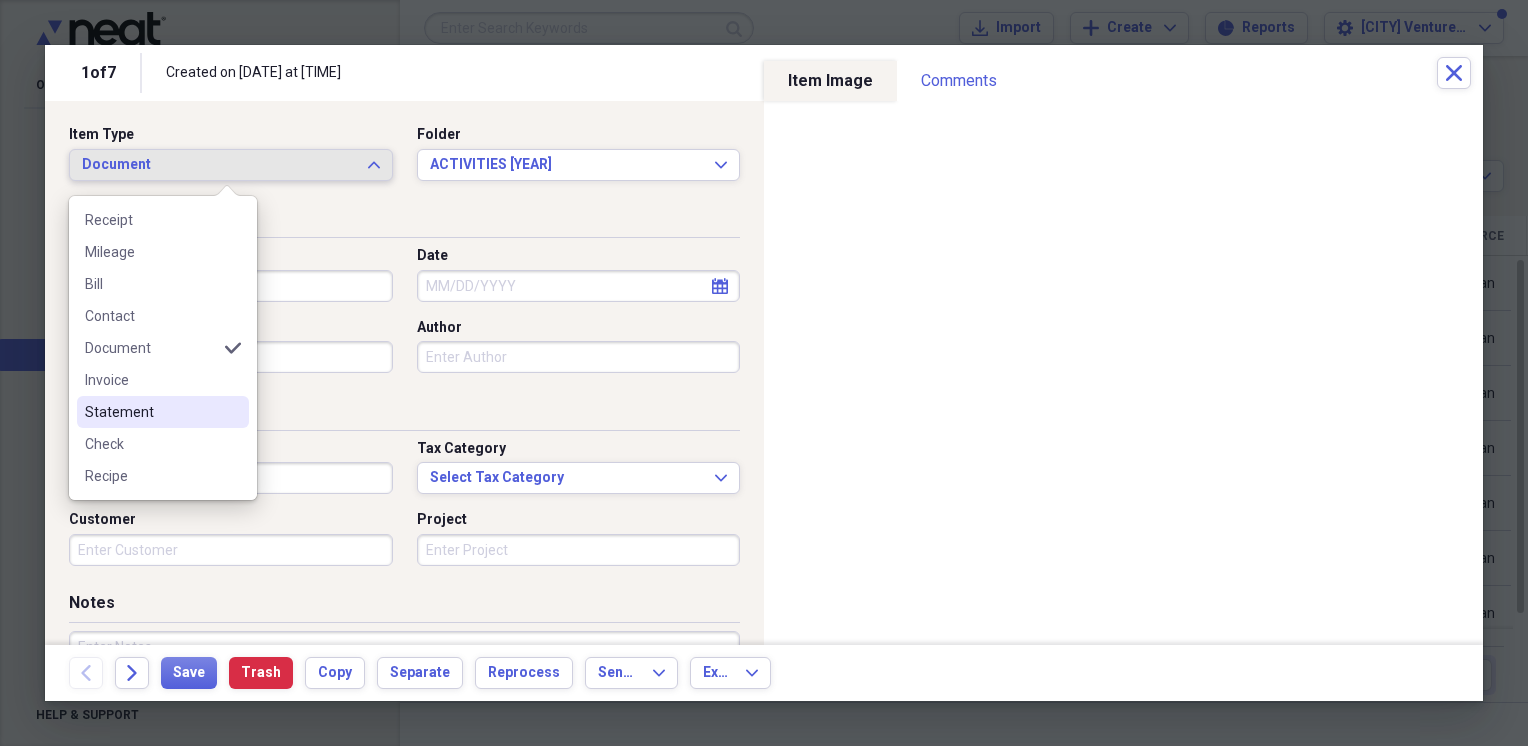 click on "Statement" at bounding box center (151, 412) 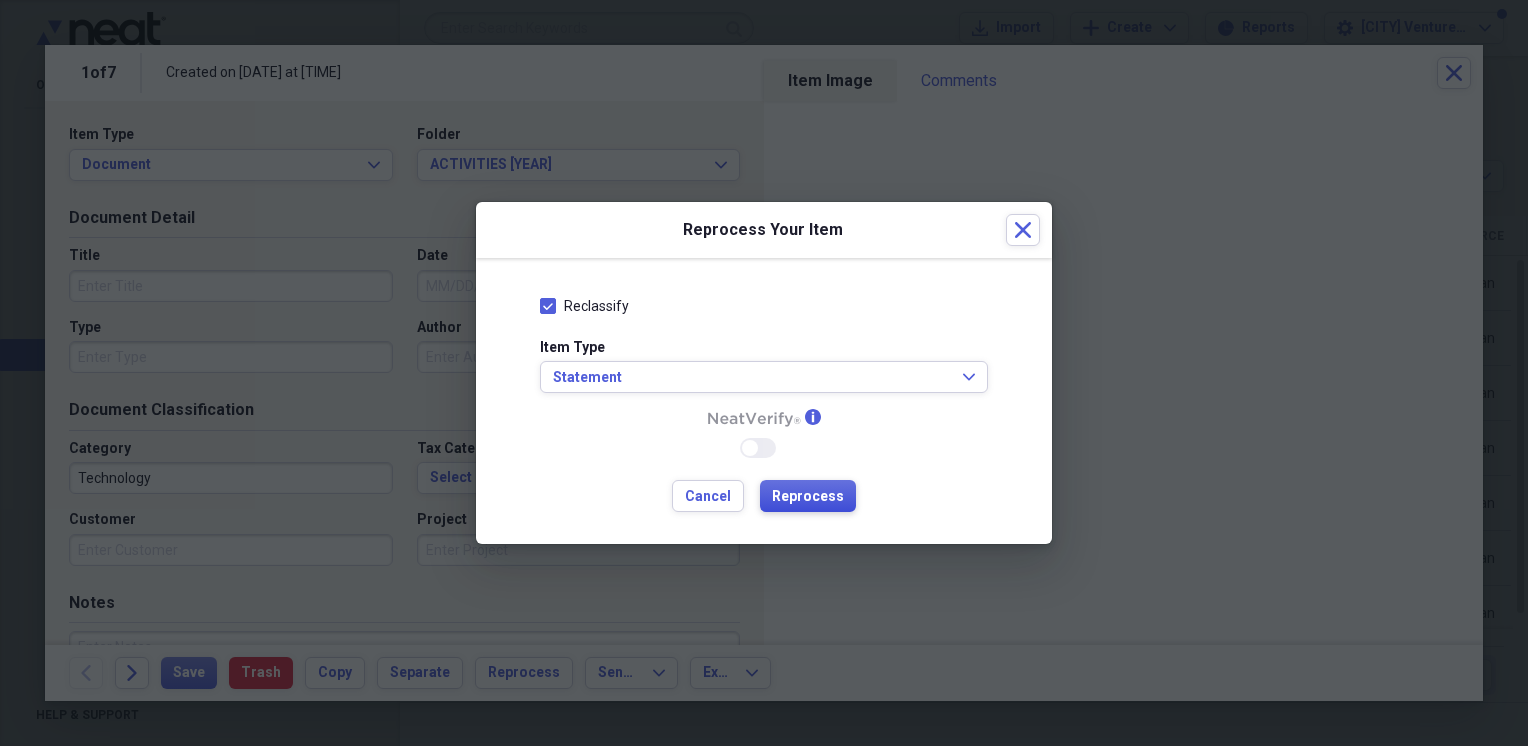 click on "Reprocess" at bounding box center (808, 497) 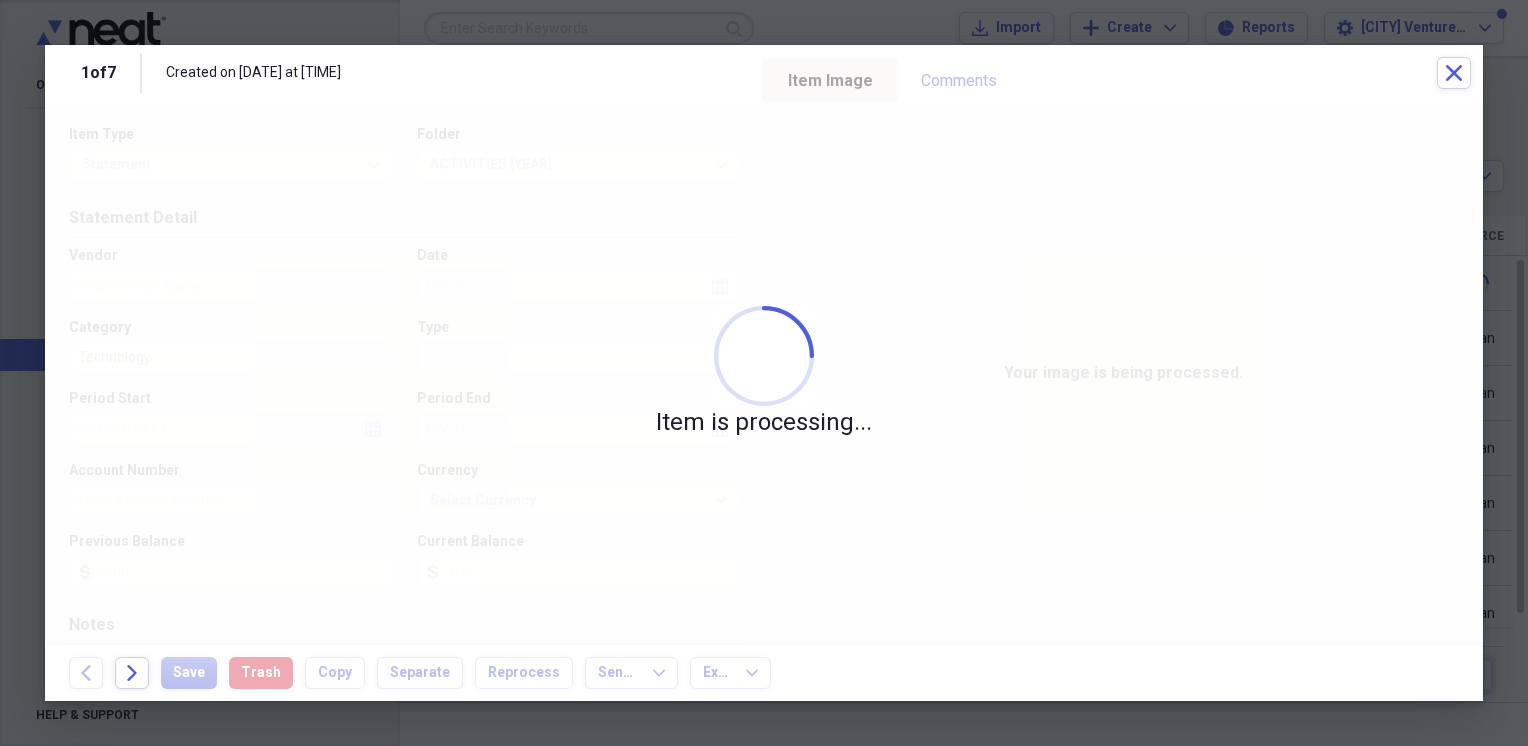 type on "[NUMBER]" 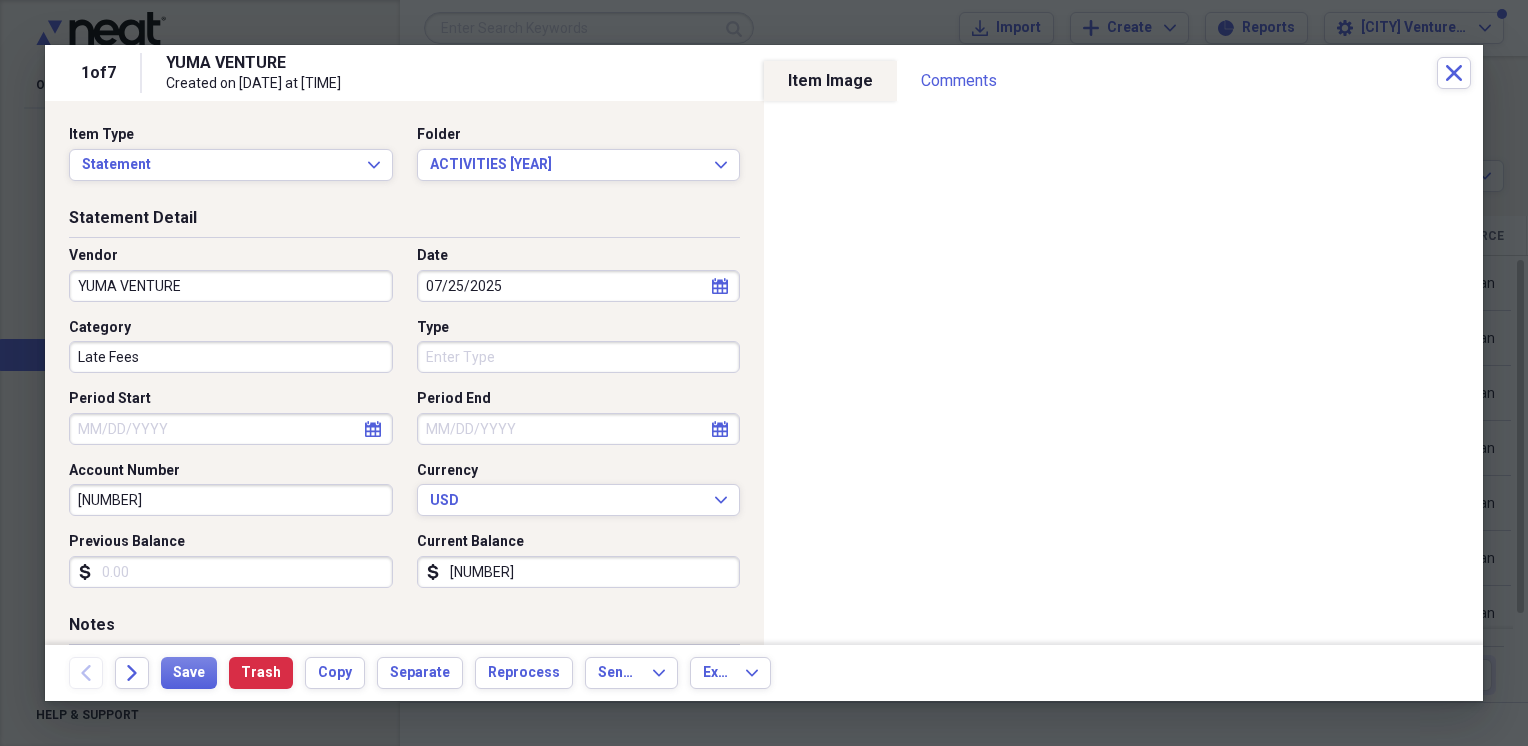 type on "YUMA VENTURE" 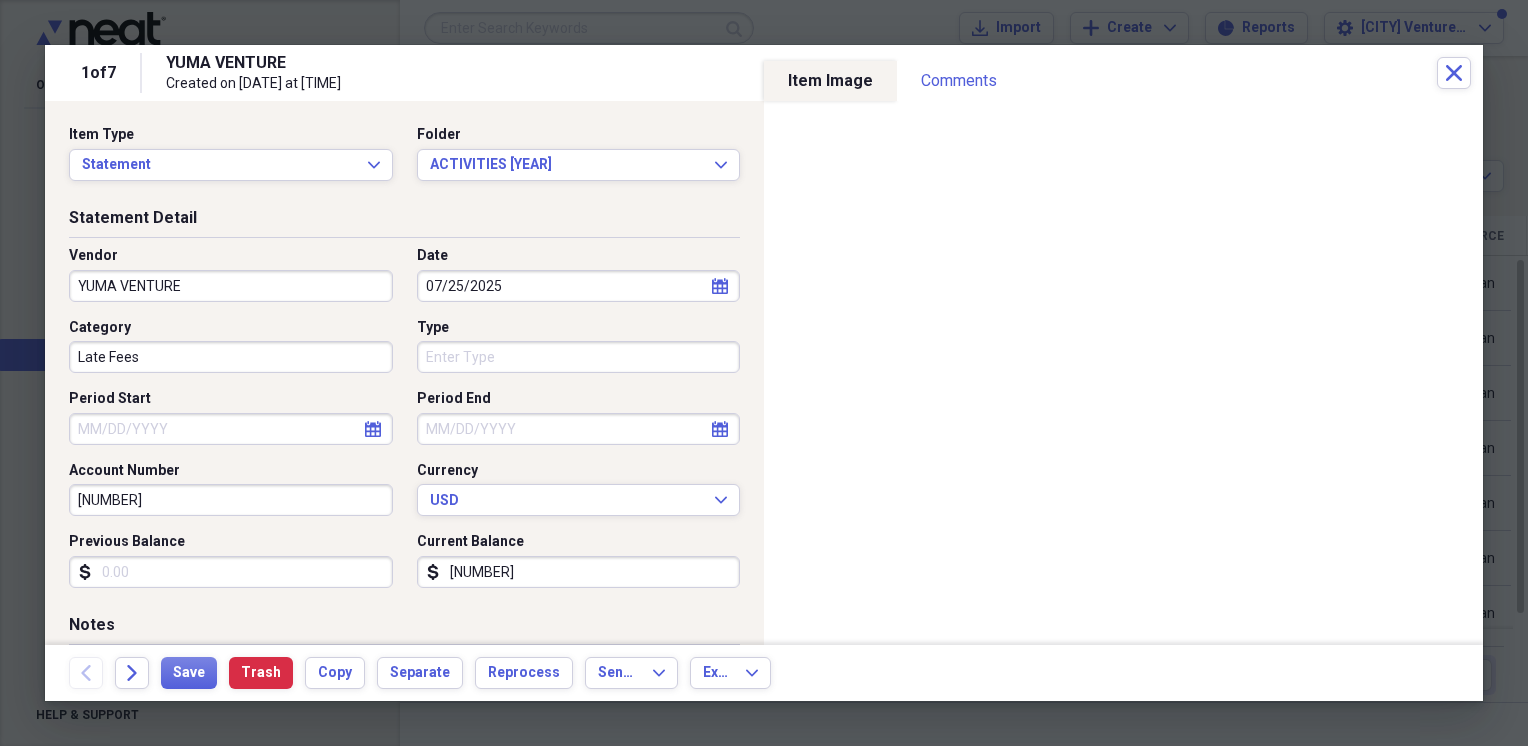 click on "YUMA VENTURE" at bounding box center [231, 286] 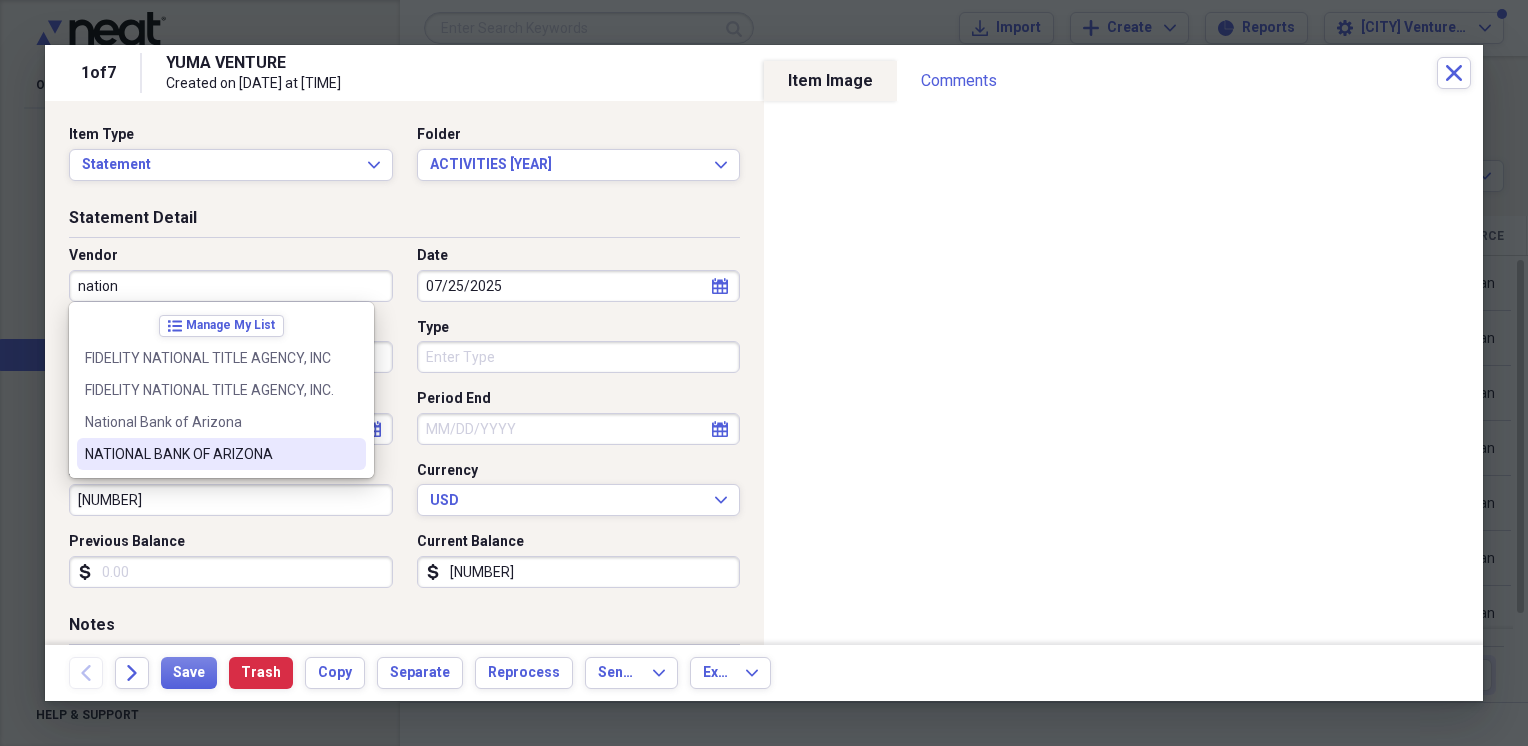 click on "NATIONAL BANK OF ARIZONA" at bounding box center (209, 454) 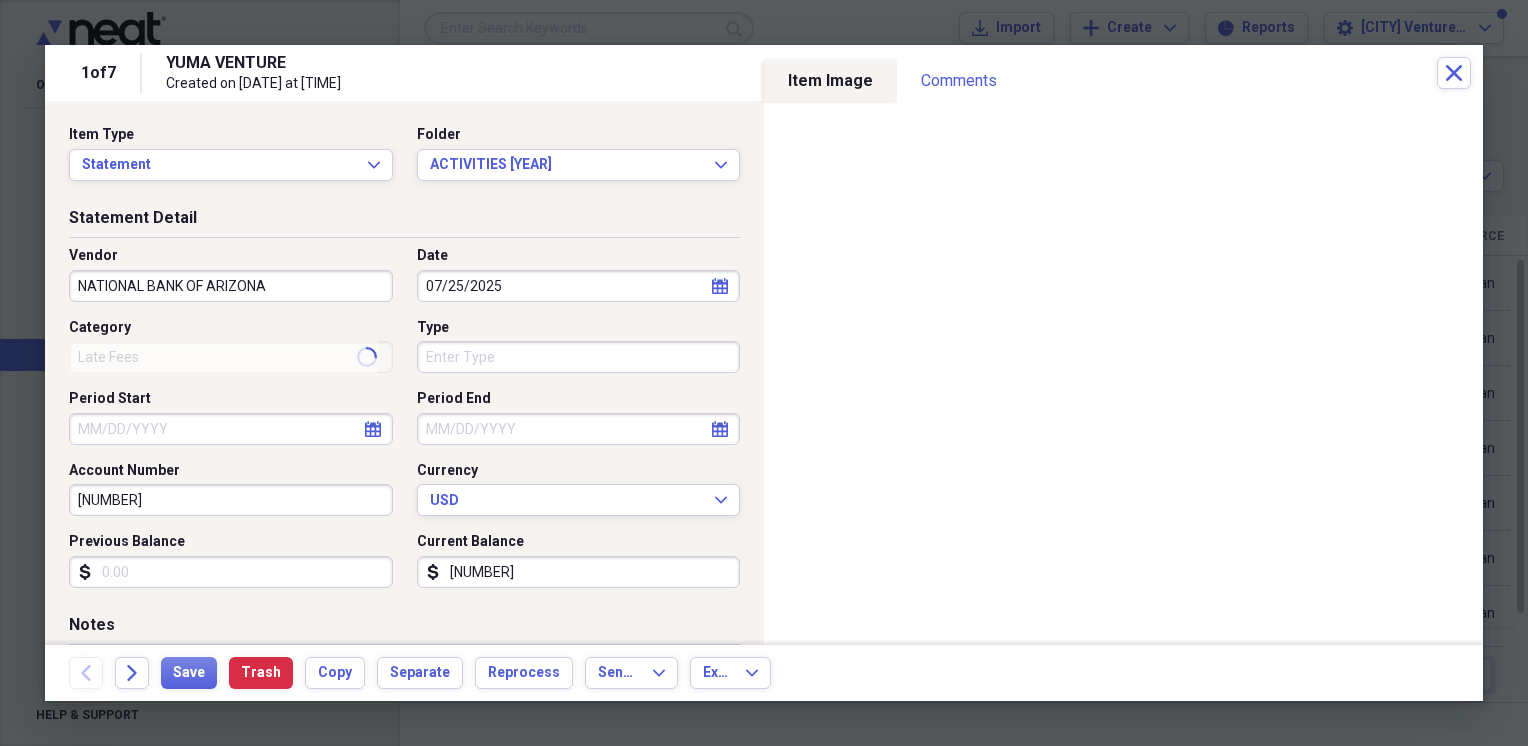 type on "Reconciliation Summary" 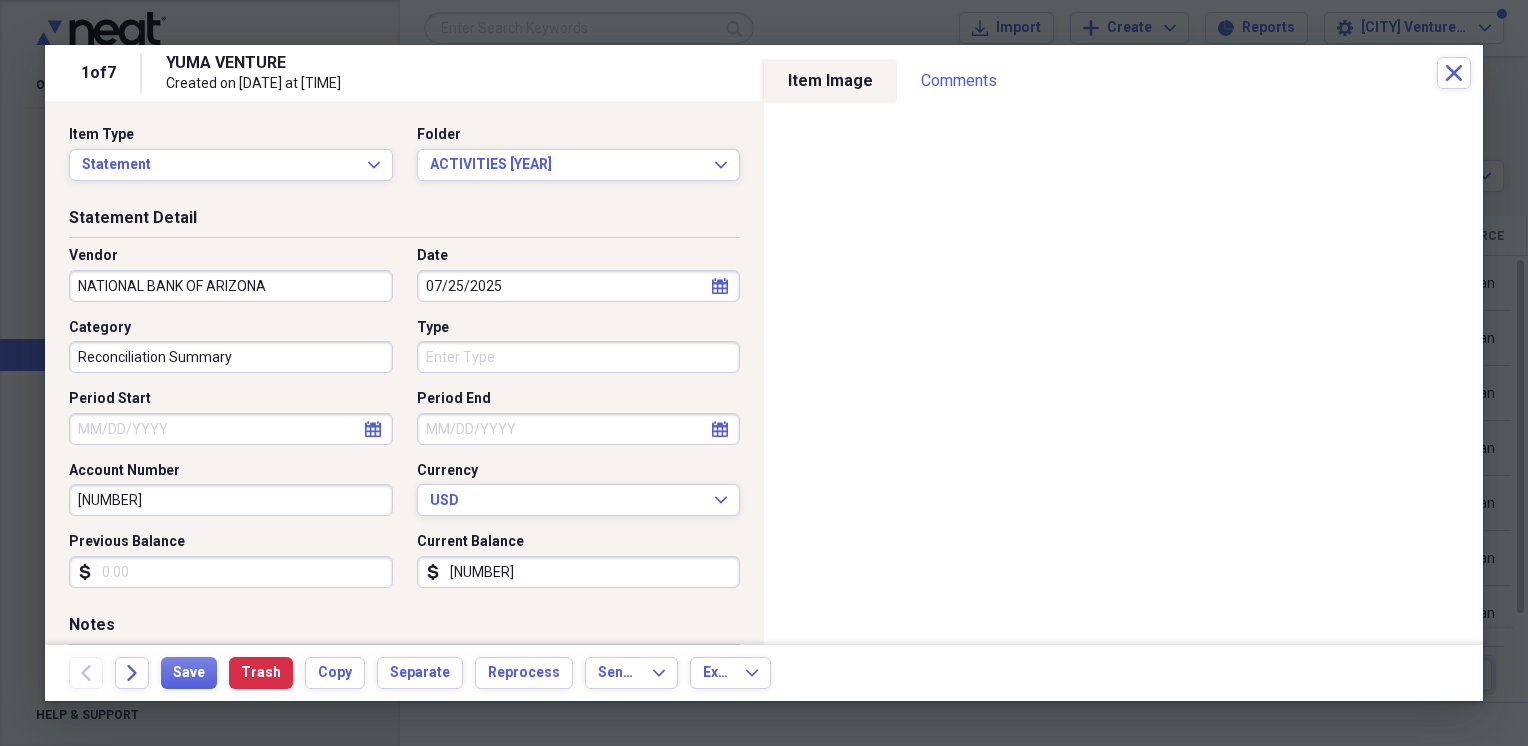 click 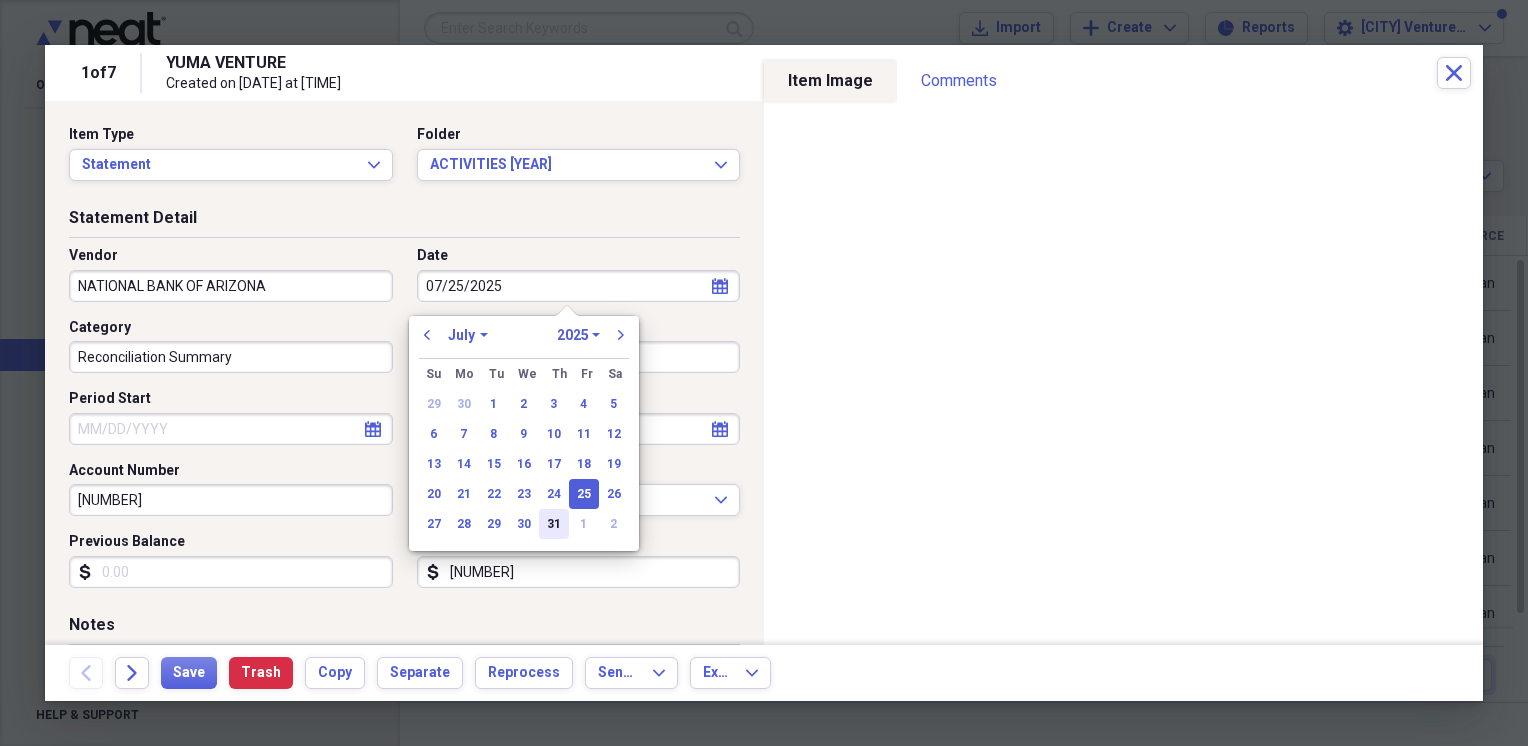 click on "31" at bounding box center (554, 524) 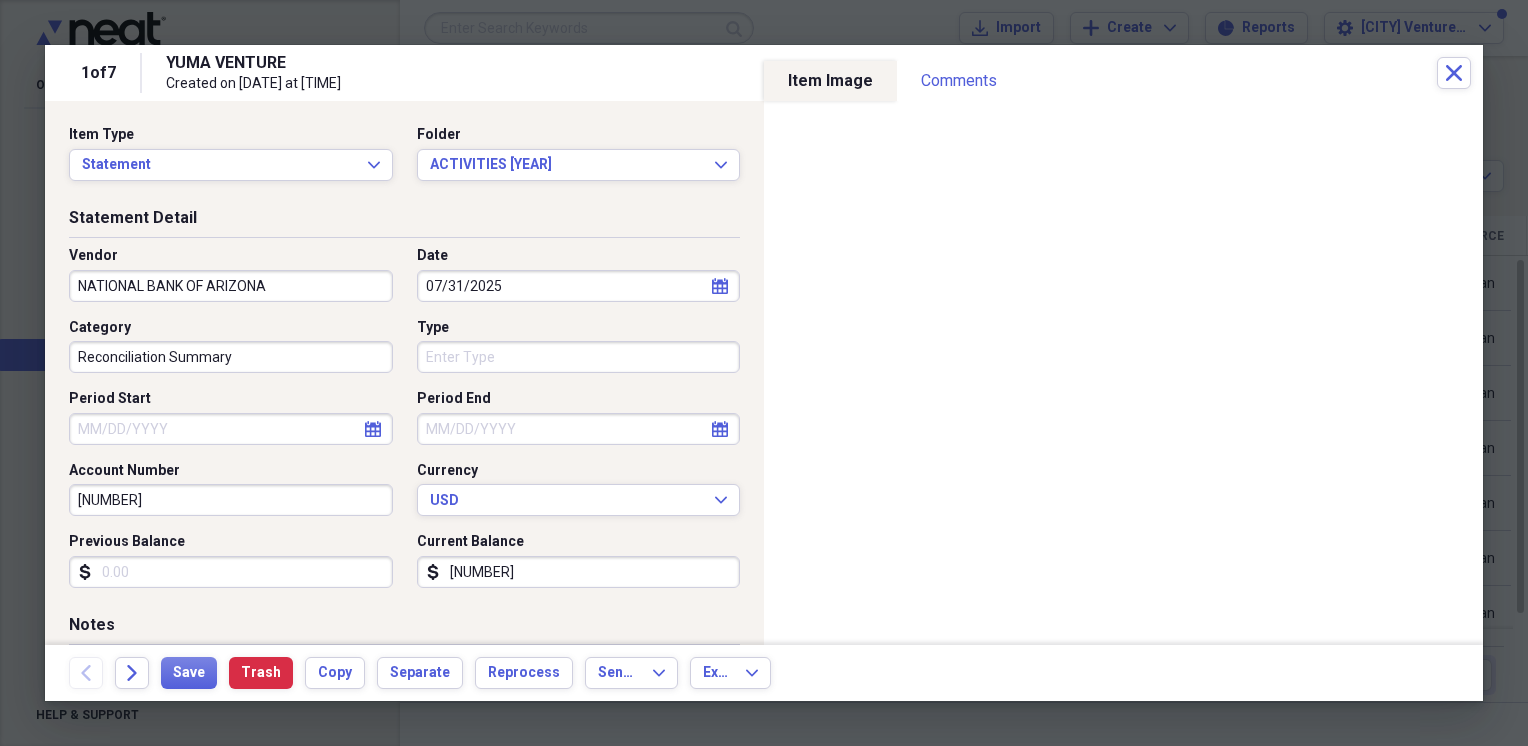 click 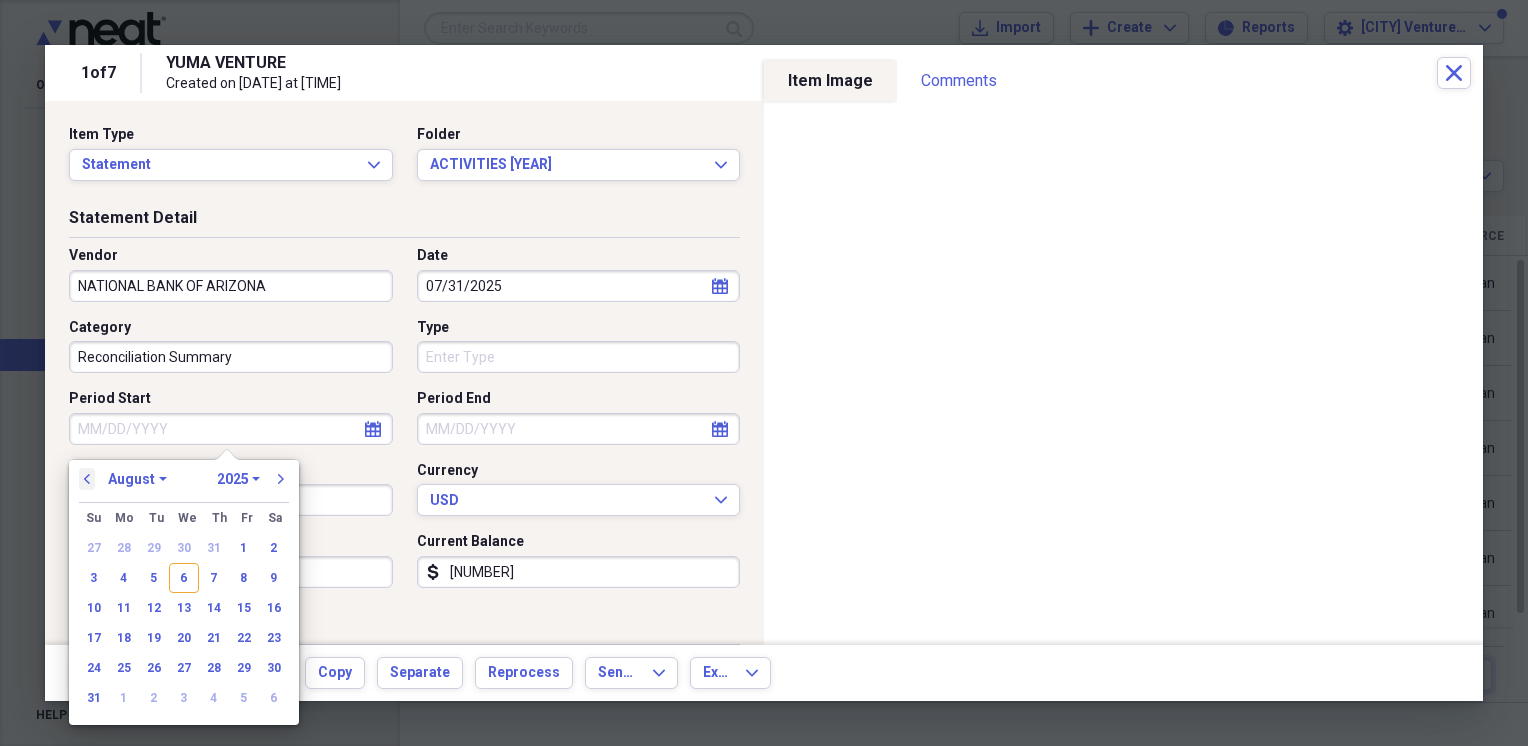 click on "previous" at bounding box center [87, 479] 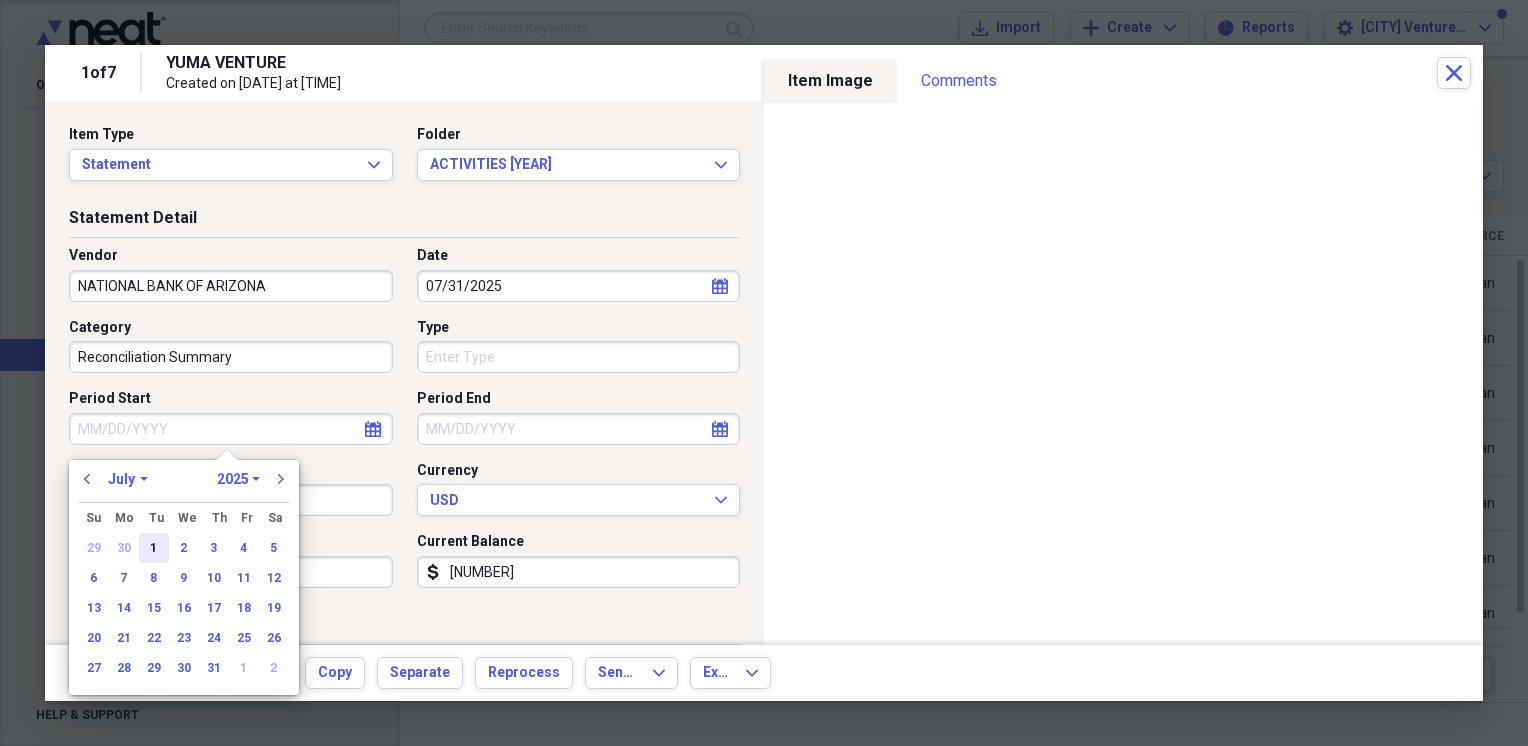 click on "1" at bounding box center (154, 548) 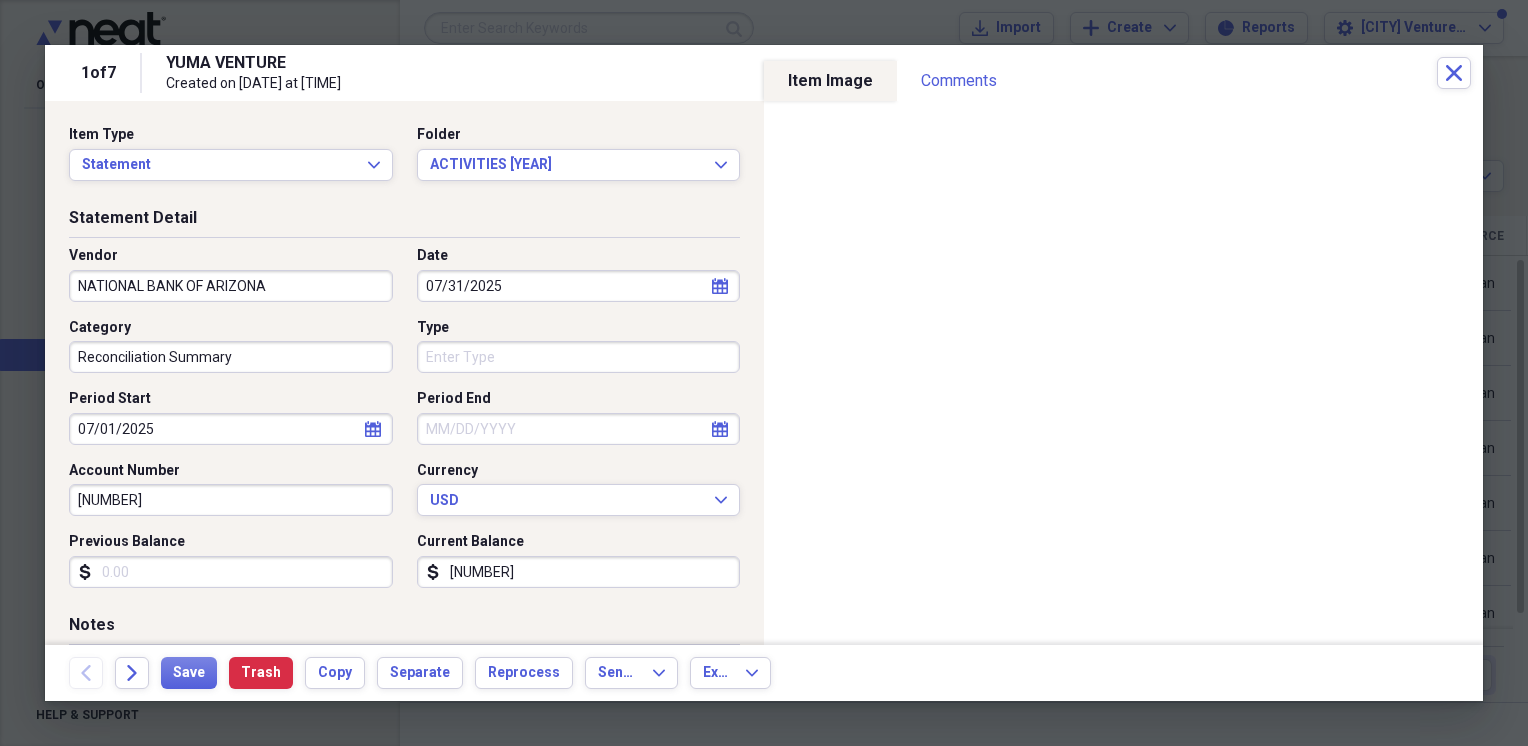 click 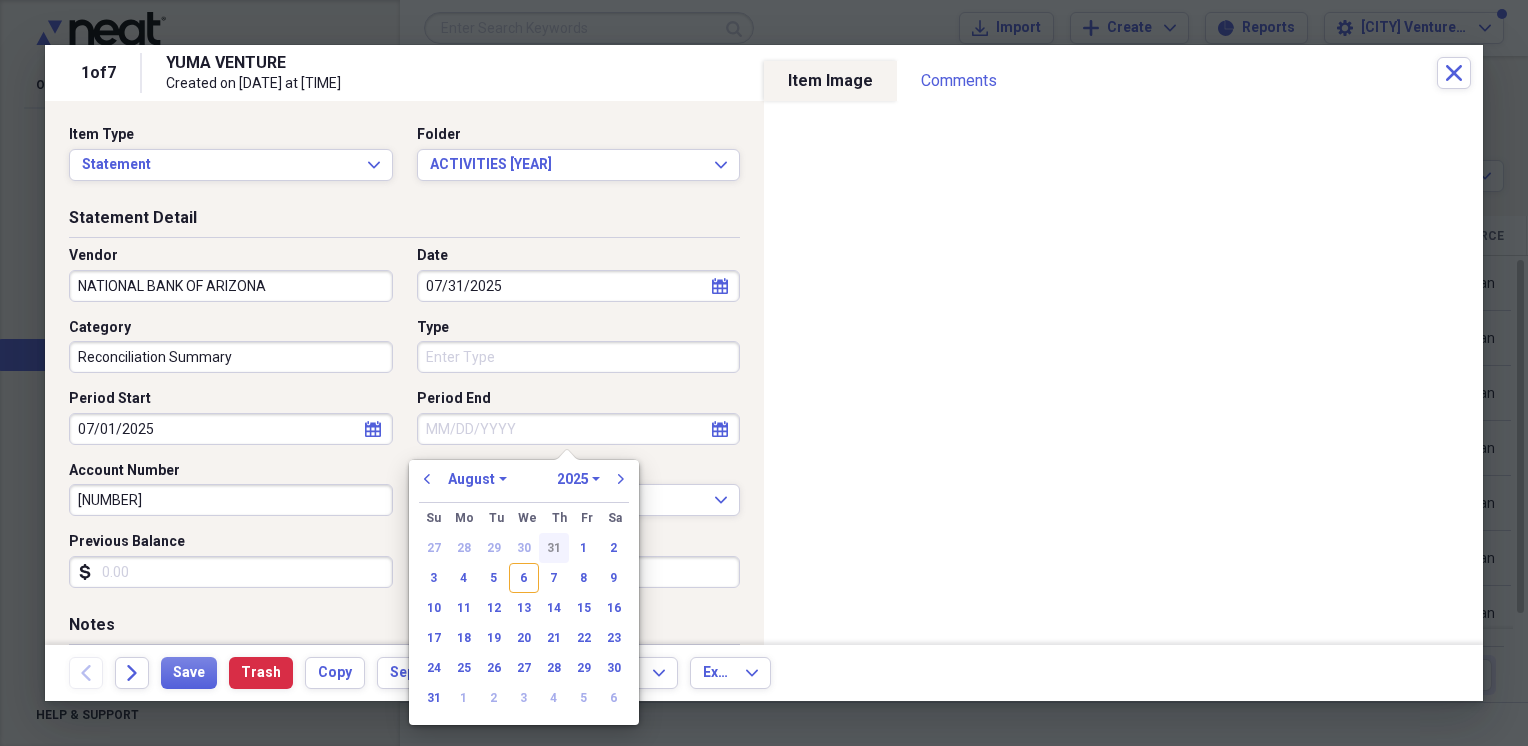 click on "31" at bounding box center [554, 548] 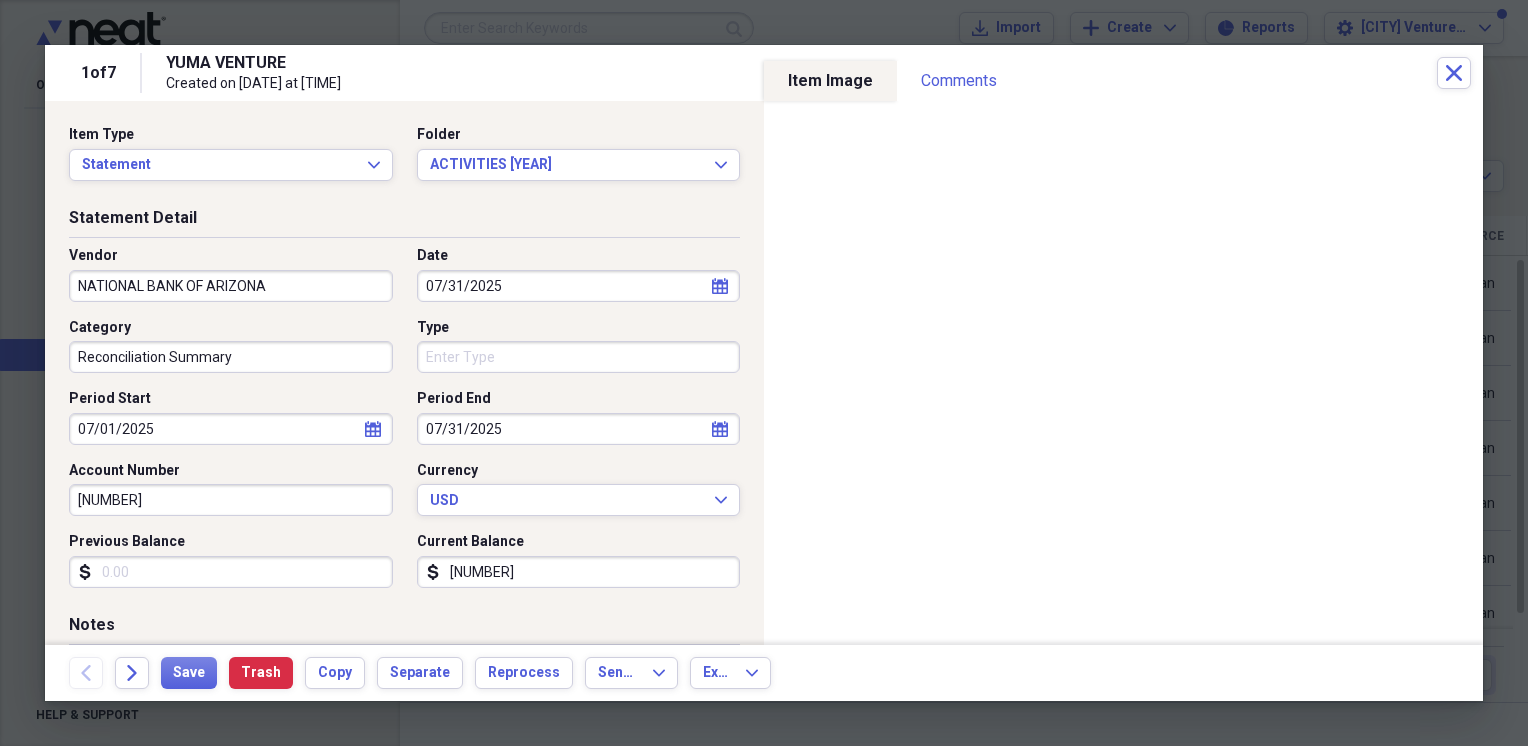 click on "[NUMBER]" at bounding box center [579, 572] 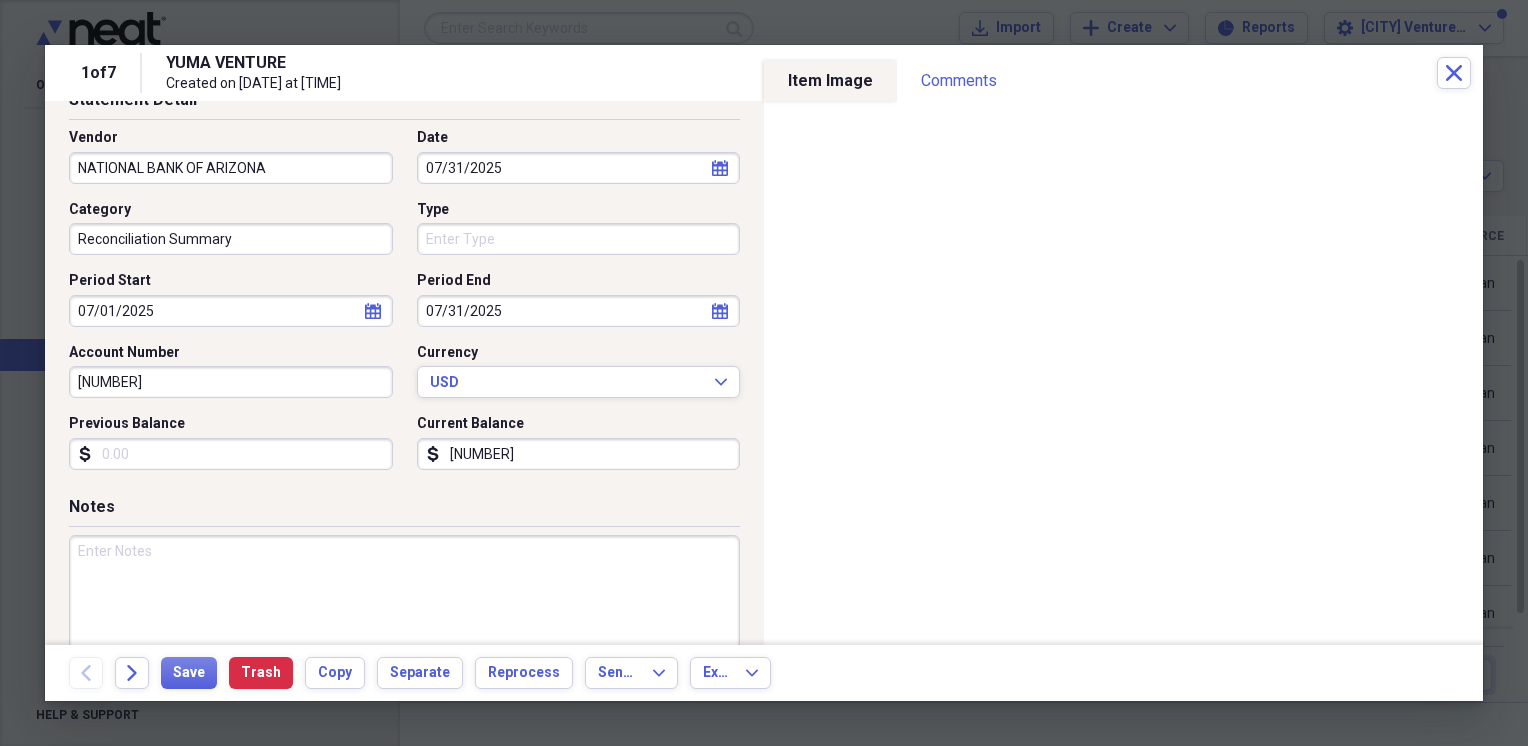 scroll, scrollTop: 163, scrollLeft: 0, axis: vertical 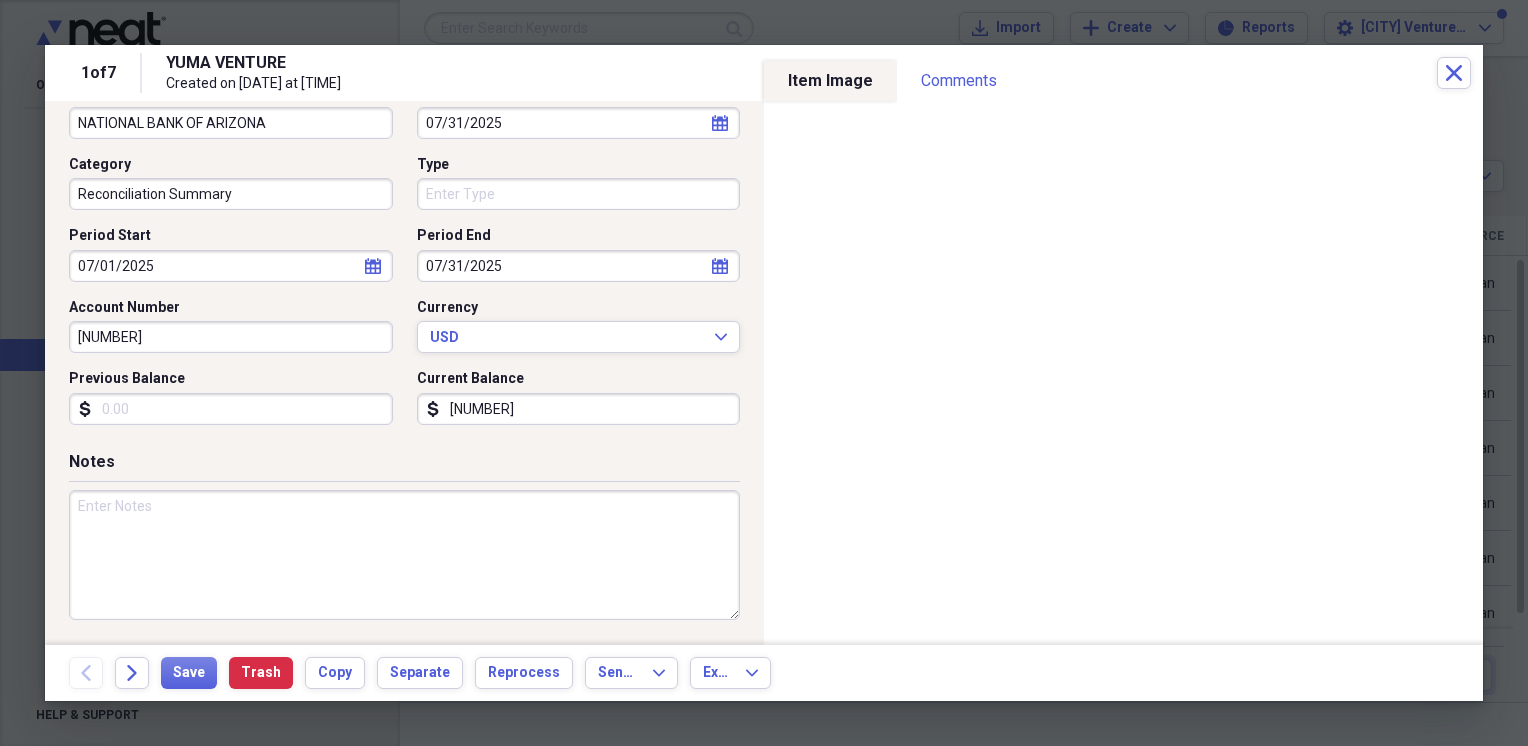 type on "[NUMBER]" 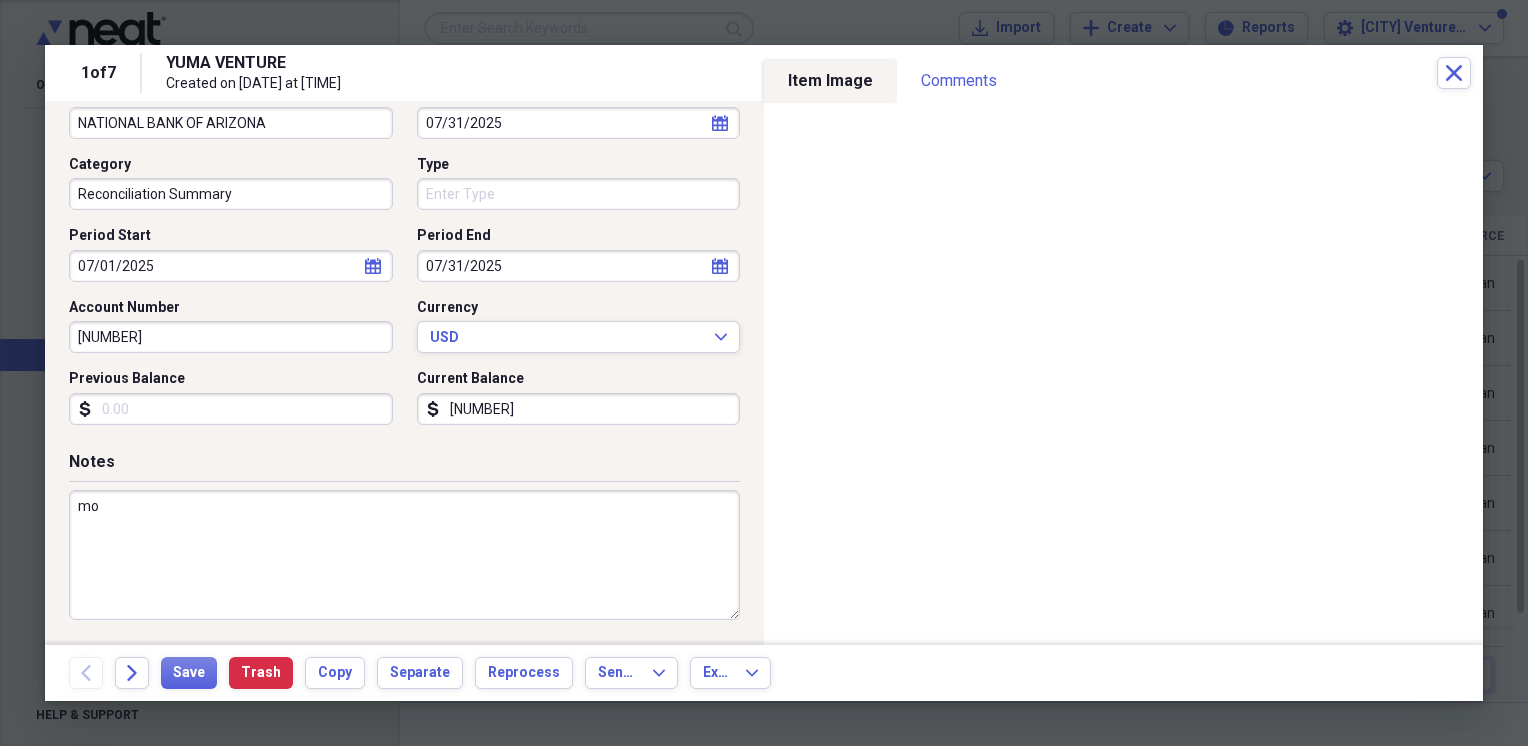 type on "m" 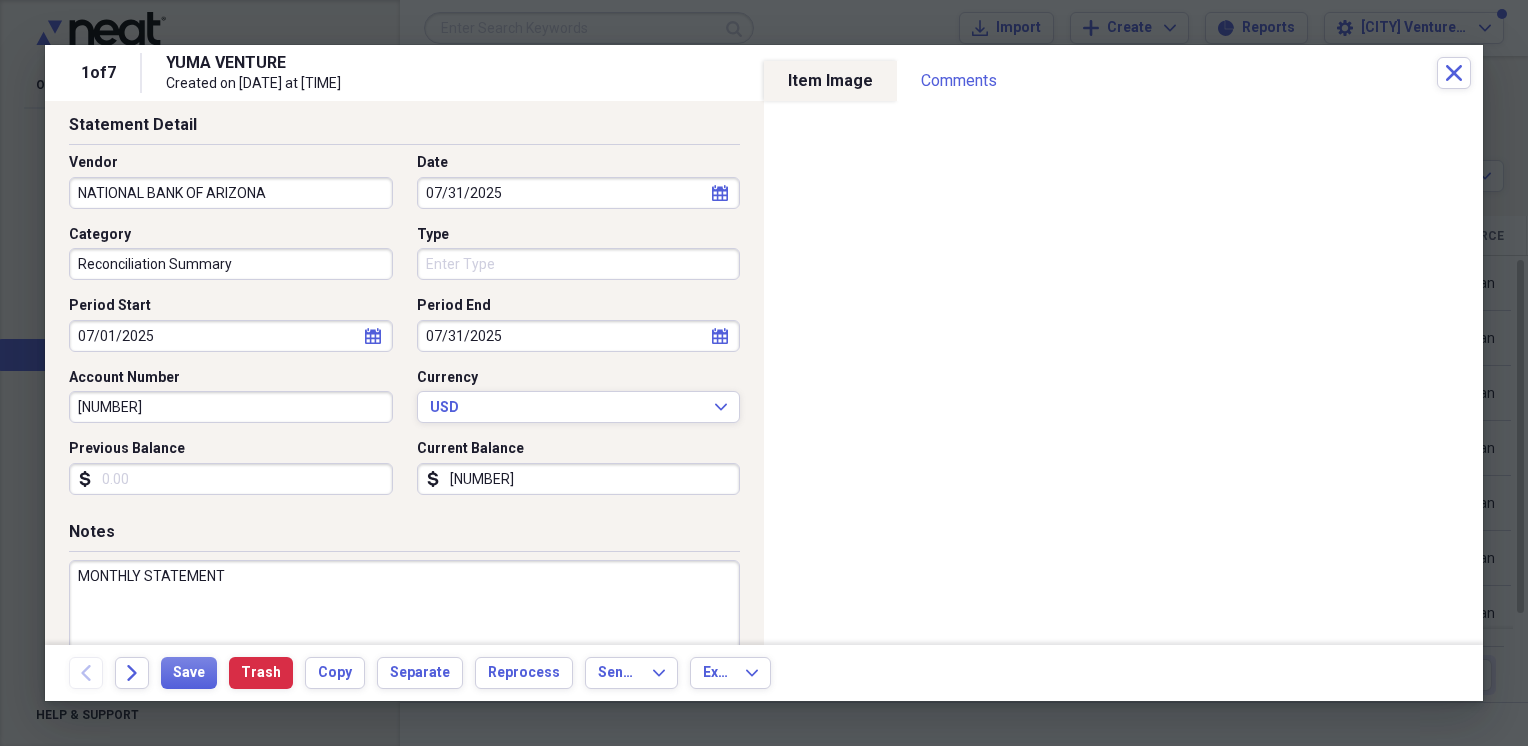 scroll, scrollTop: 63, scrollLeft: 0, axis: vertical 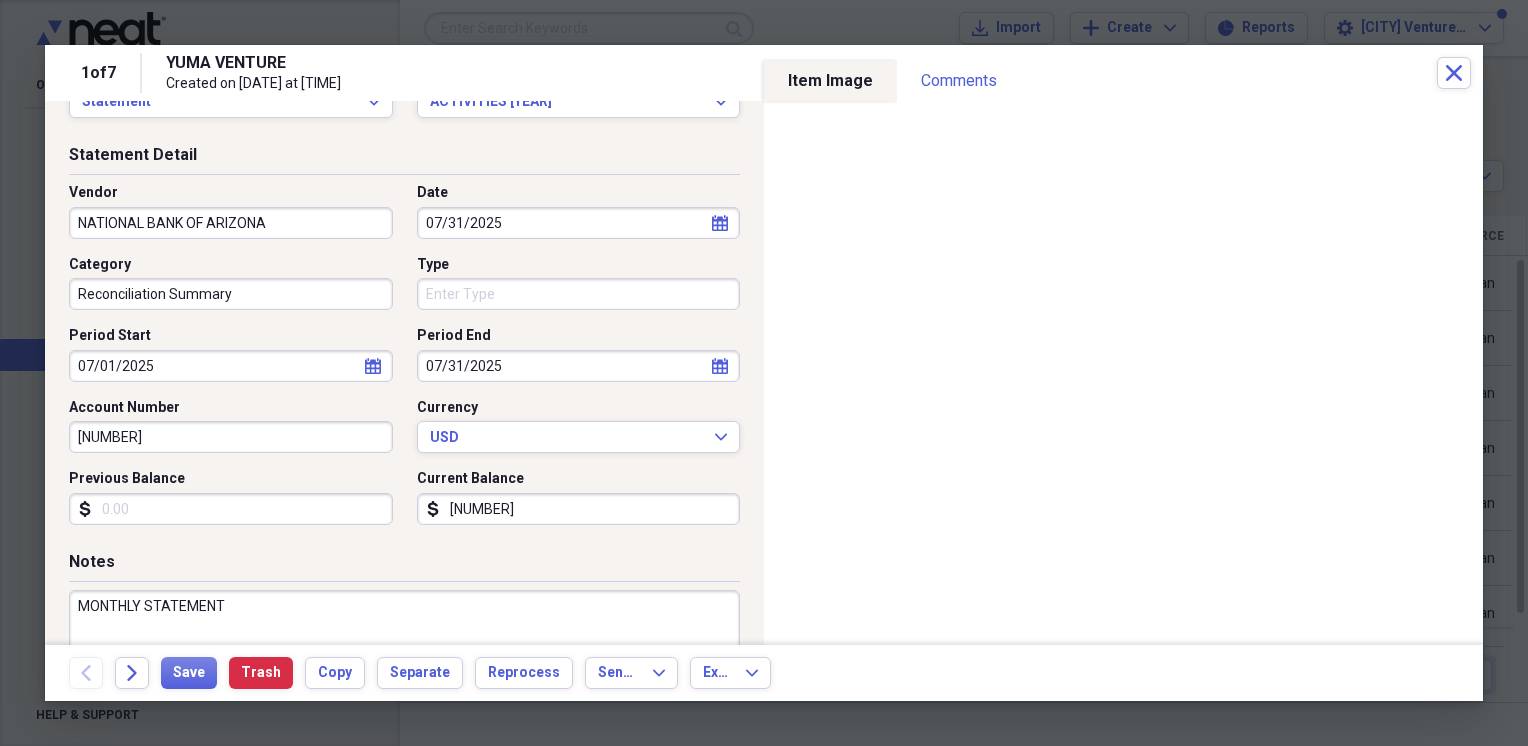 type on "MONTHLY STATEMENT" 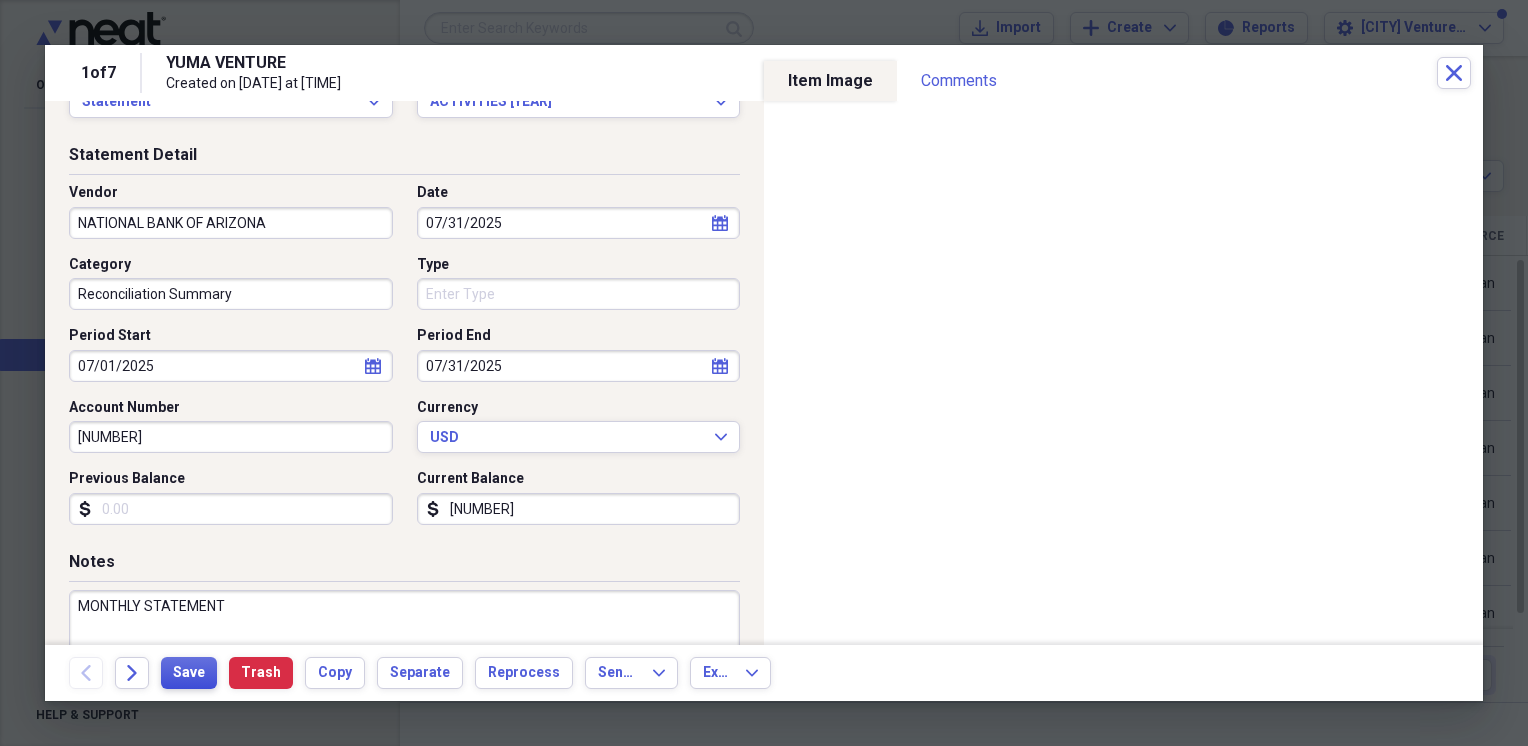 click on "Save" at bounding box center [189, 673] 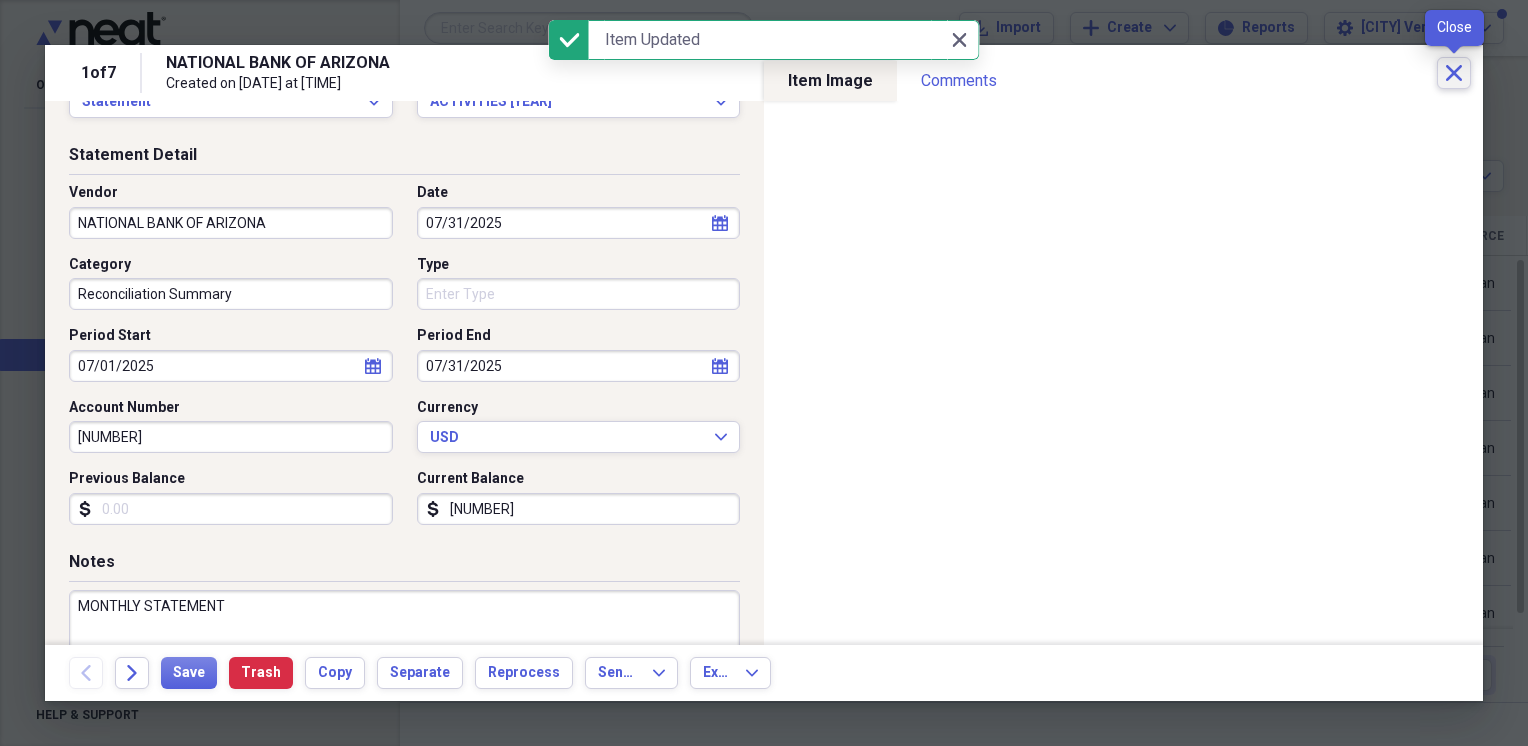click 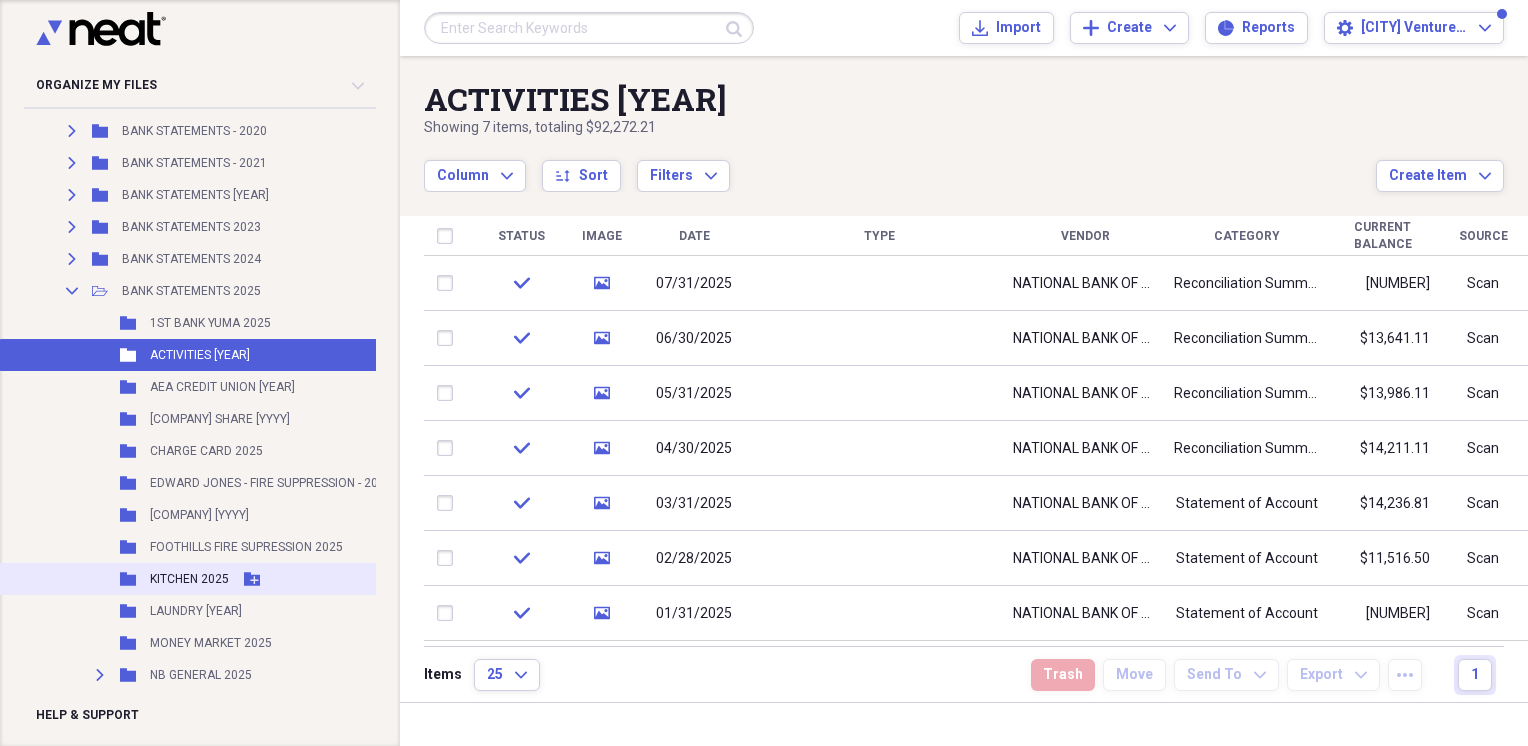 click on "KITCHEN 2025" at bounding box center (189, 579) 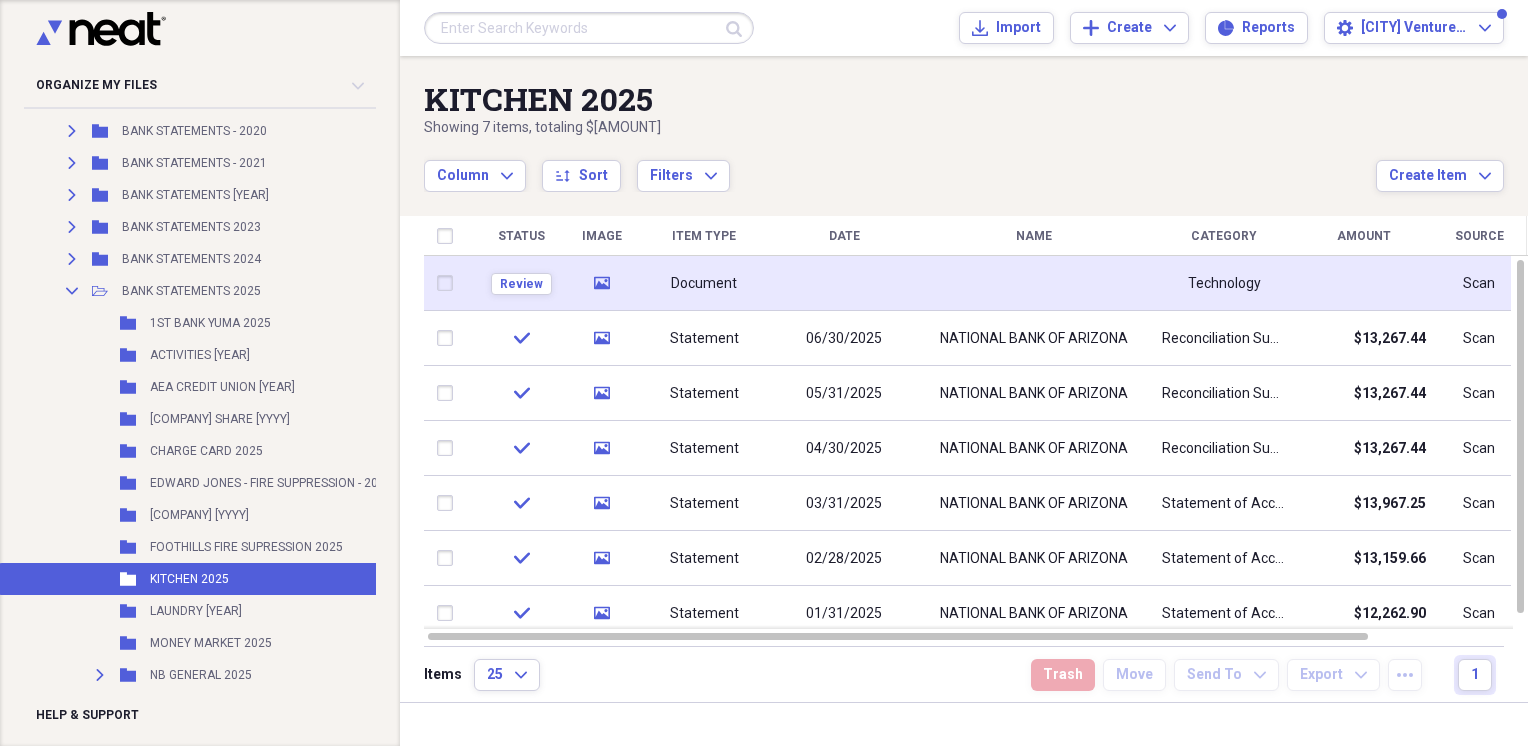 click on "Document" at bounding box center (704, 284) 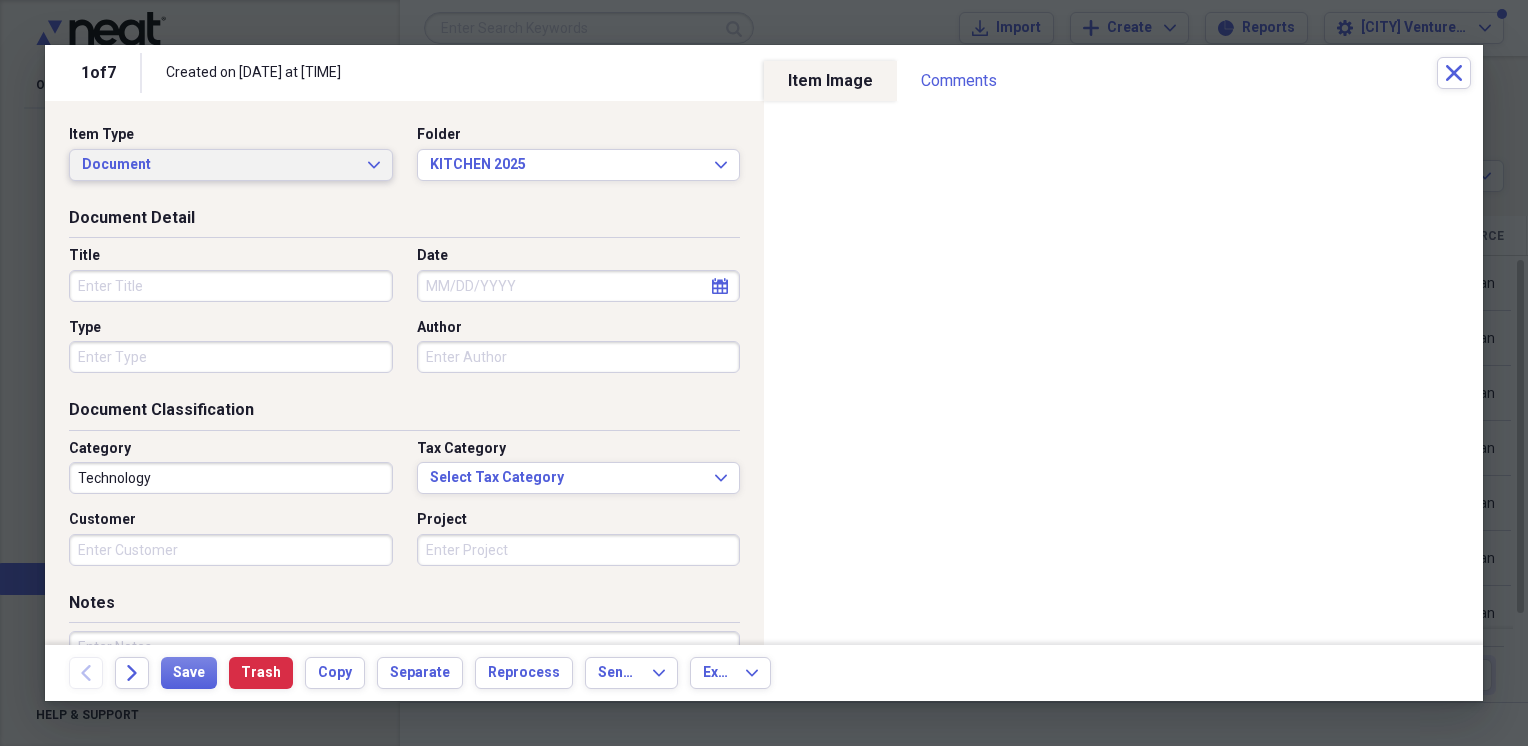 click on "Document Expand" at bounding box center (231, 165) 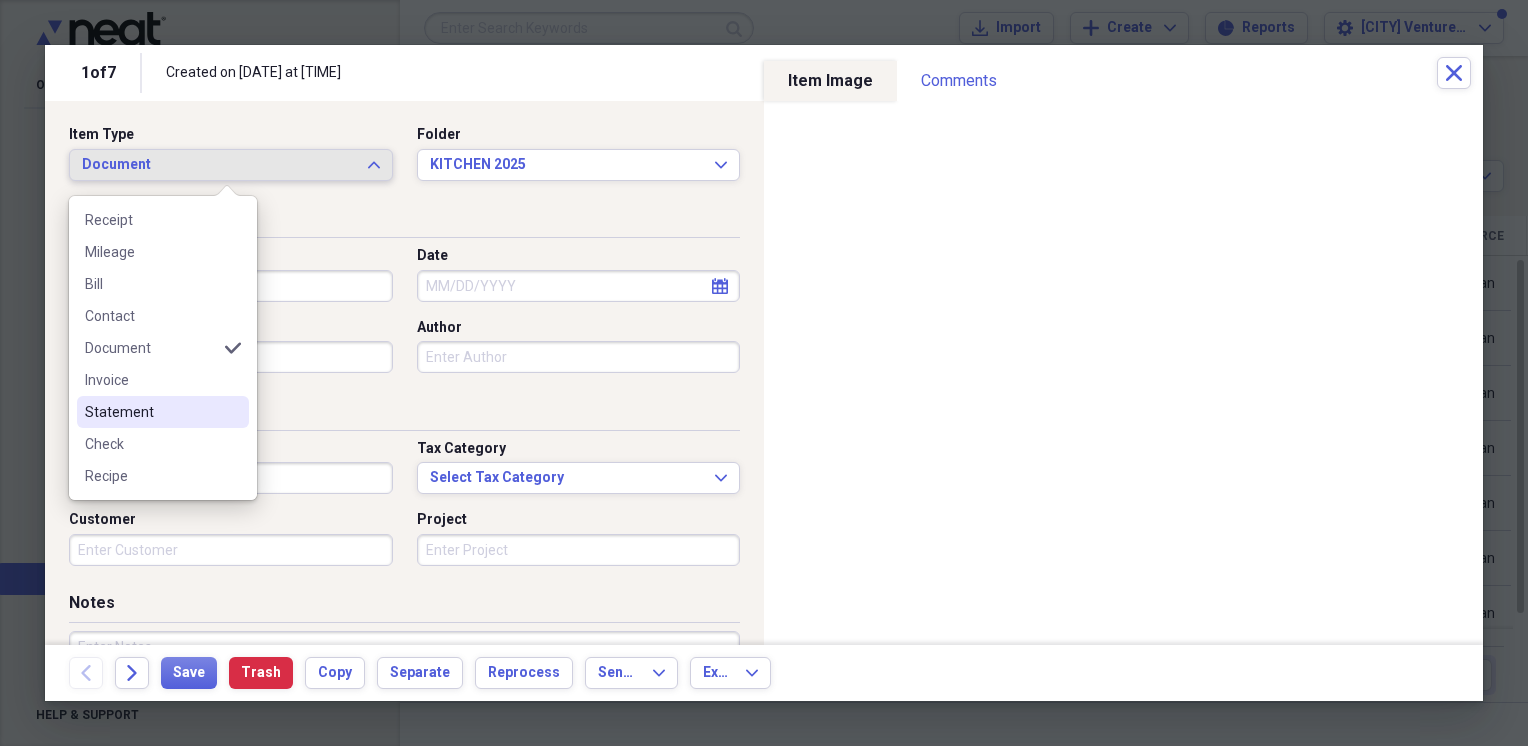 click on "Statement" at bounding box center (151, 412) 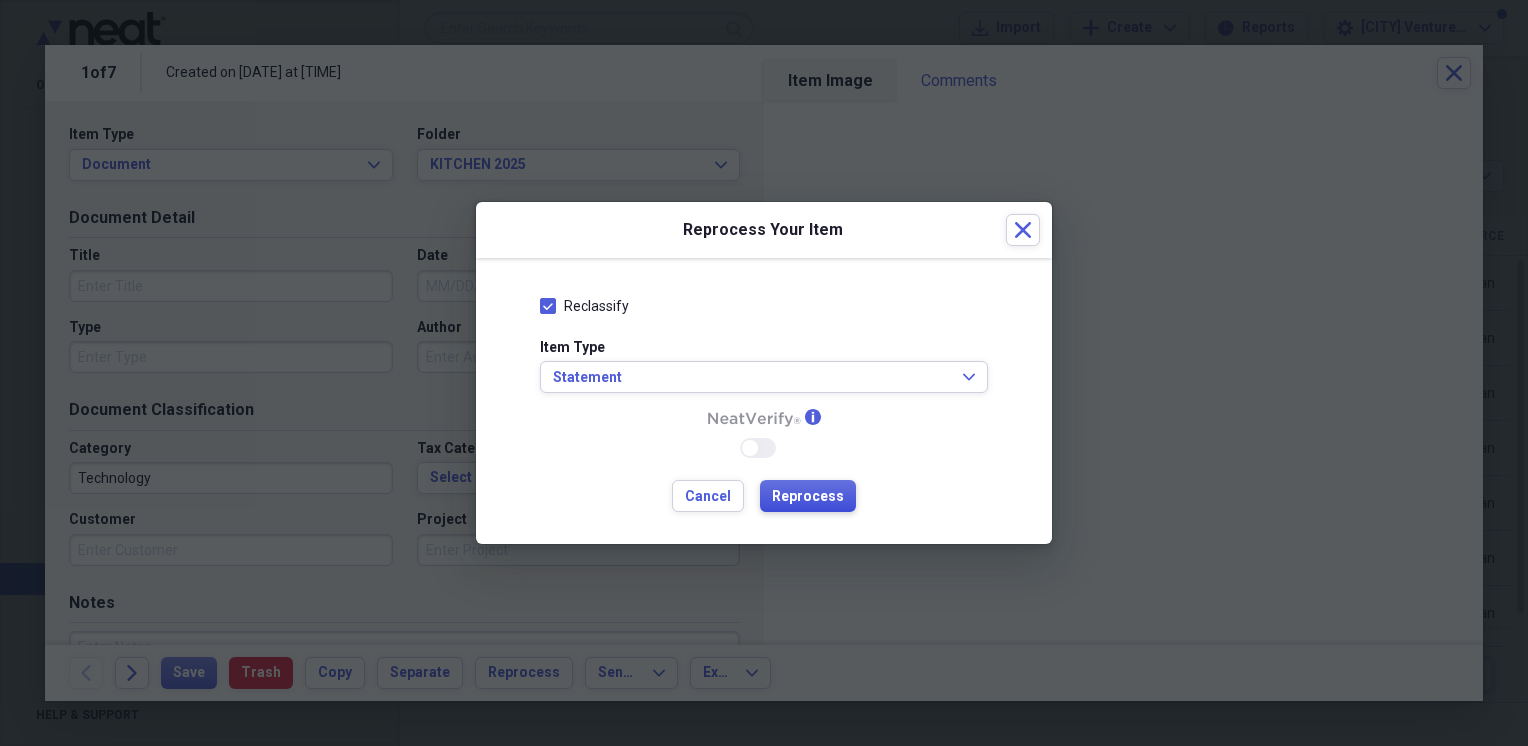 click on "Reprocess" at bounding box center [808, 497] 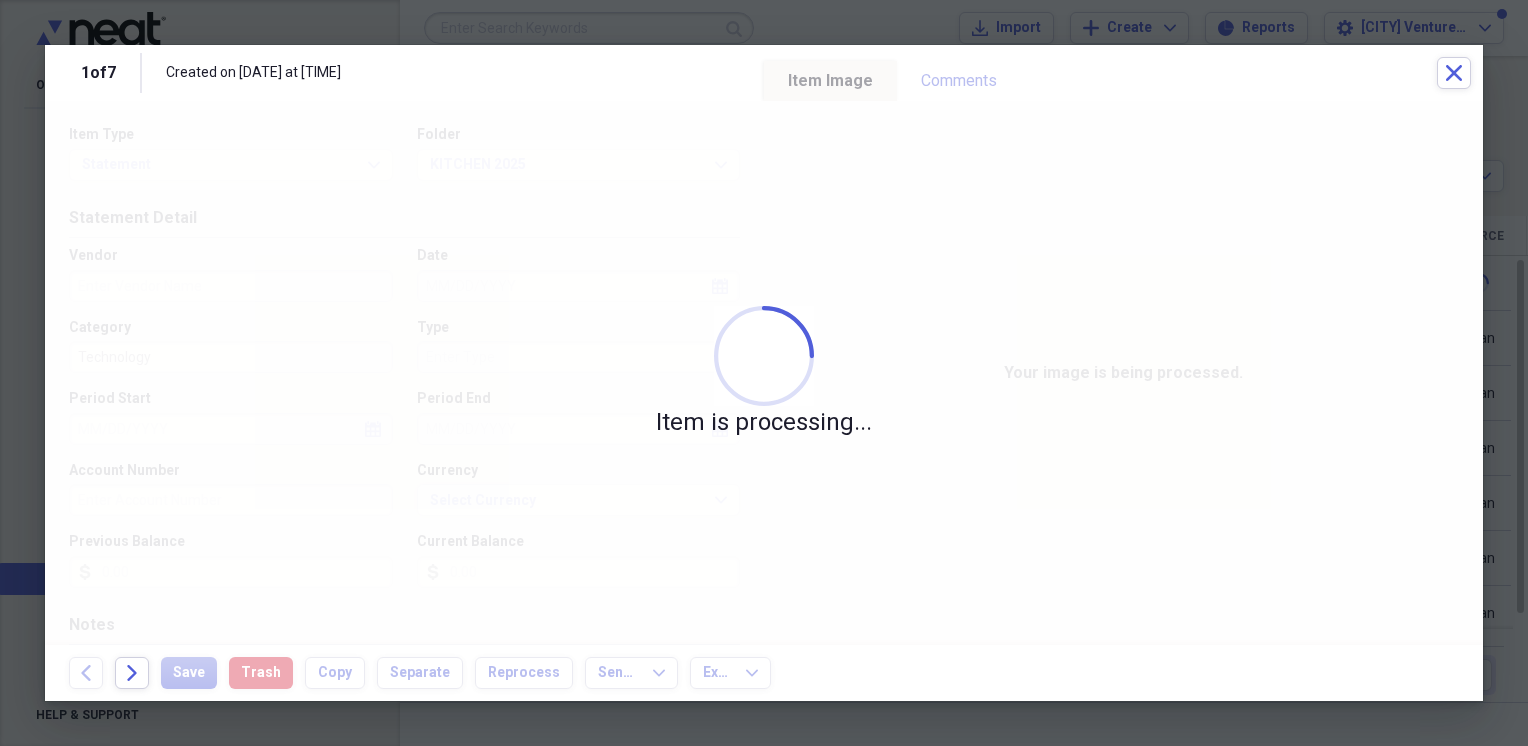type on "5790275514" 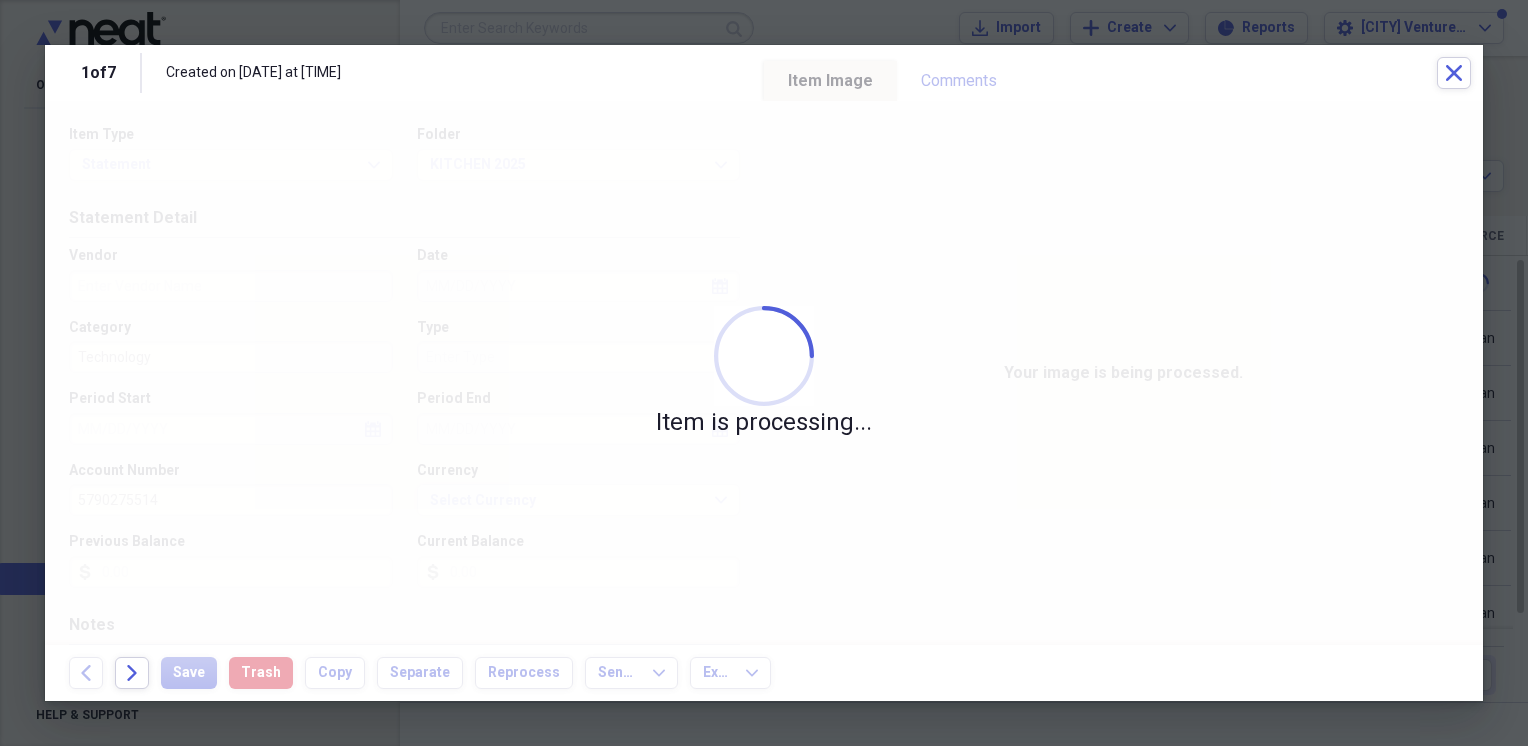type on "YUMA VENTURE" 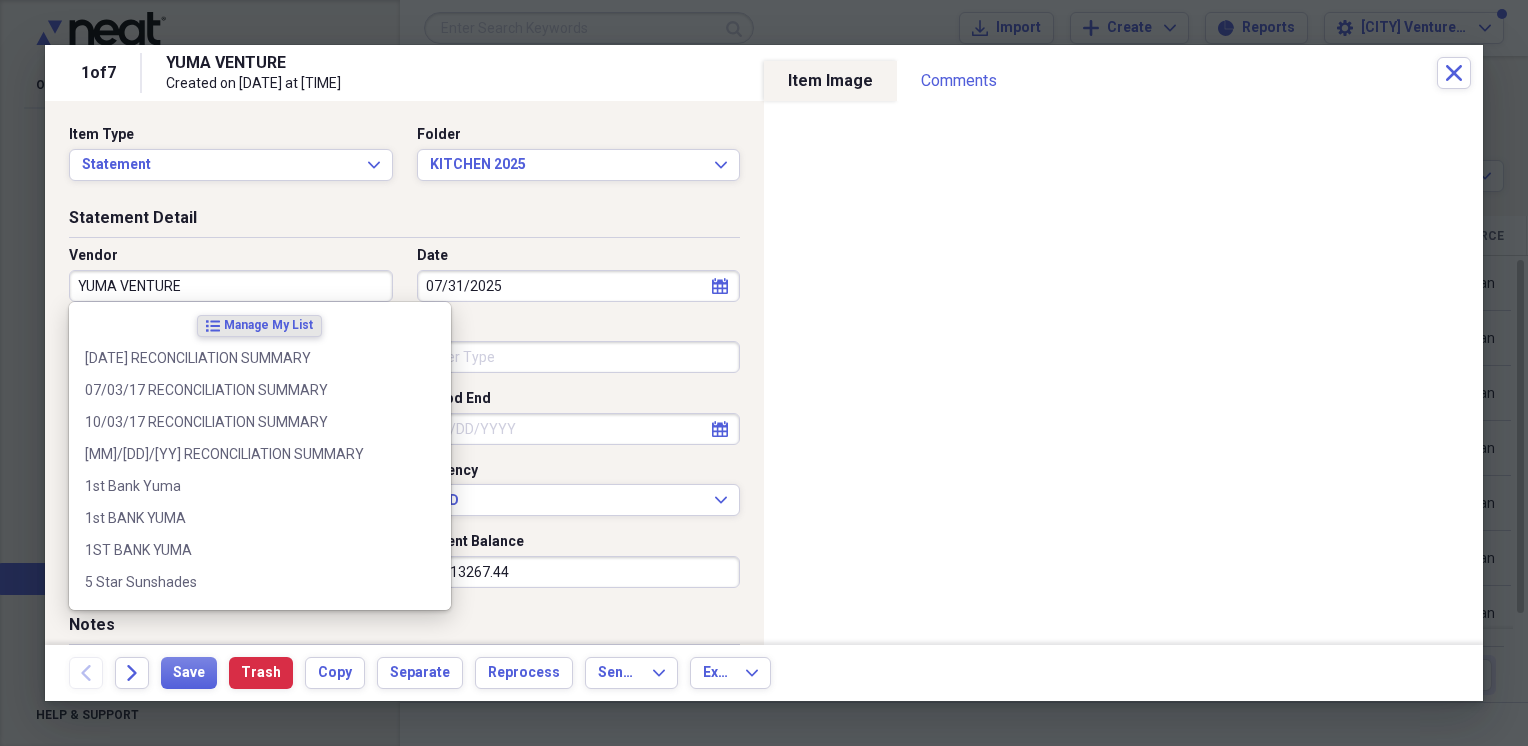 click on "YUMA VENTURE" at bounding box center (231, 286) 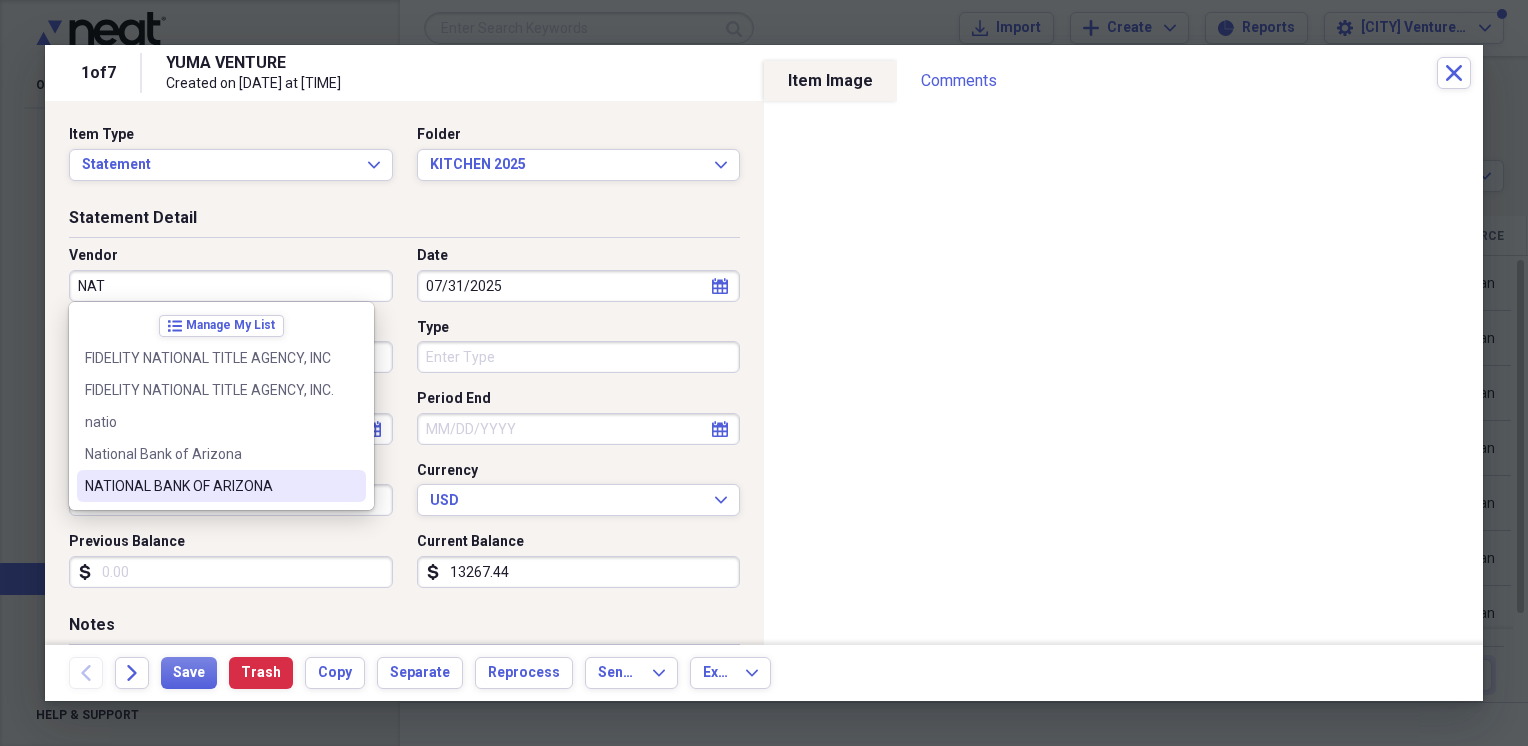 click on "NATIONAL BANK OF ARIZONA" at bounding box center (209, 486) 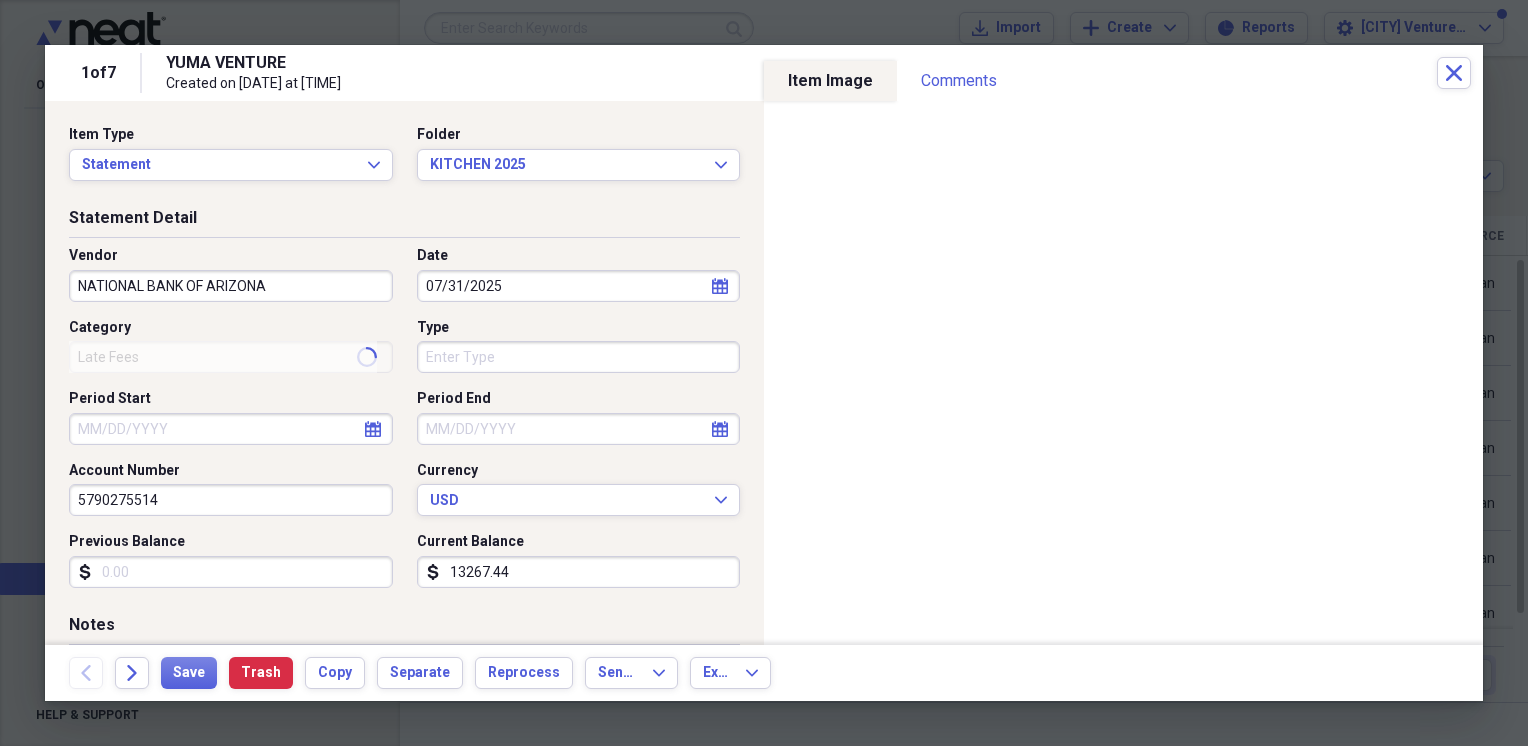 type on "Reconciliation Summary" 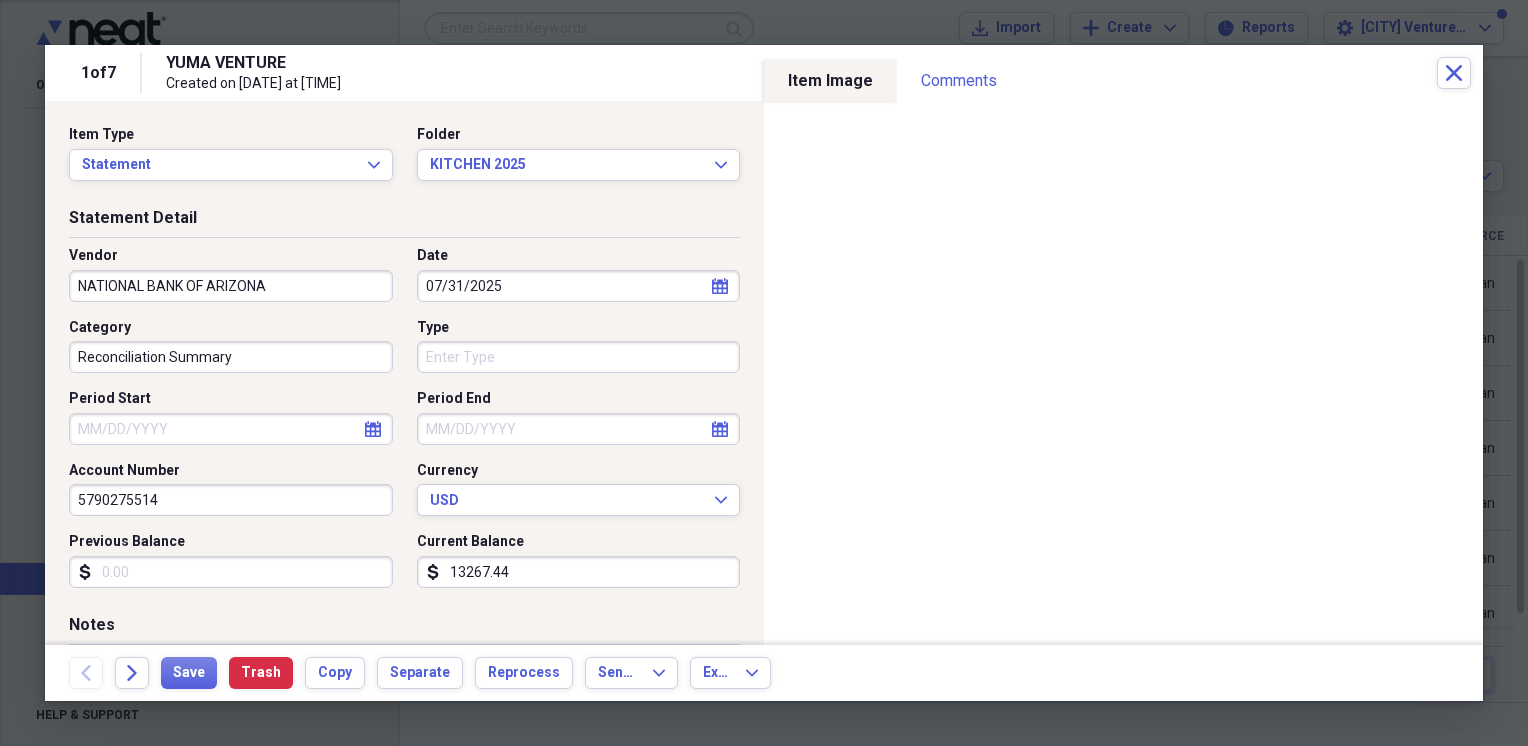click 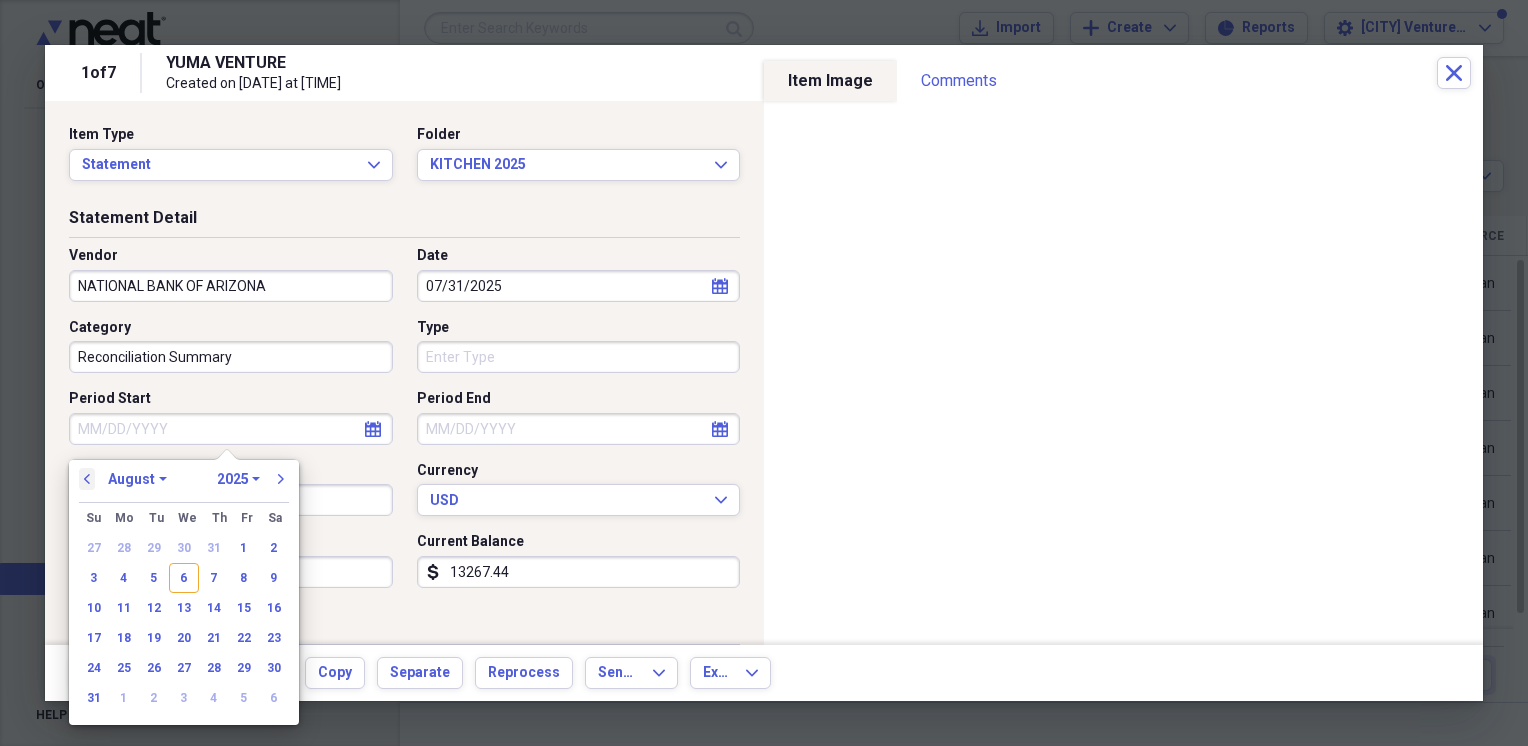click on "previous" at bounding box center [87, 479] 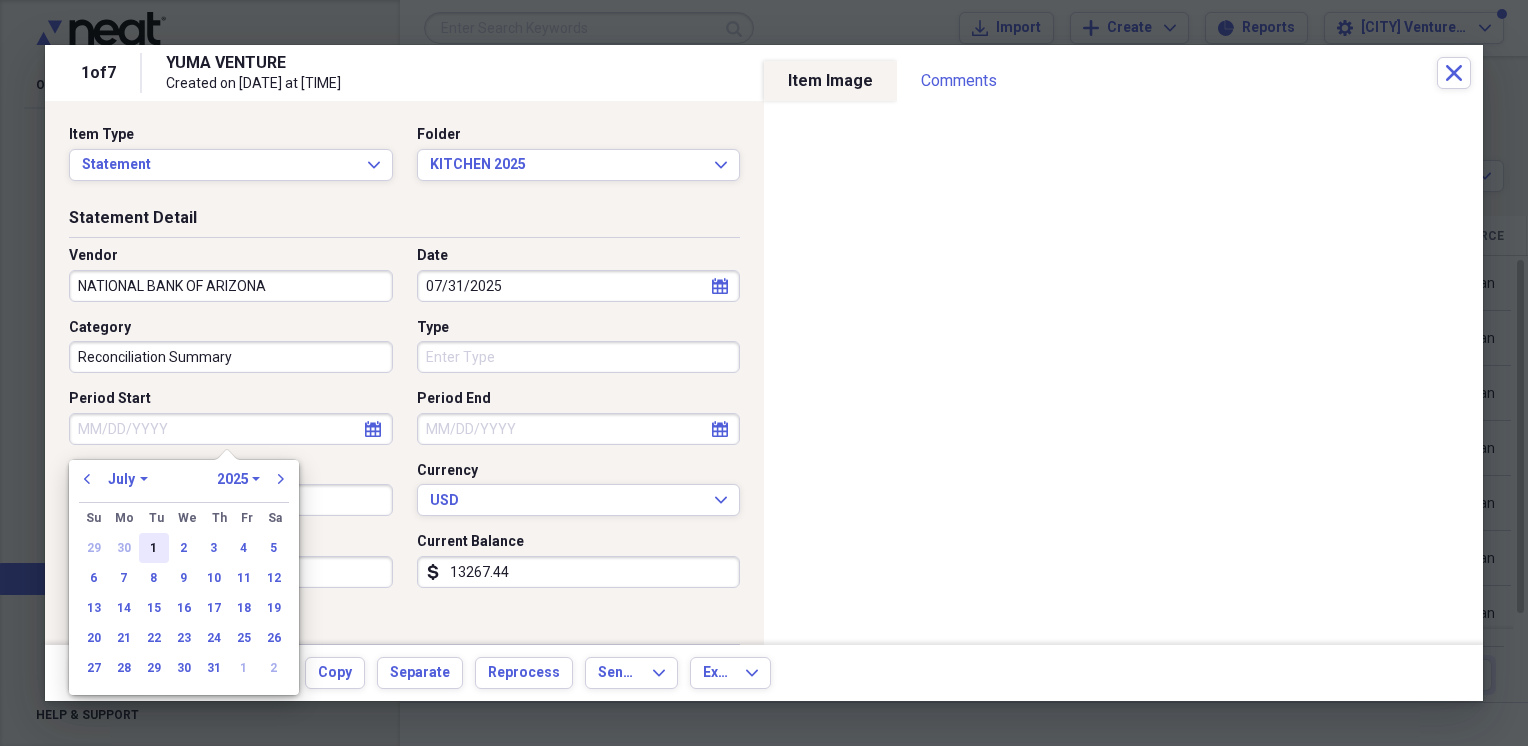 click on "1" at bounding box center (154, 548) 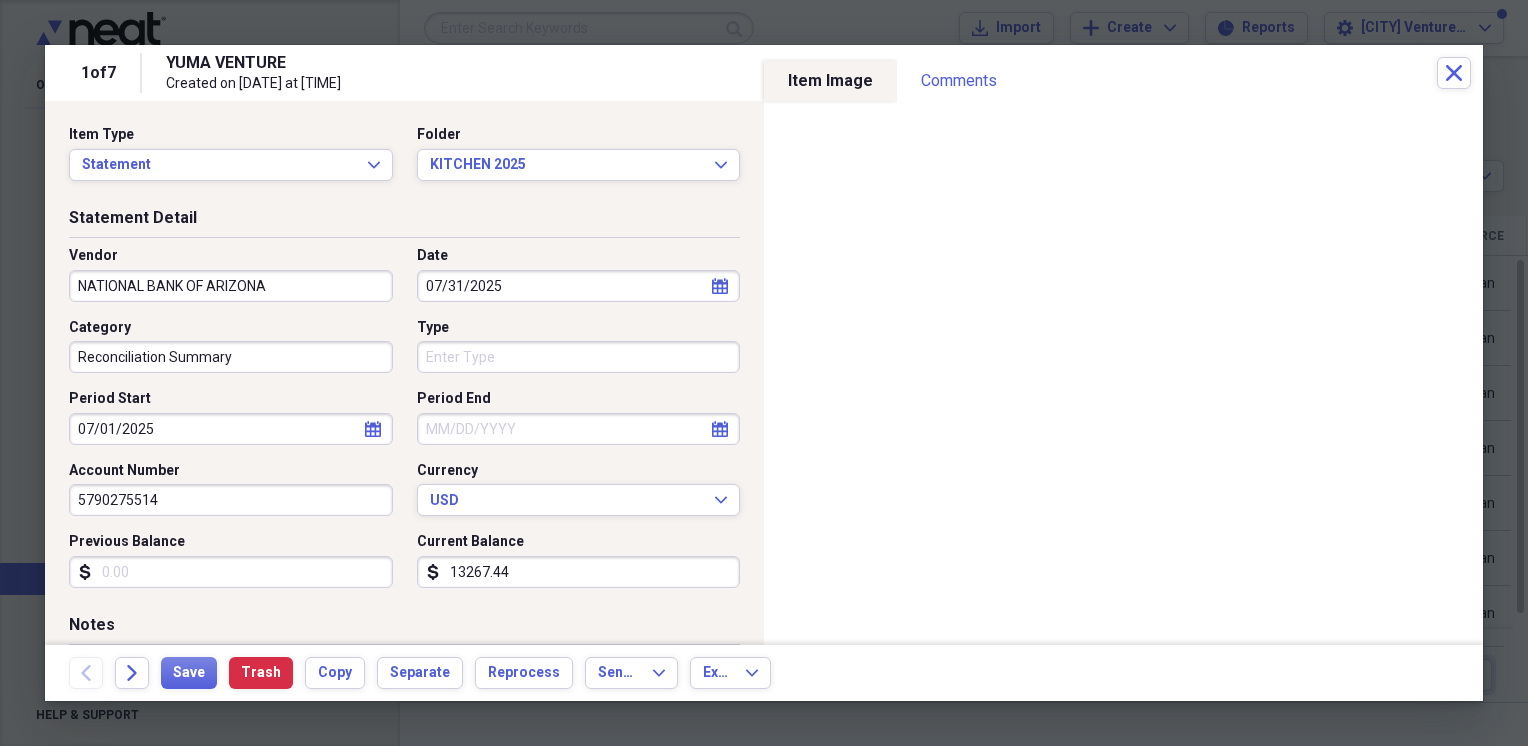 click 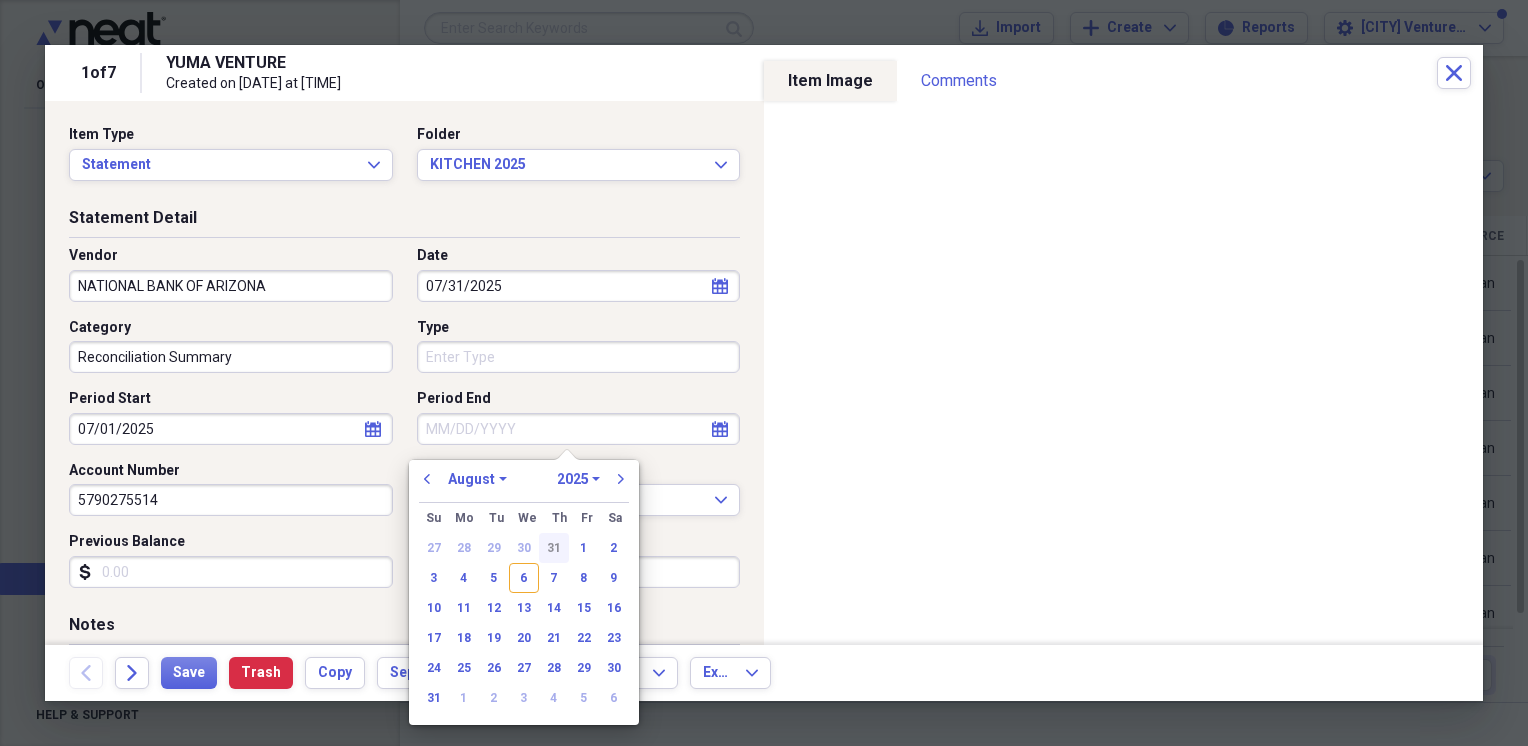 click on "31" at bounding box center [554, 548] 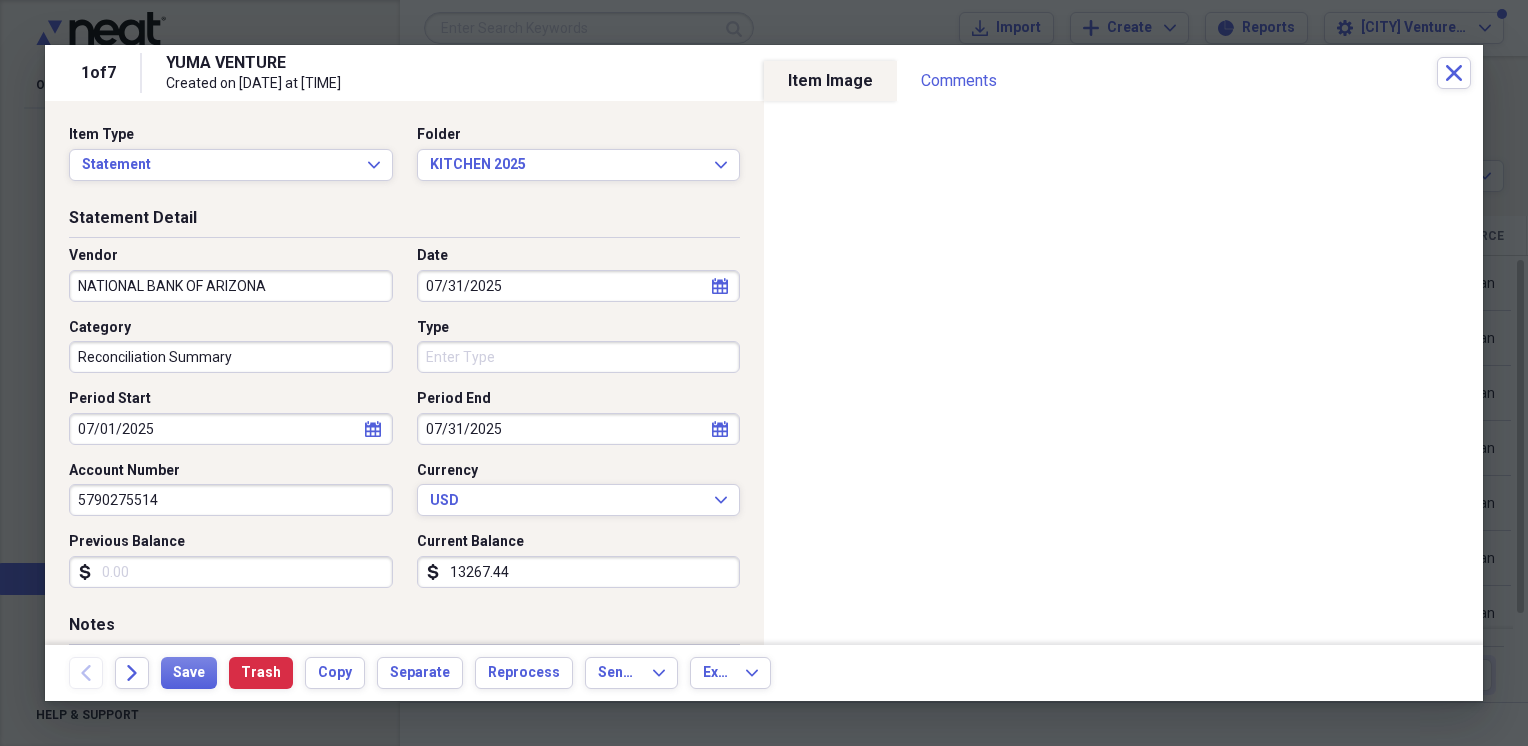 scroll, scrollTop: 10, scrollLeft: 0, axis: vertical 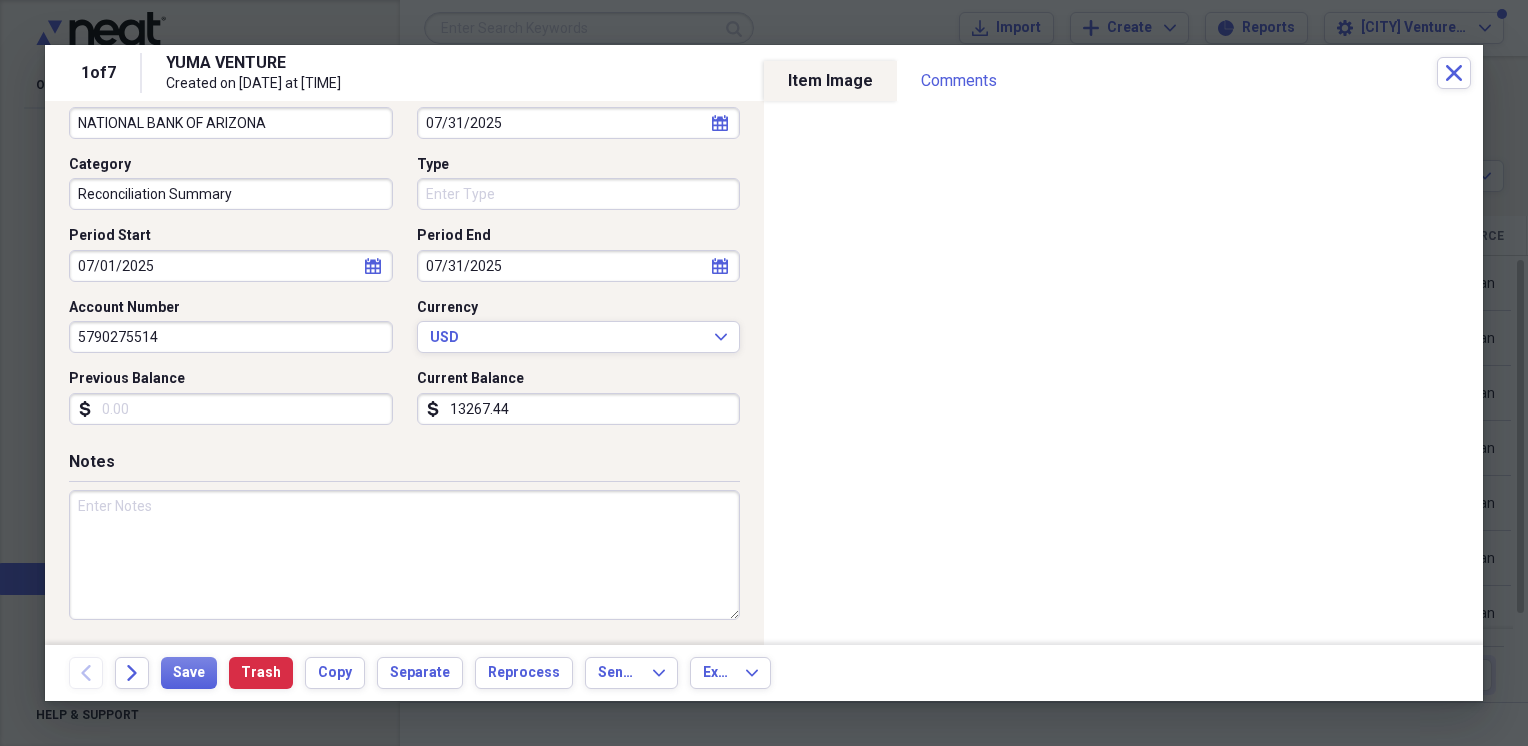 click at bounding box center (404, 555) 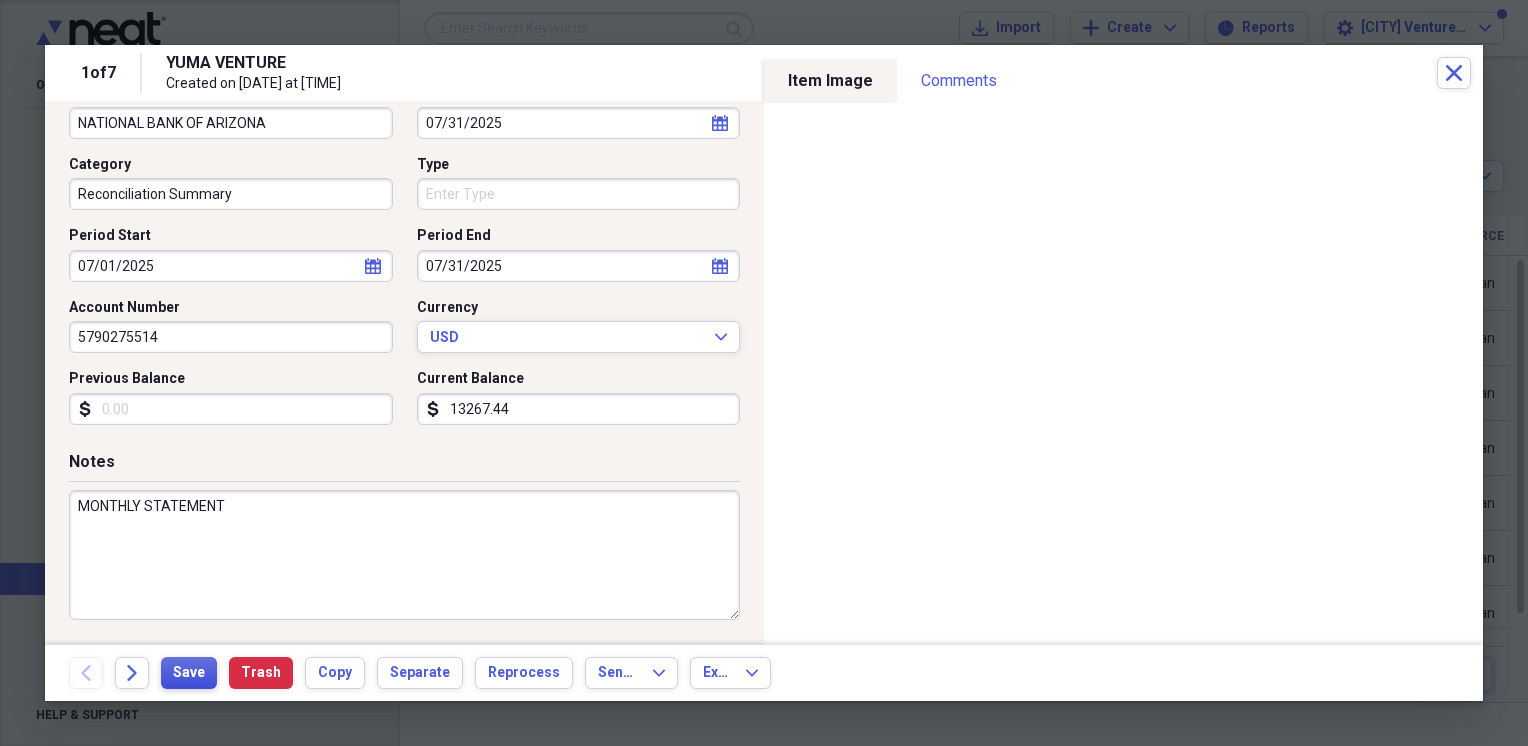 type on "MONTHLY STATEMENT" 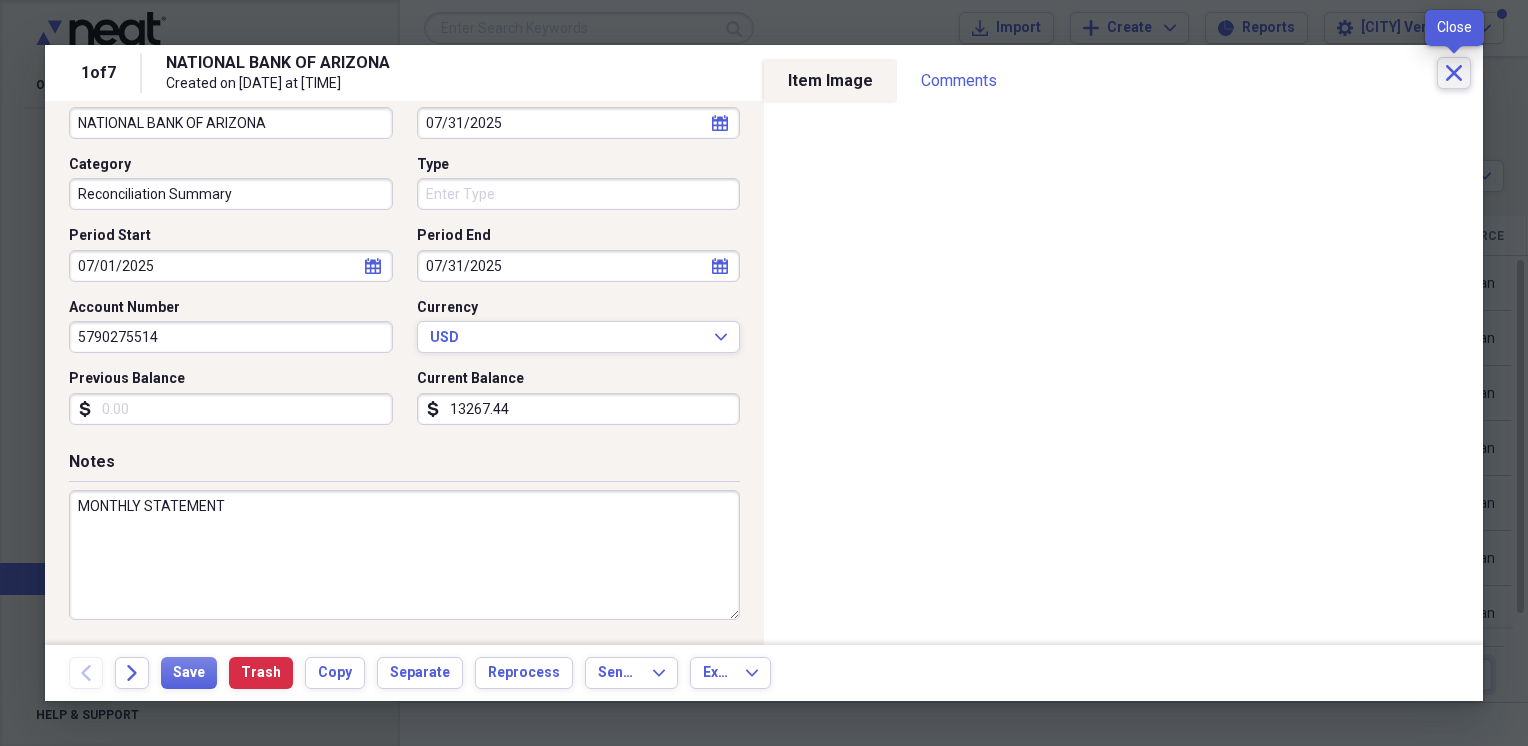 click on "Close" 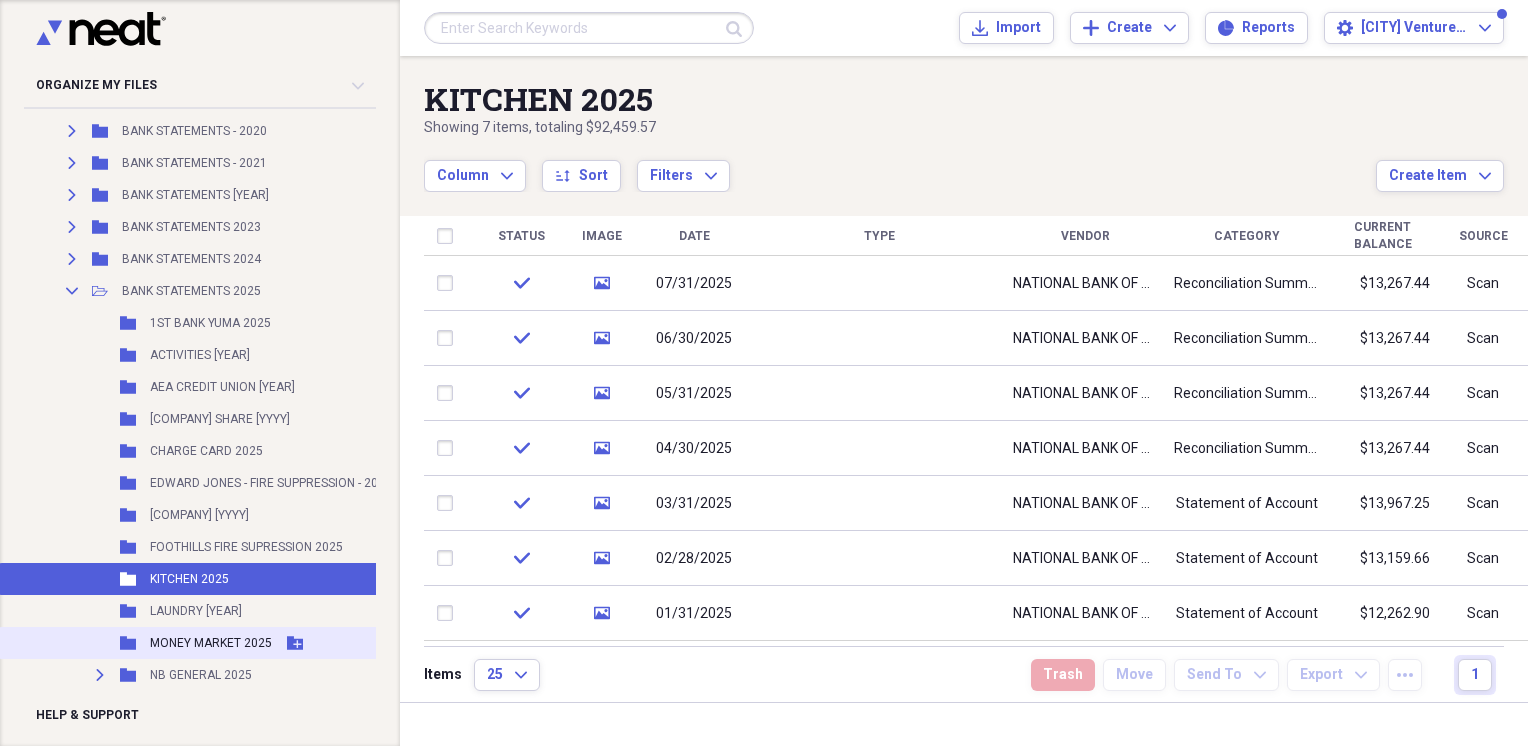 click on "MONEY MARKET 2025" at bounding box center [211, 643] 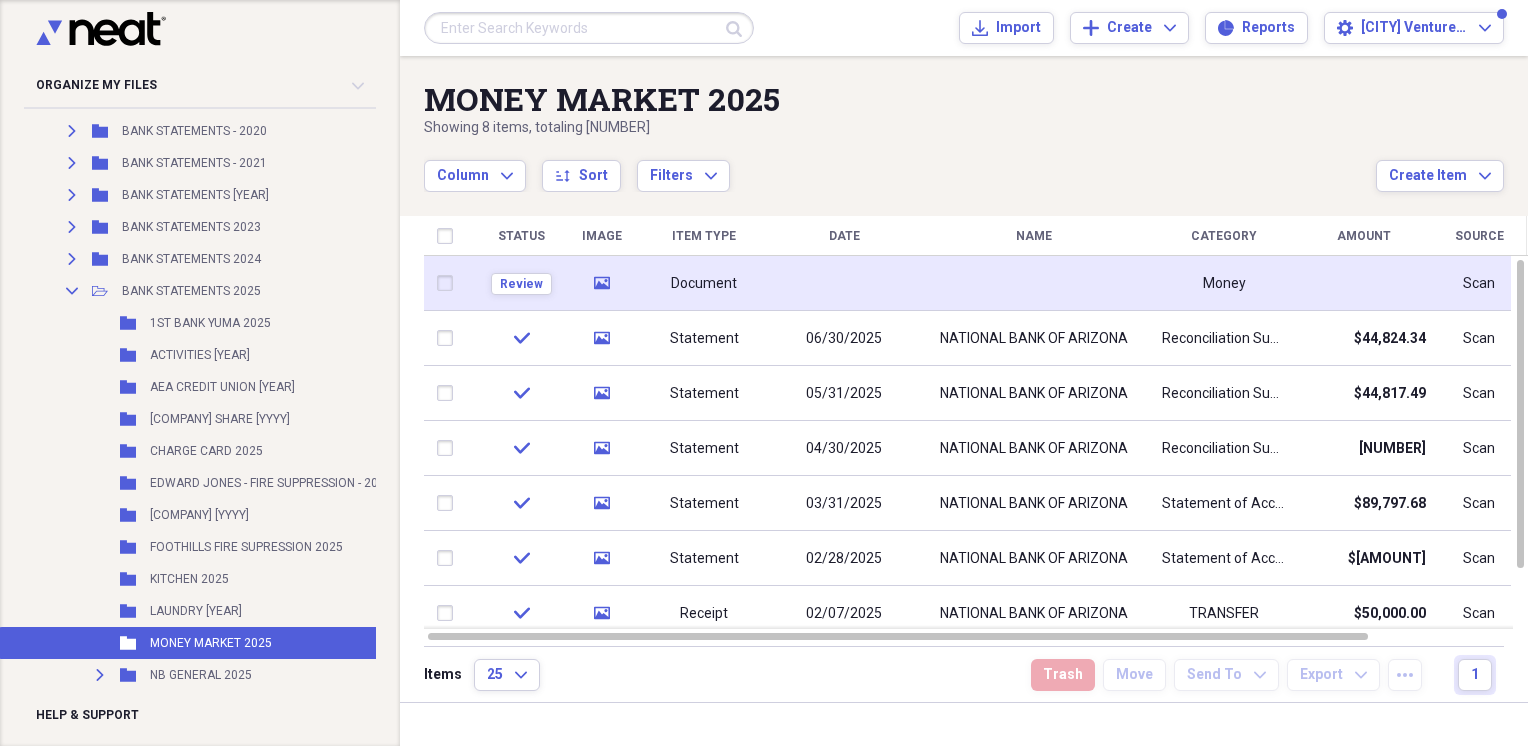 click on "Document" at bounding box center [704, 284] 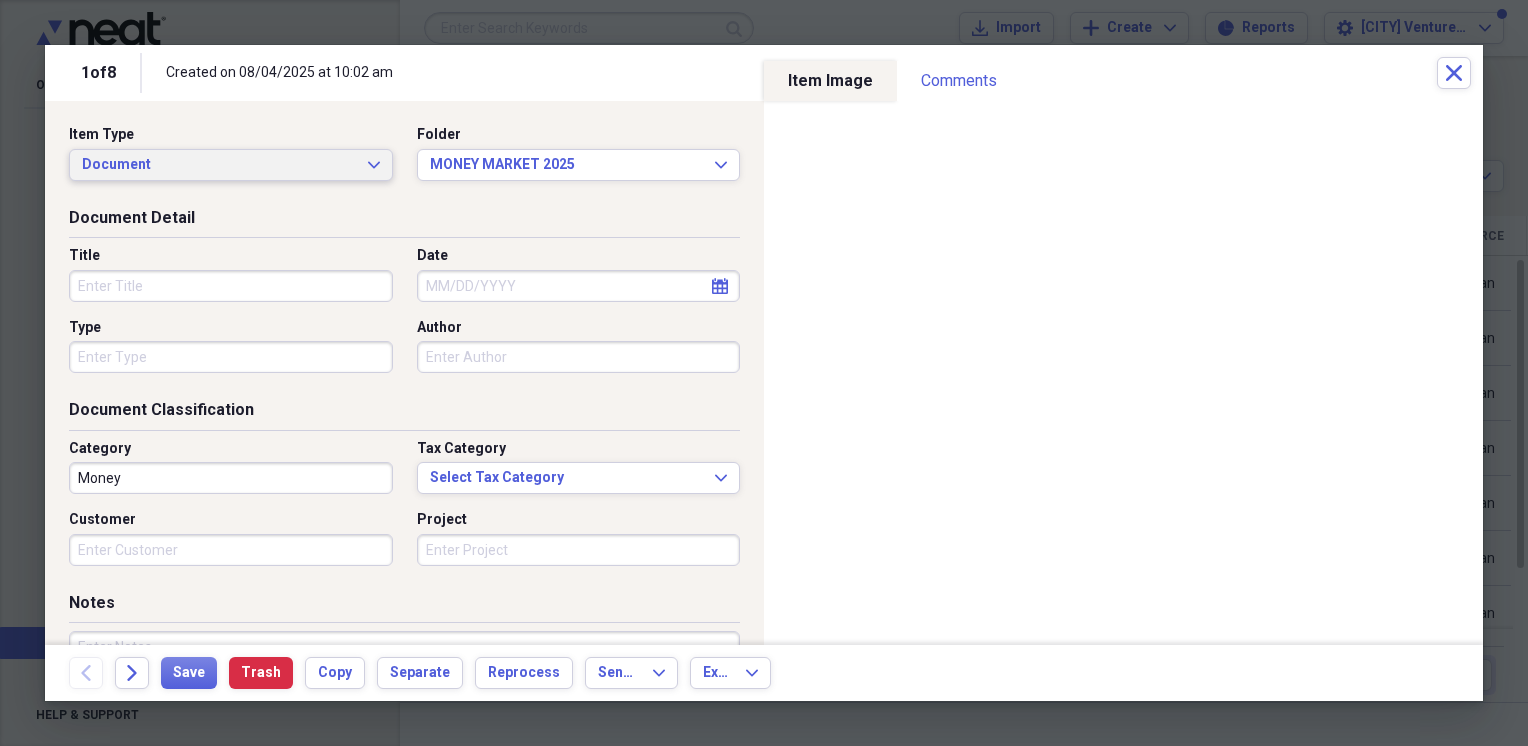 click on "Expand" 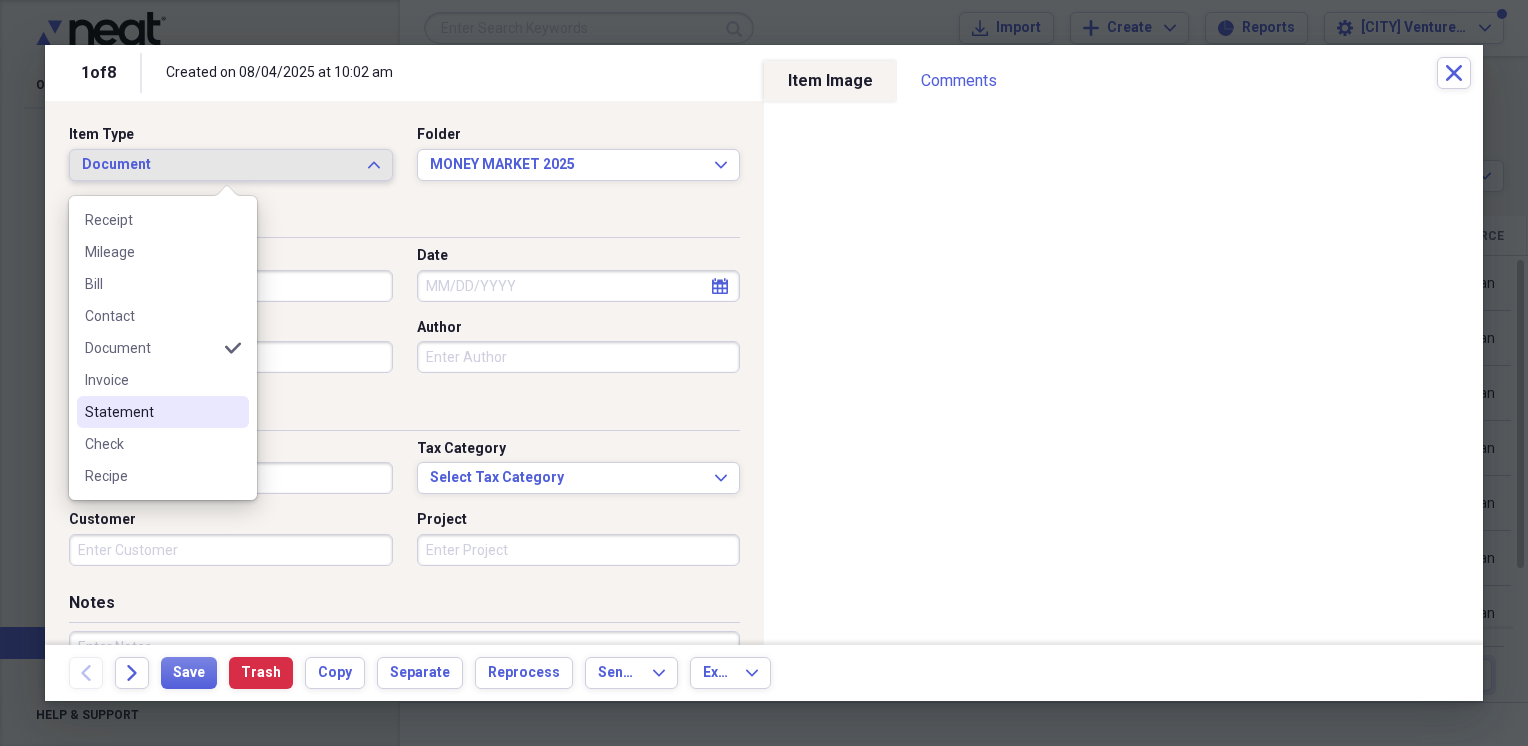 click on "Statement" at bounding box center [151, 412] 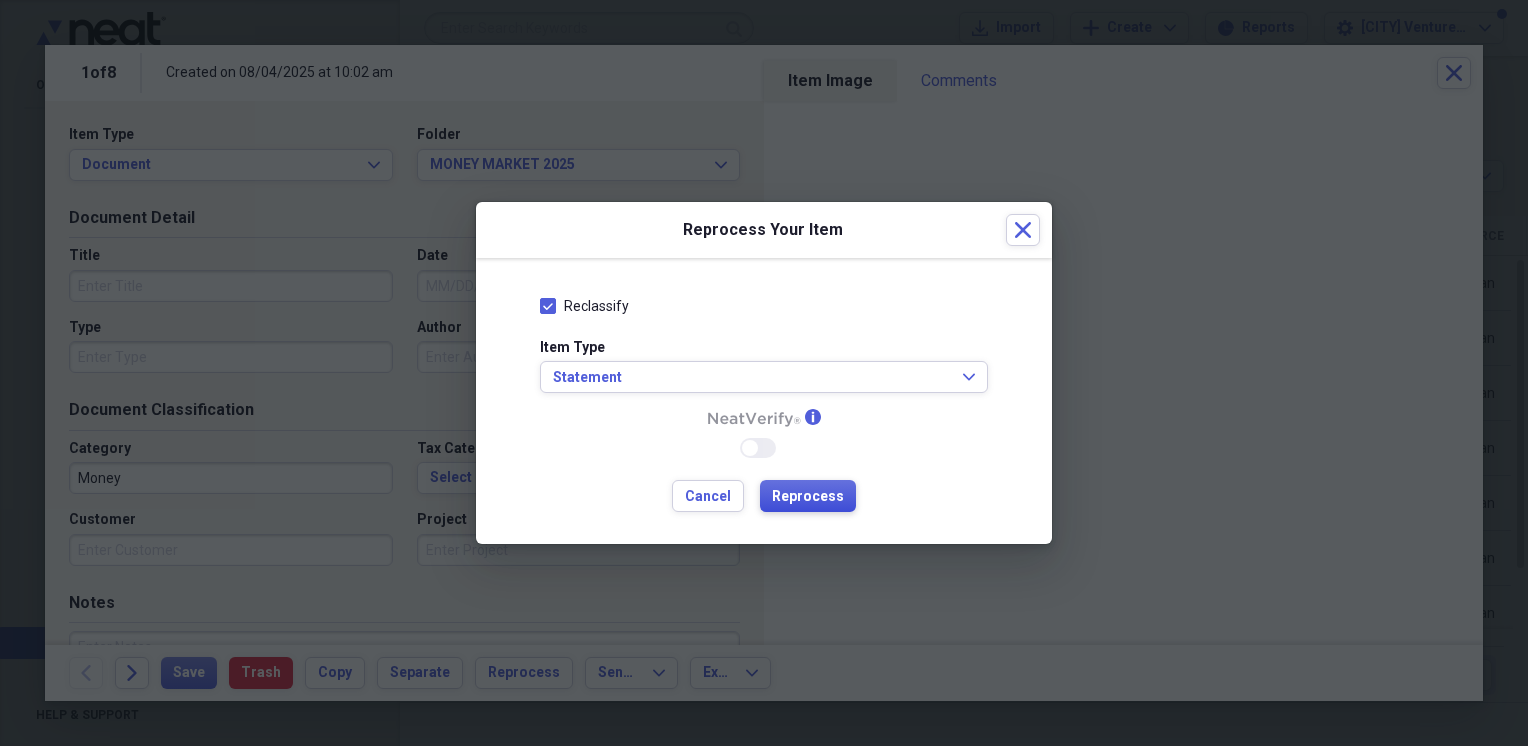 click on "Reprocess" at bounding box center [808, 497] 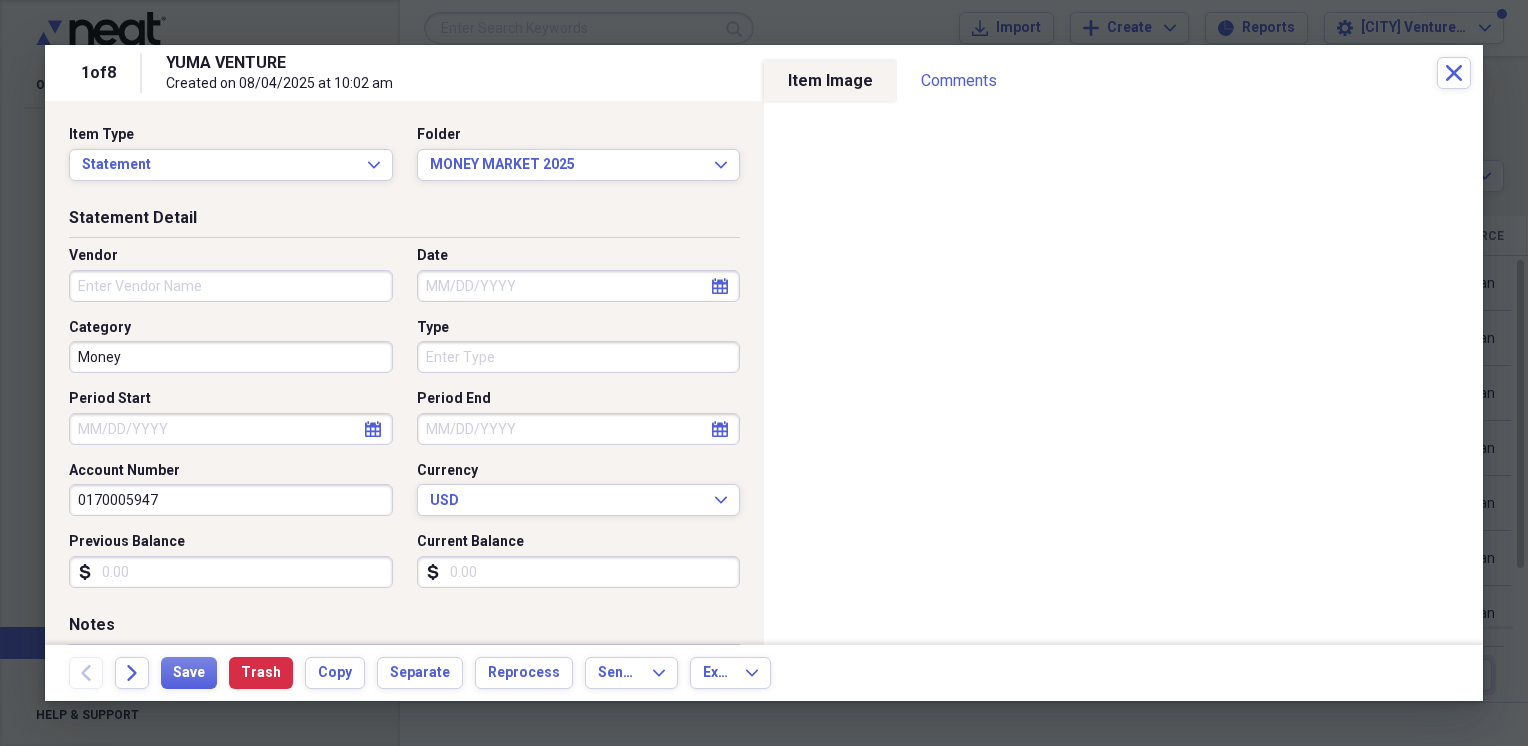 type on "0170005947" 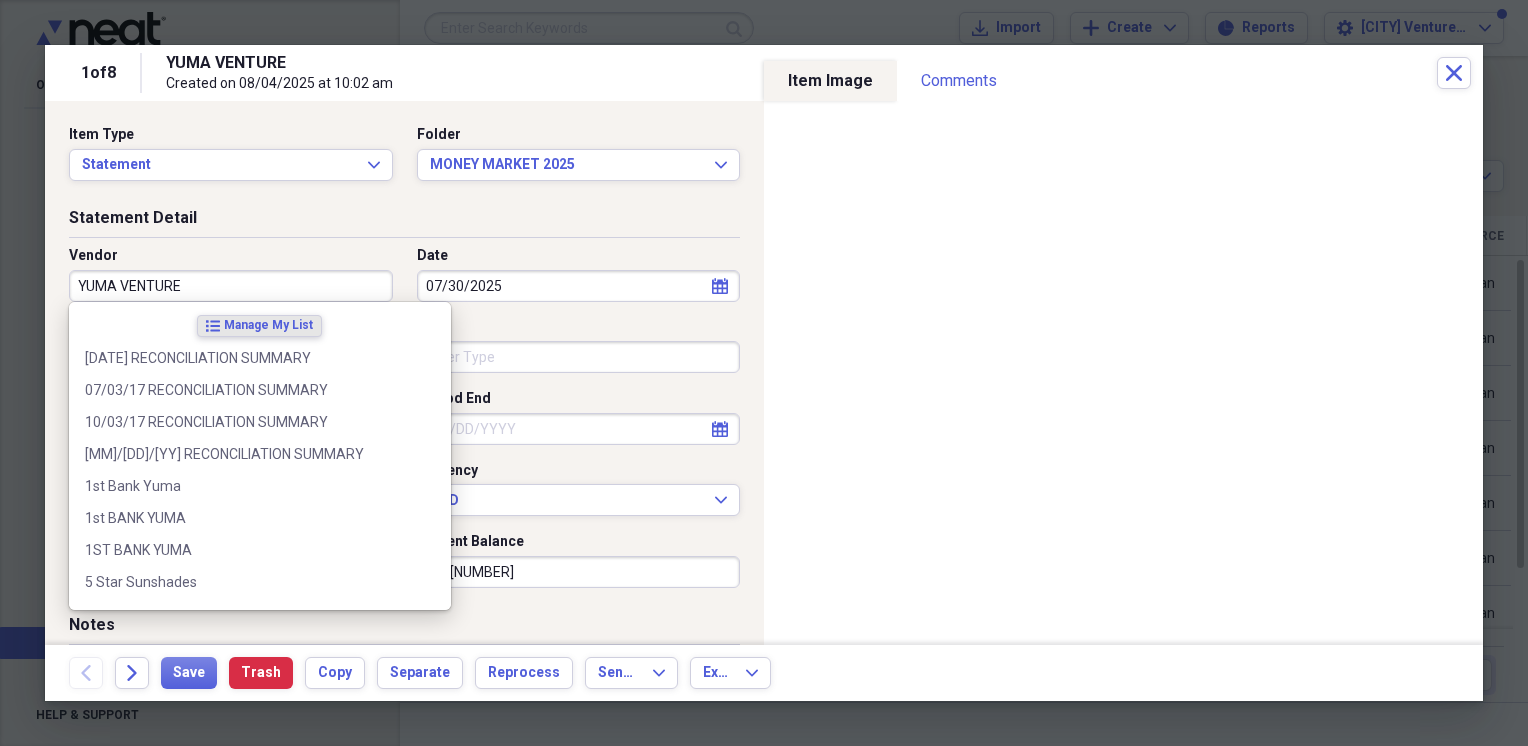 click on "YUMA VENTURE" at bounding box center [231, 286] 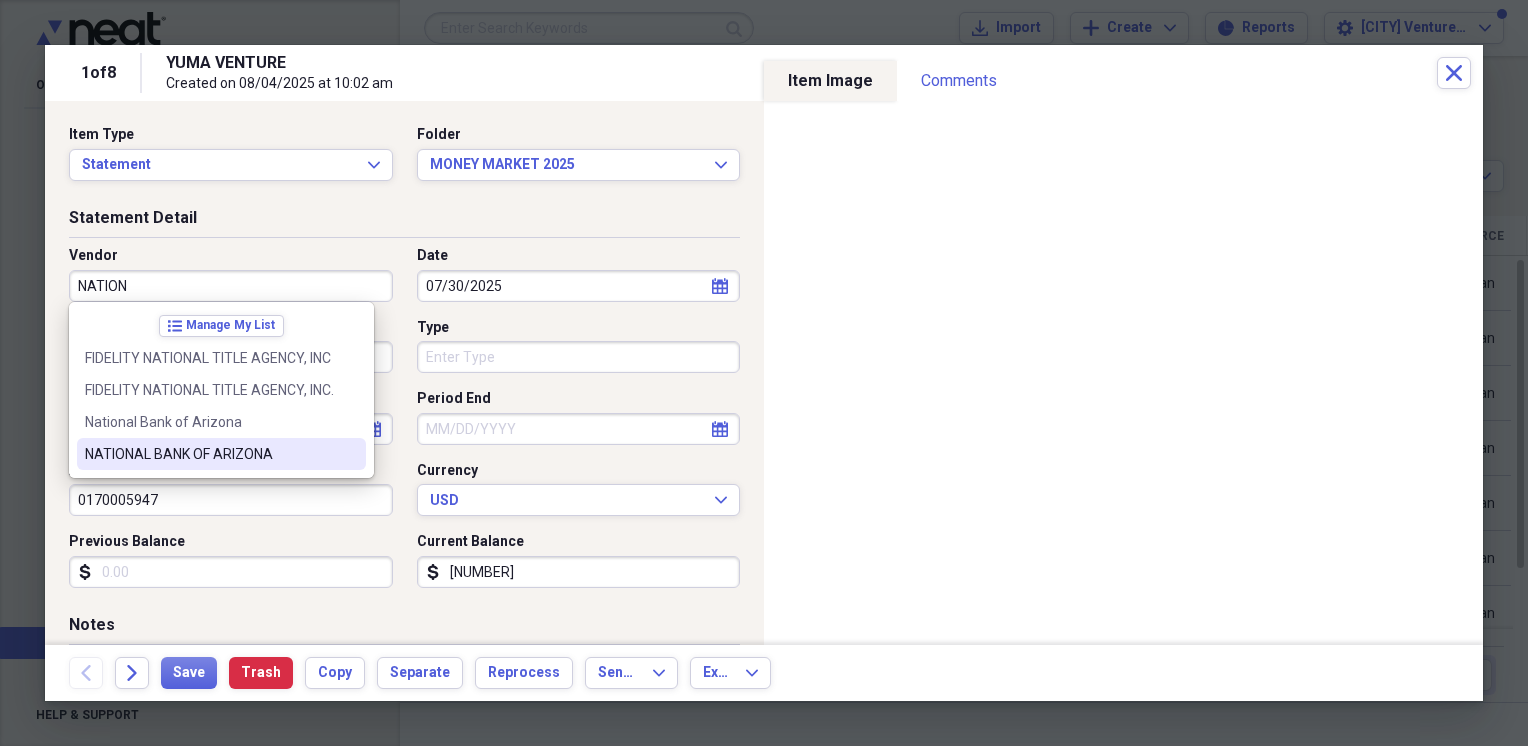 click on "NATIONAL BANK OF ARIZONA" at bounding box center [209, 454] 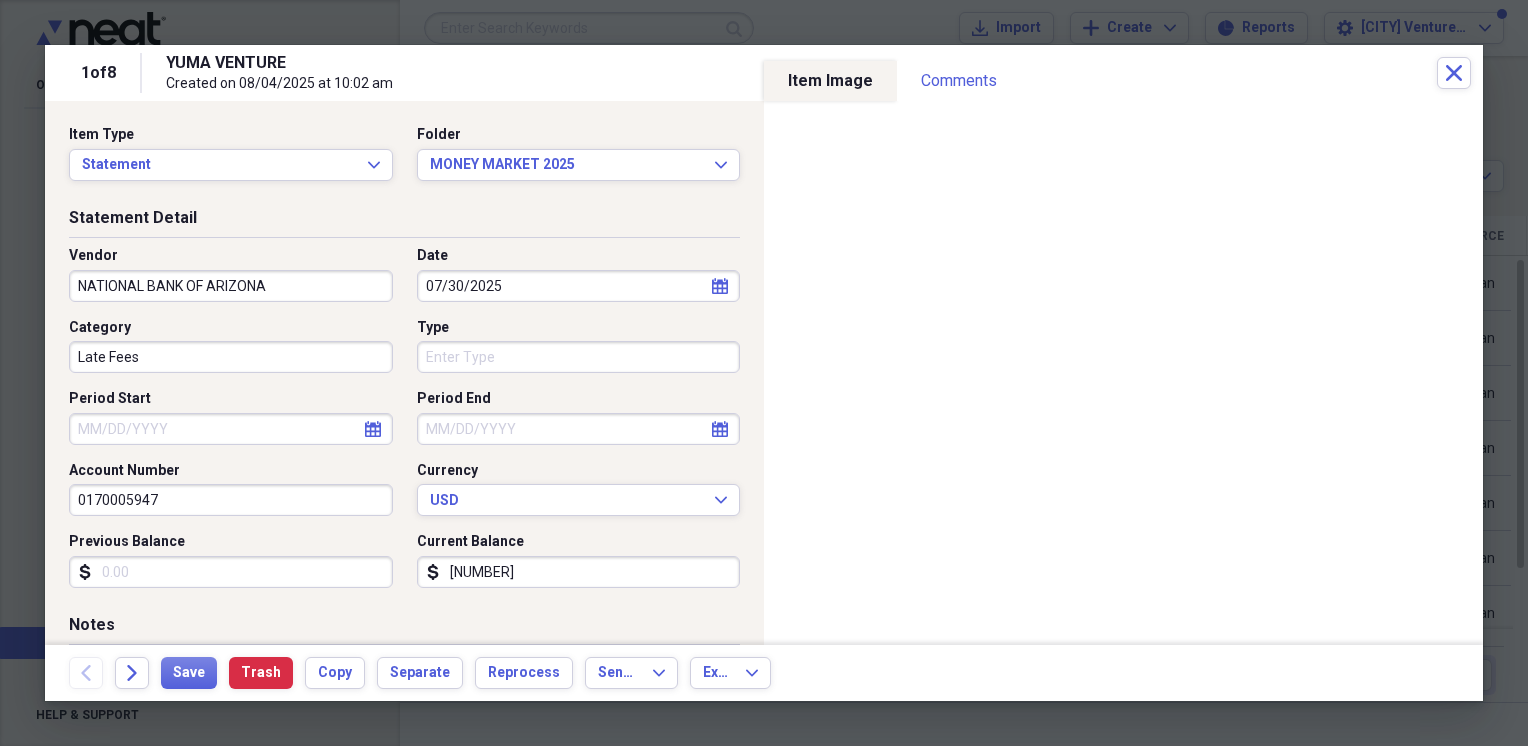 type on "Reconciliation Summary" 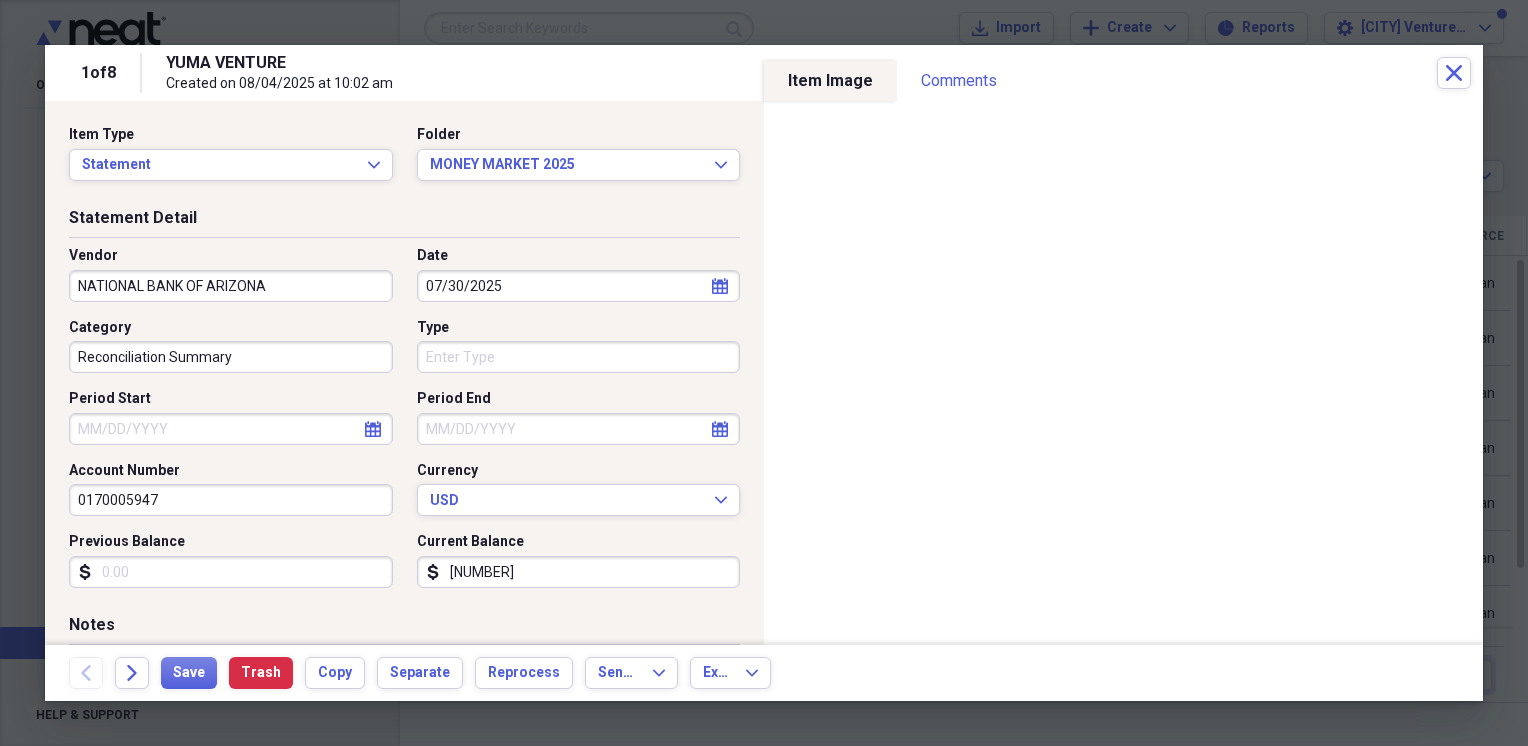click 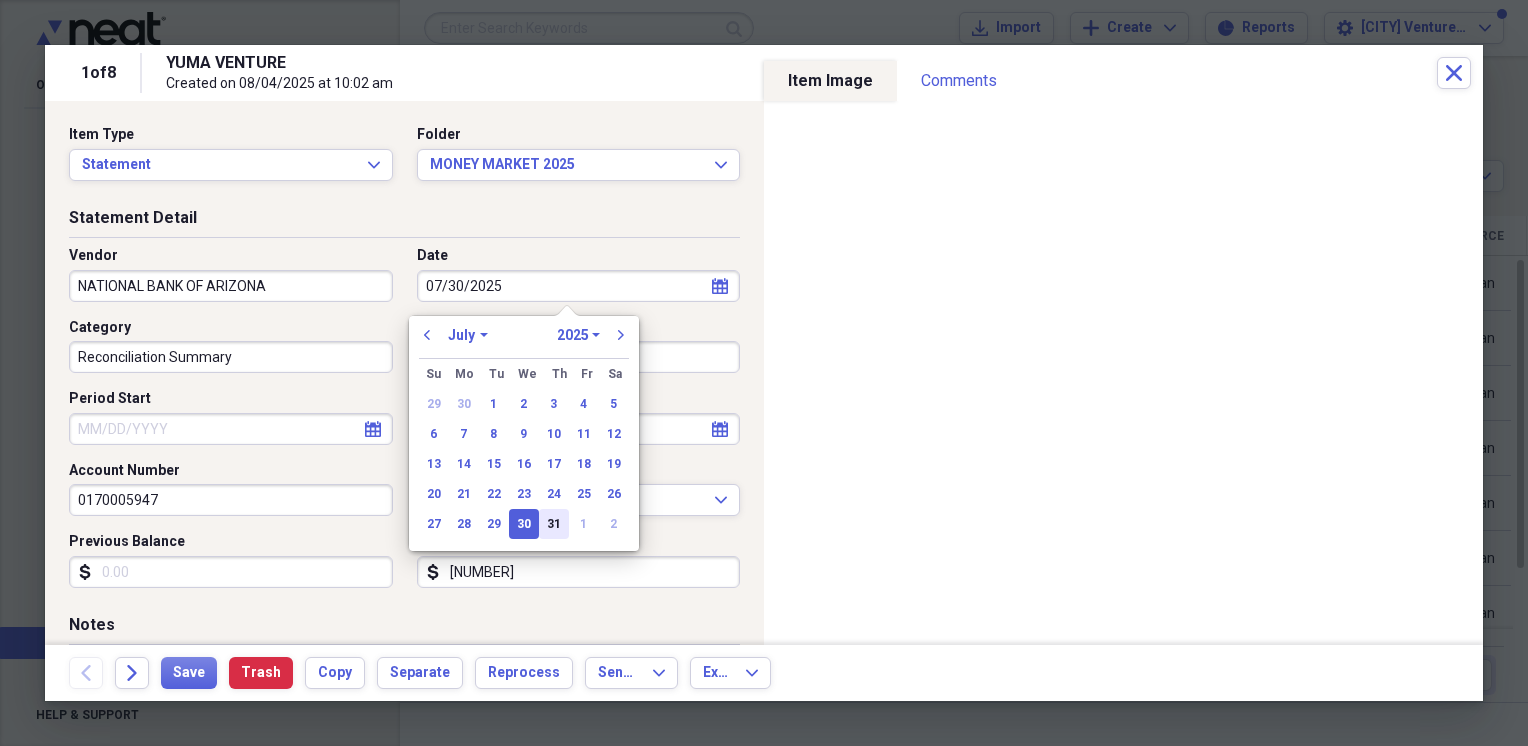 click on "31" at bounding box center [554, 524] 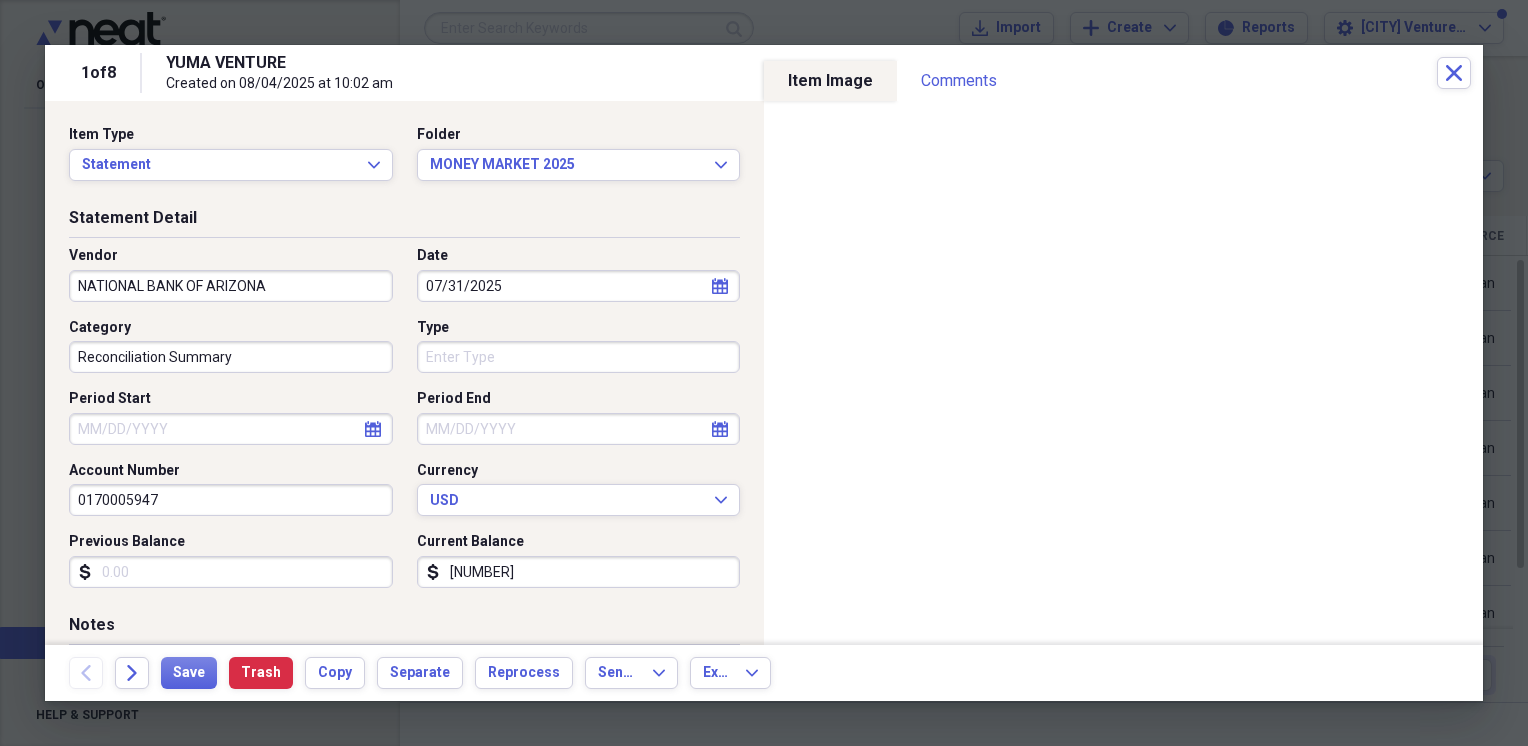 click 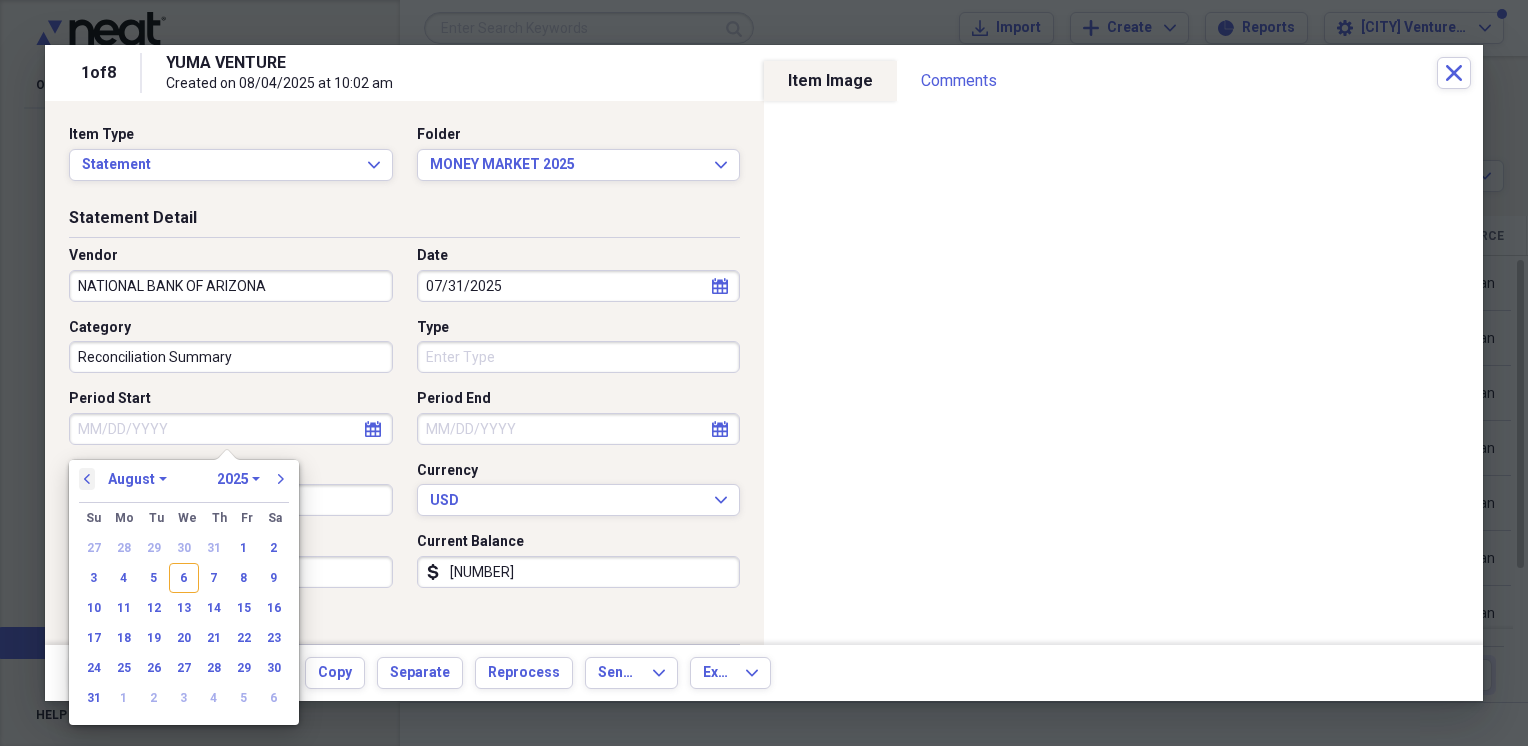 click on "previous" at bounding box center (87, 479) 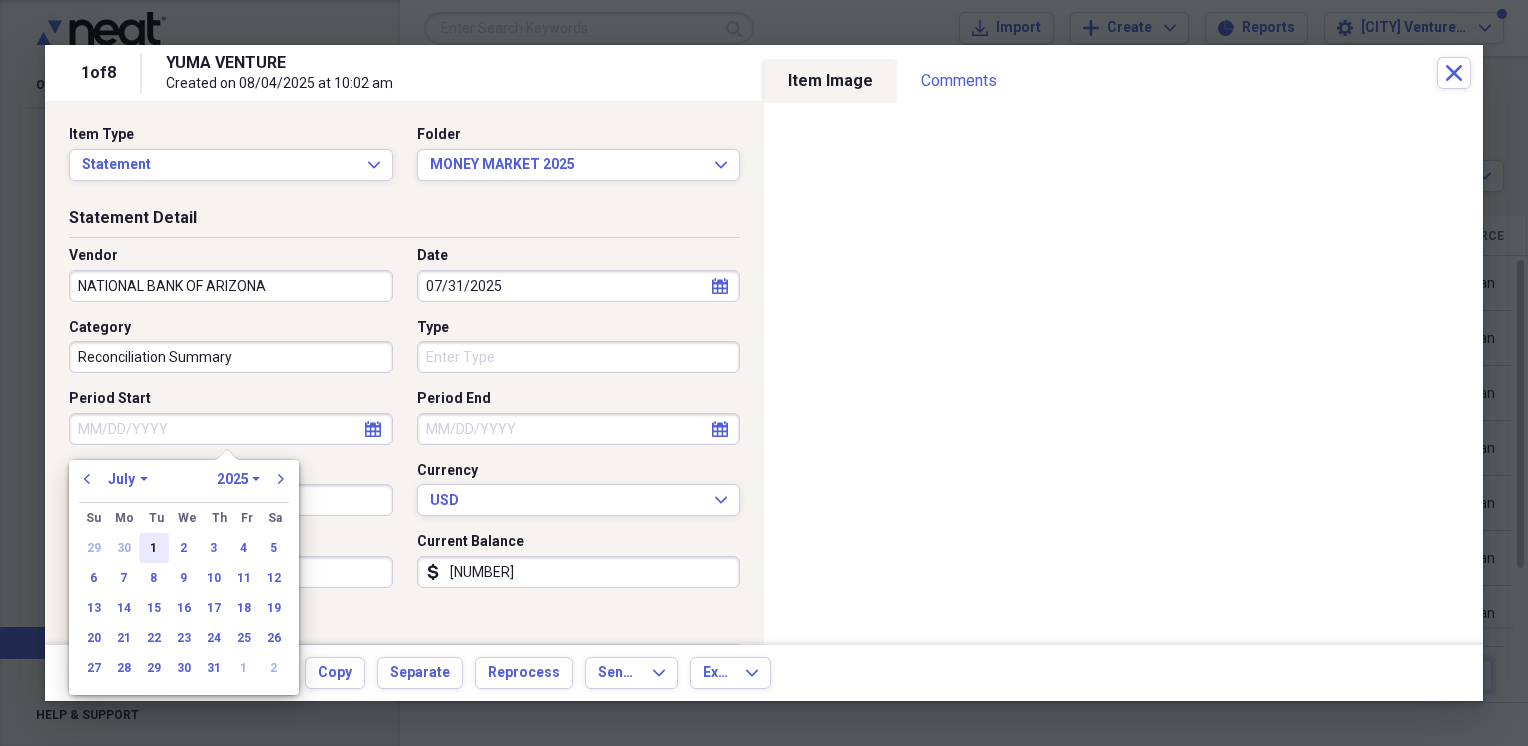 click on "1" at bounding box center [154, 548] 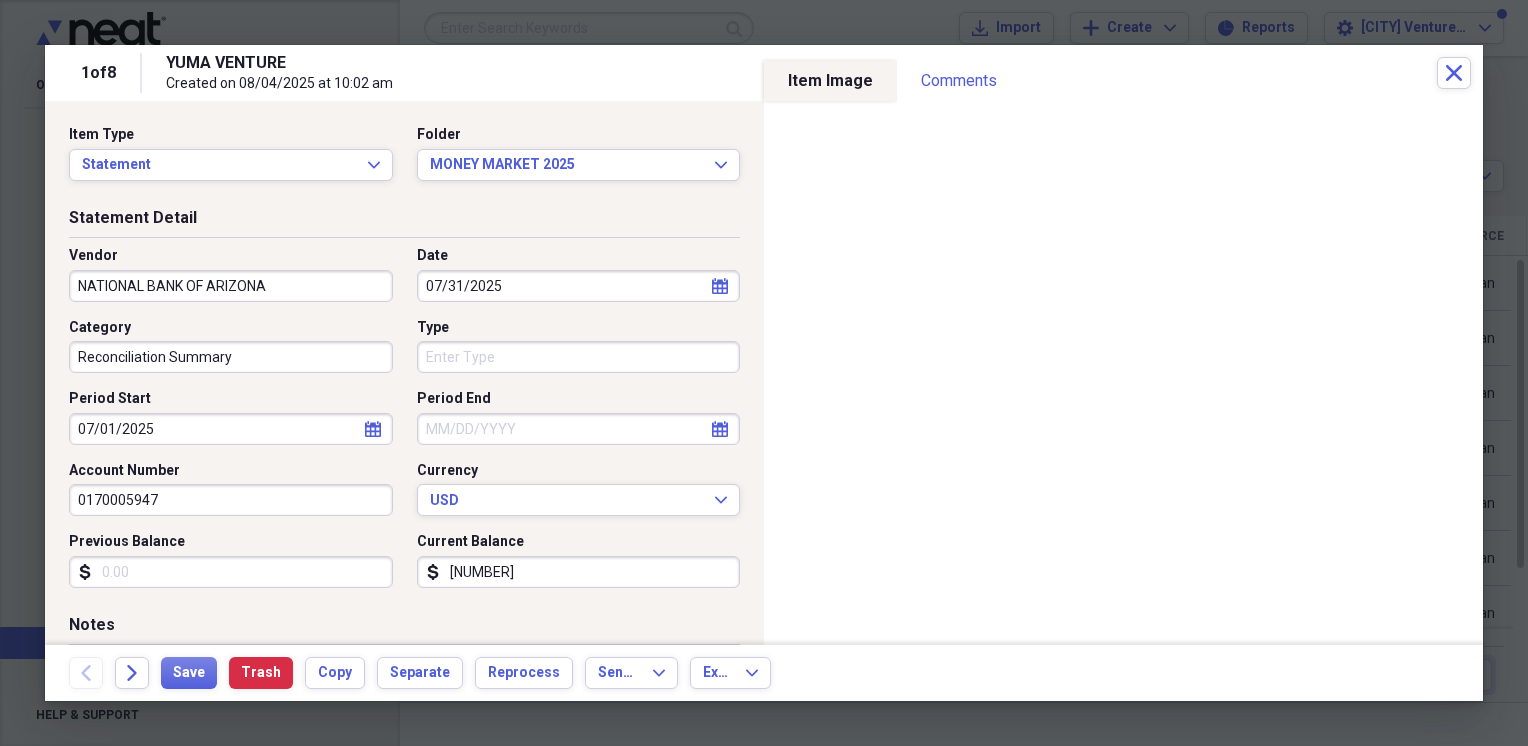 click 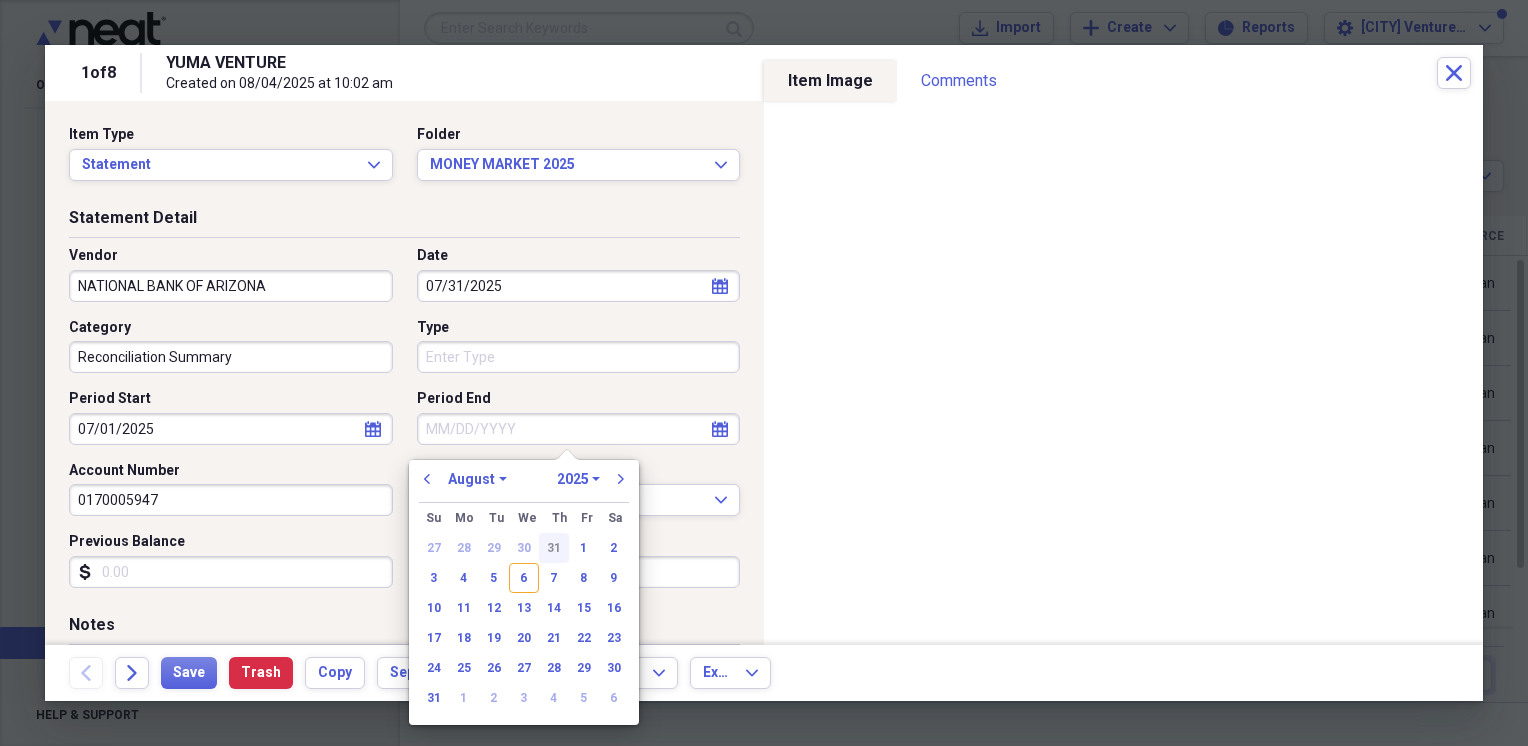 click on "31" at bounding box center (554, 548) 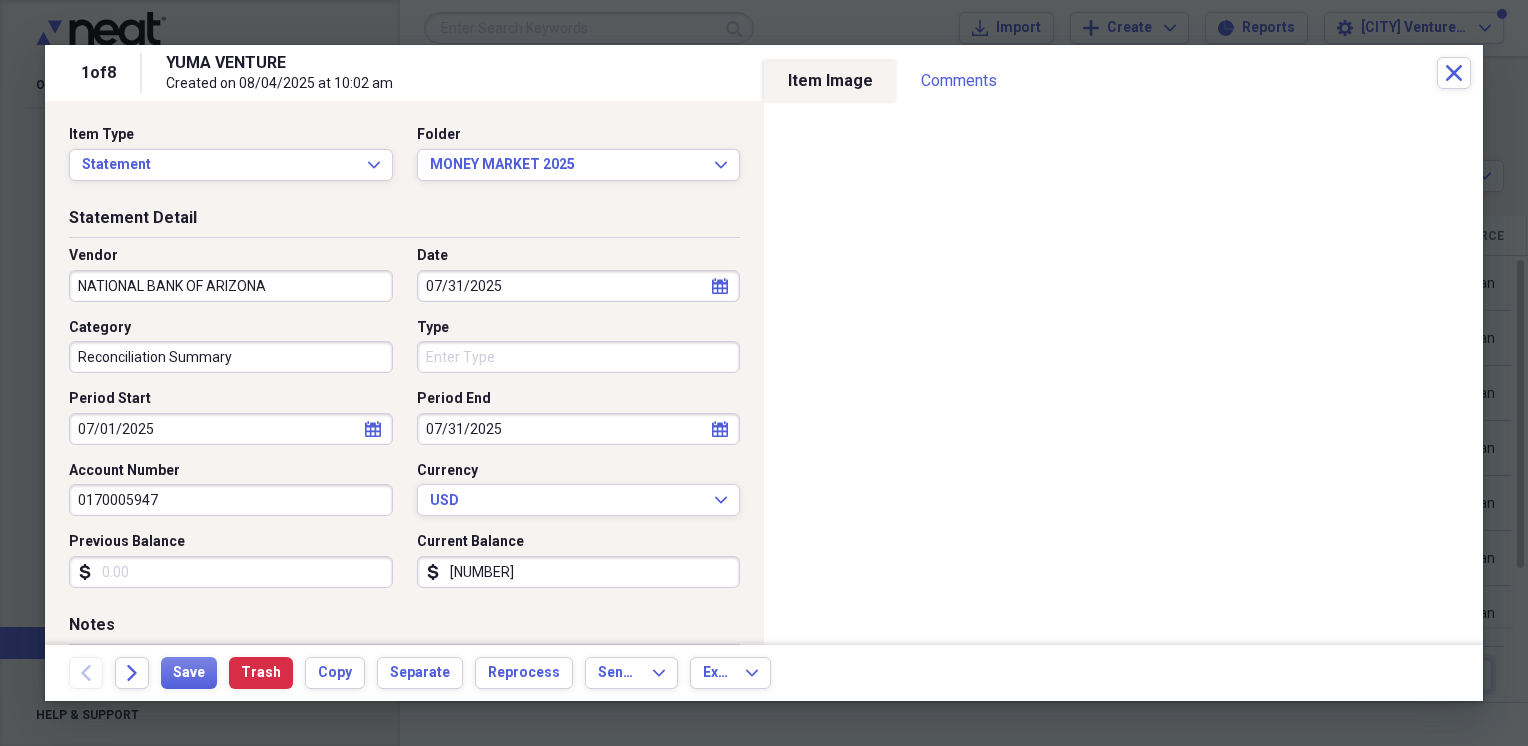 click on "[NUMBER]" at bounding box center (579, 572) 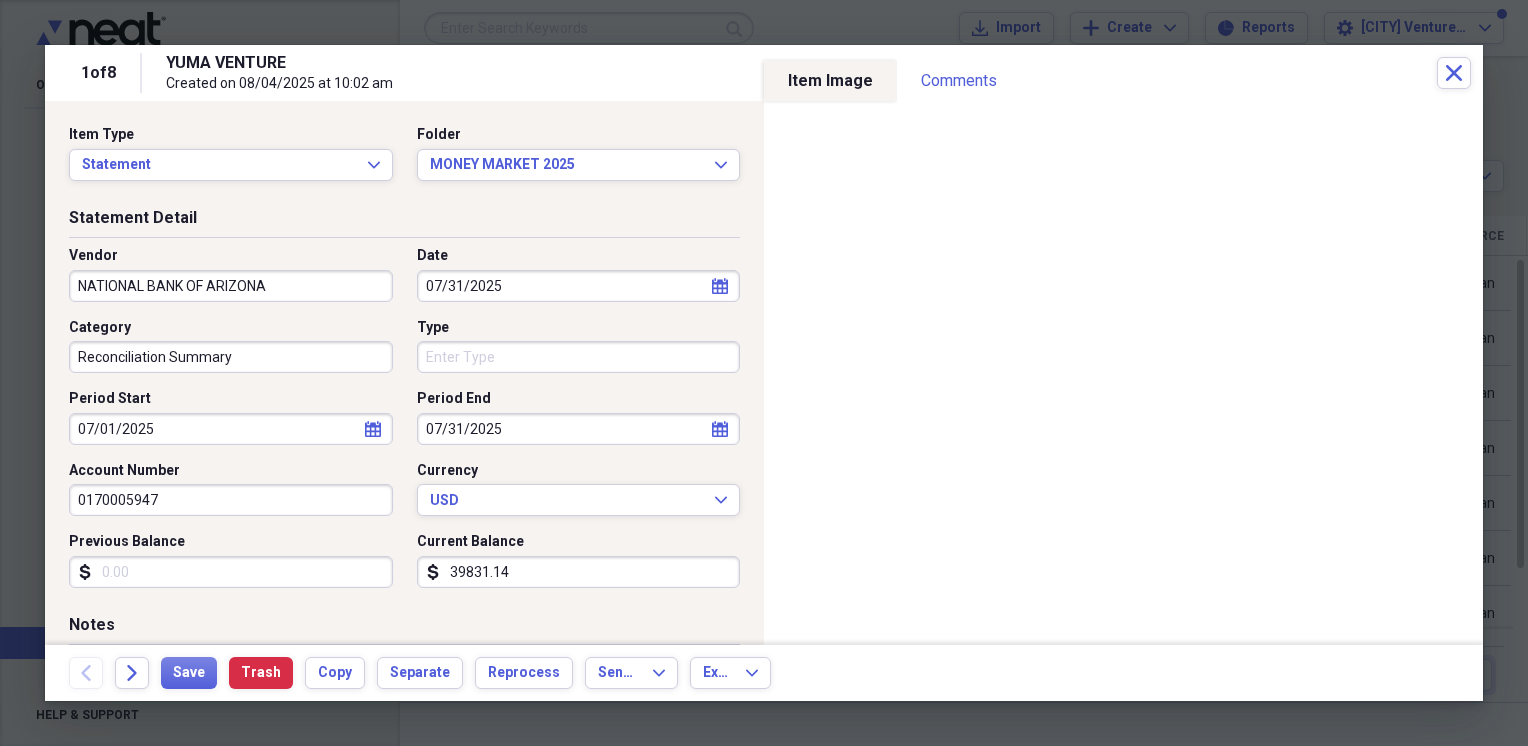 scroll, scrollTop: 25, scrollLeft: 0, axis: vertical 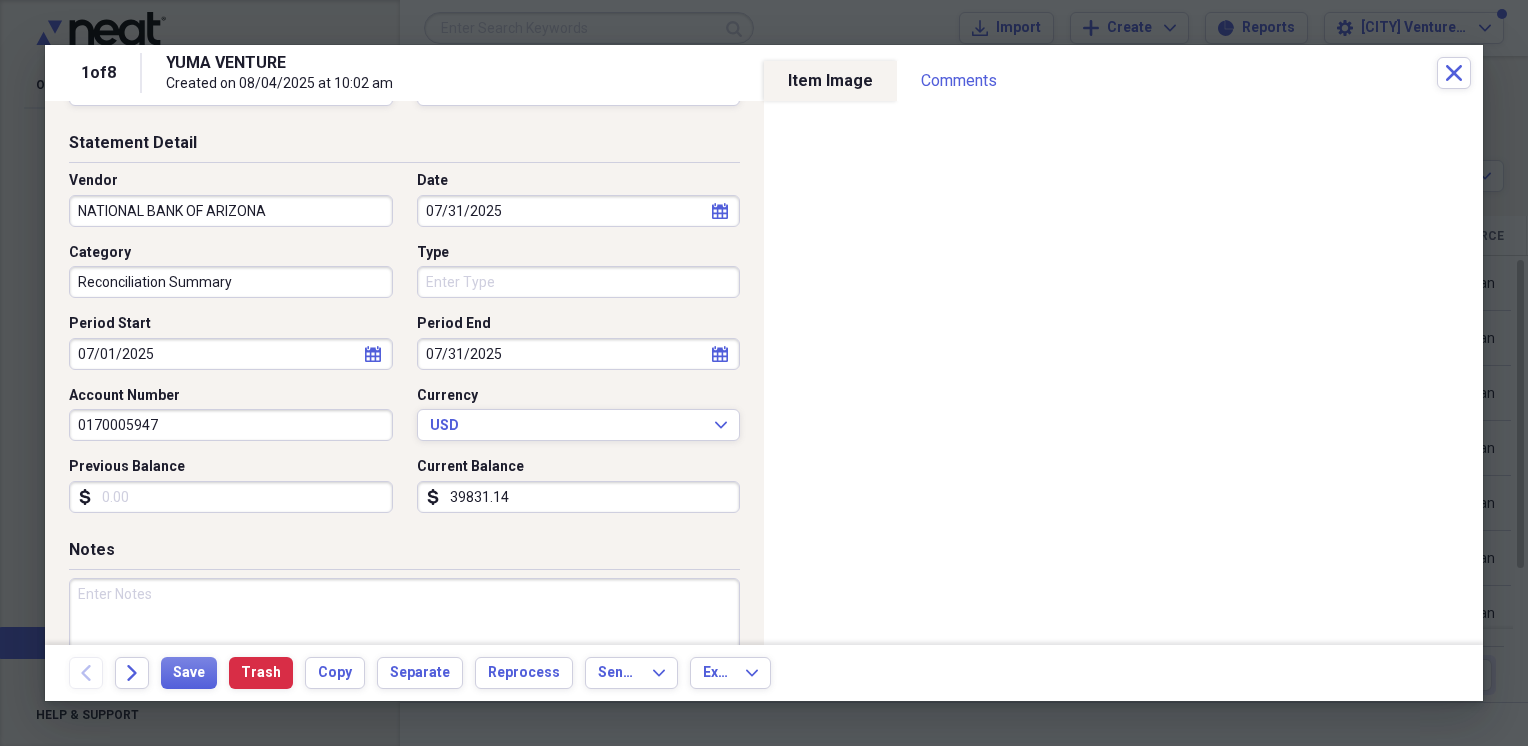 type on "39831.14" 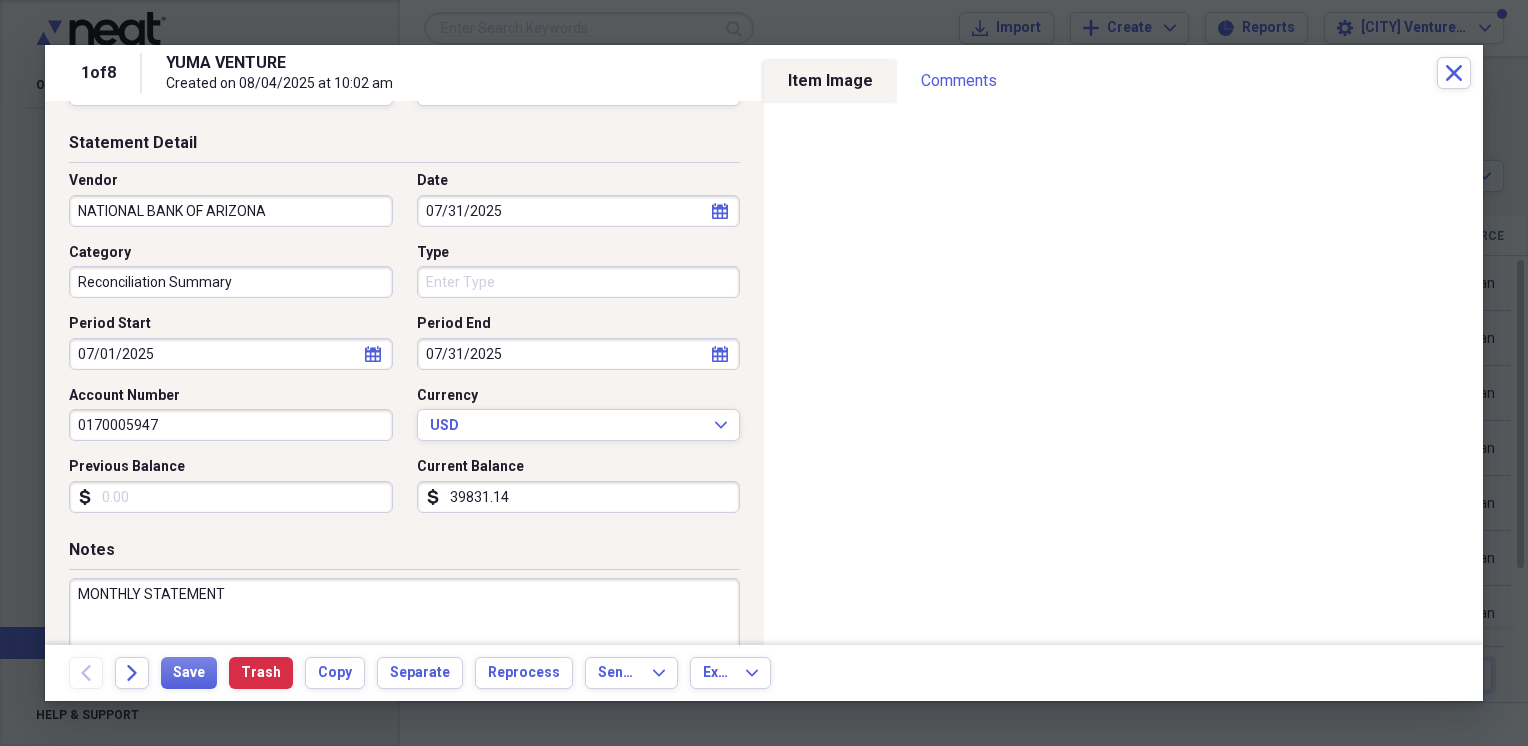 scroll, scrollTop: 0, scrollLeft: 0, axis: both 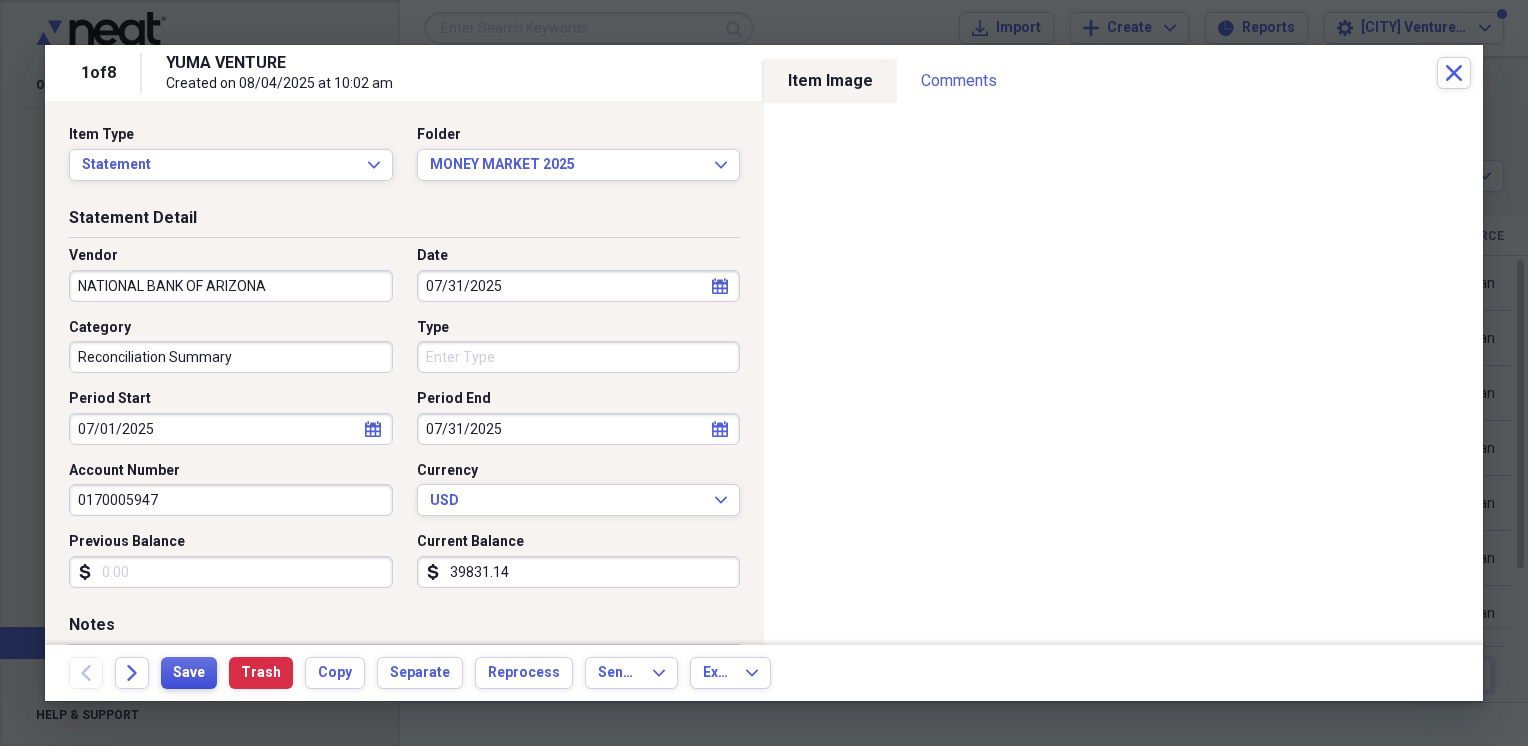 type on "MONTHLY STATEMENT" 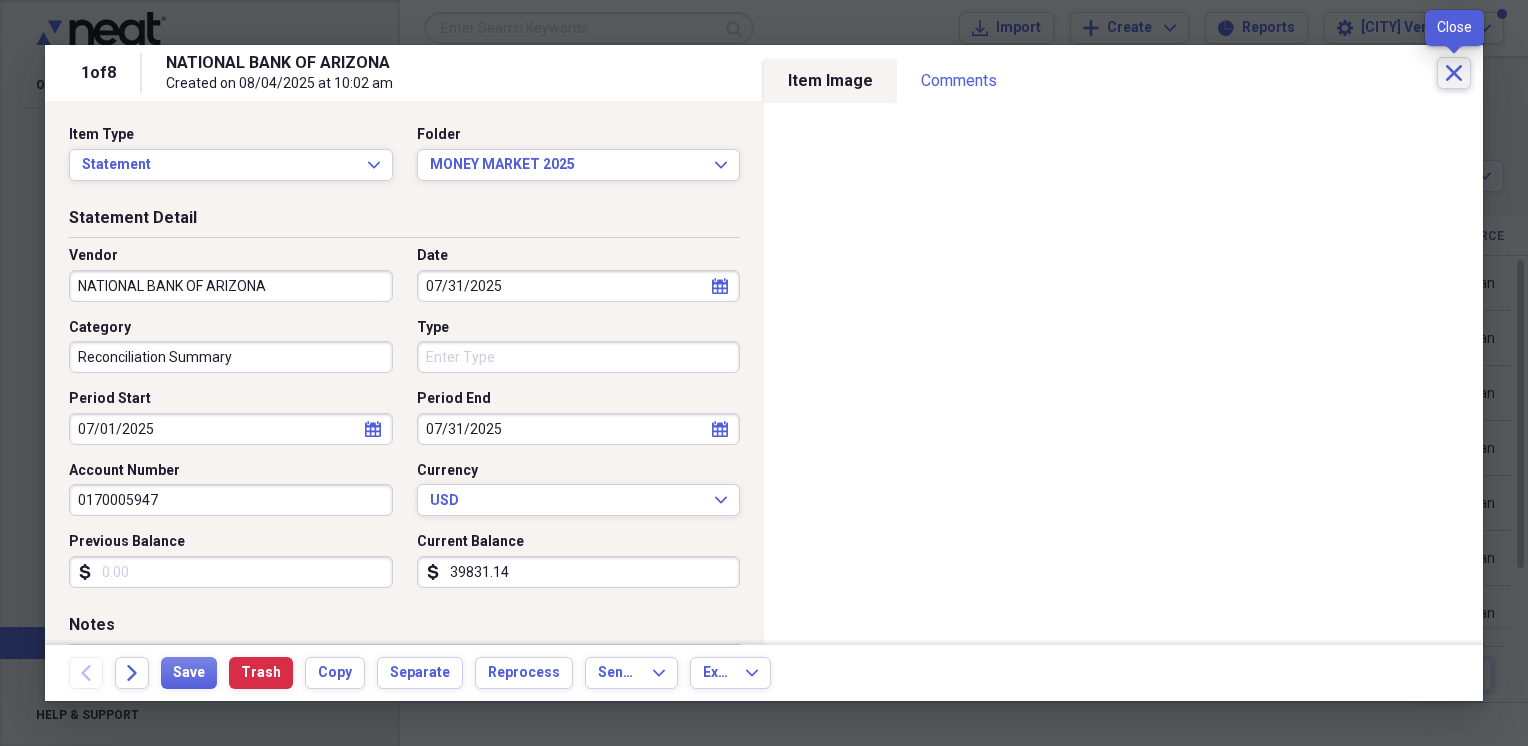 click on "Close" 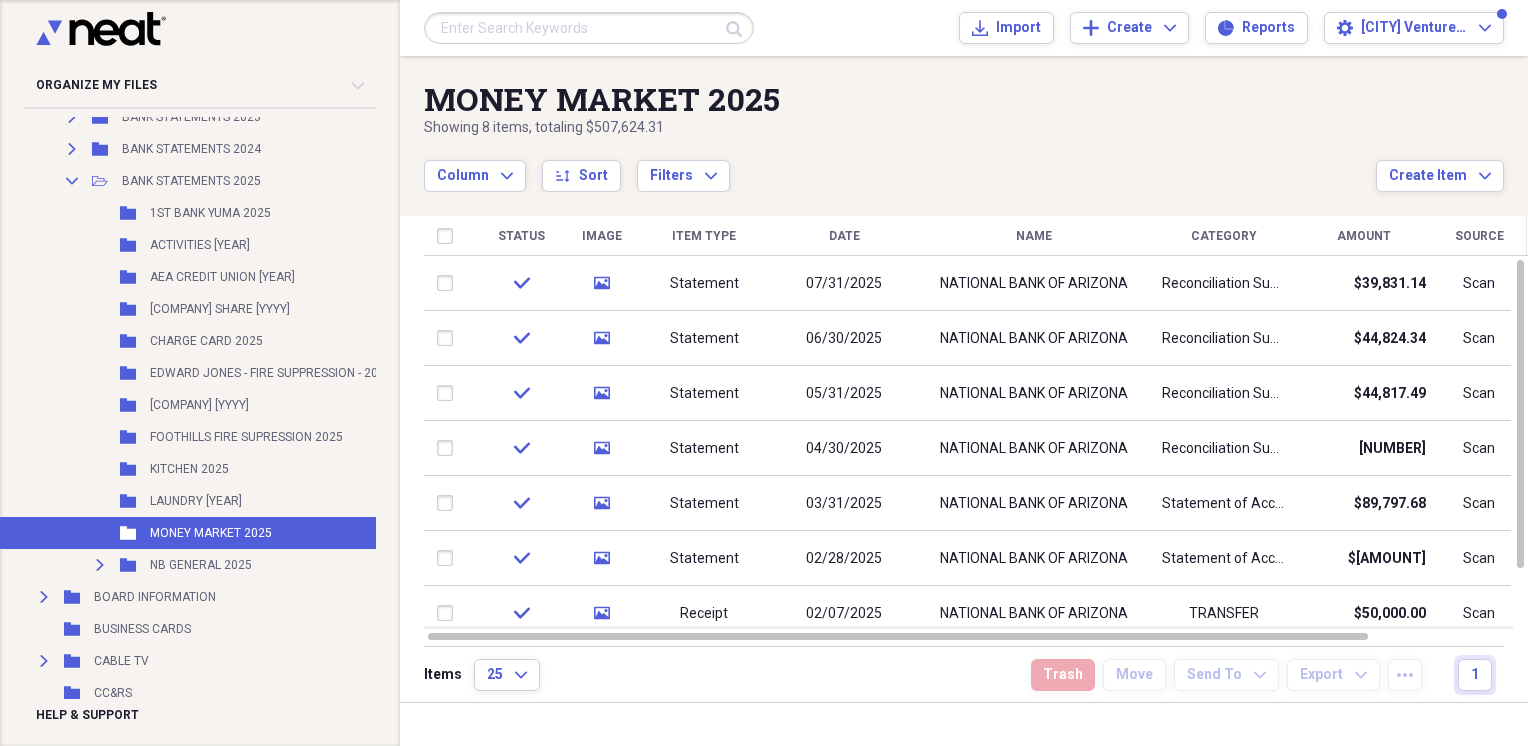 scroll, scrollTop: 836, scrollLeft: 0, axis: vertical 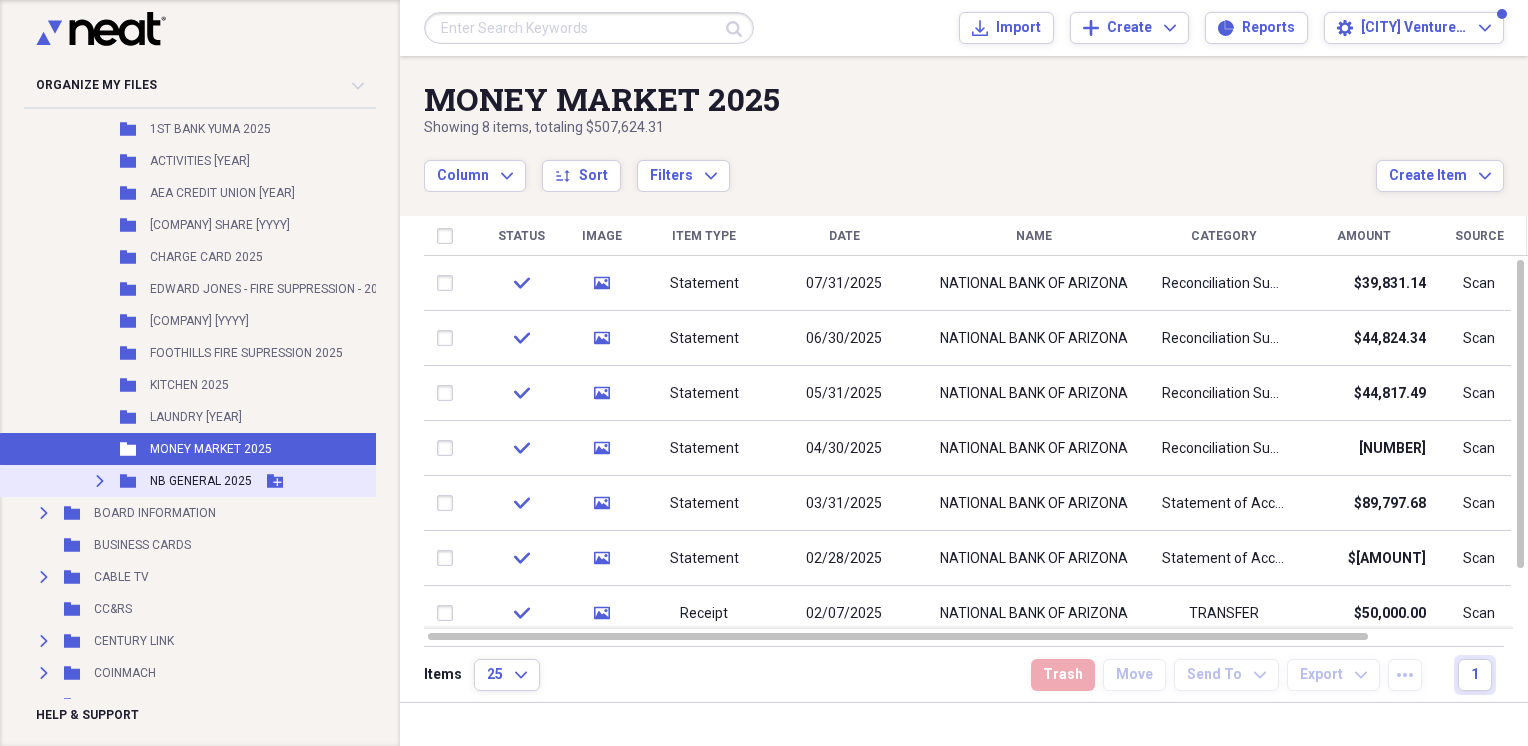 click on "Expand" 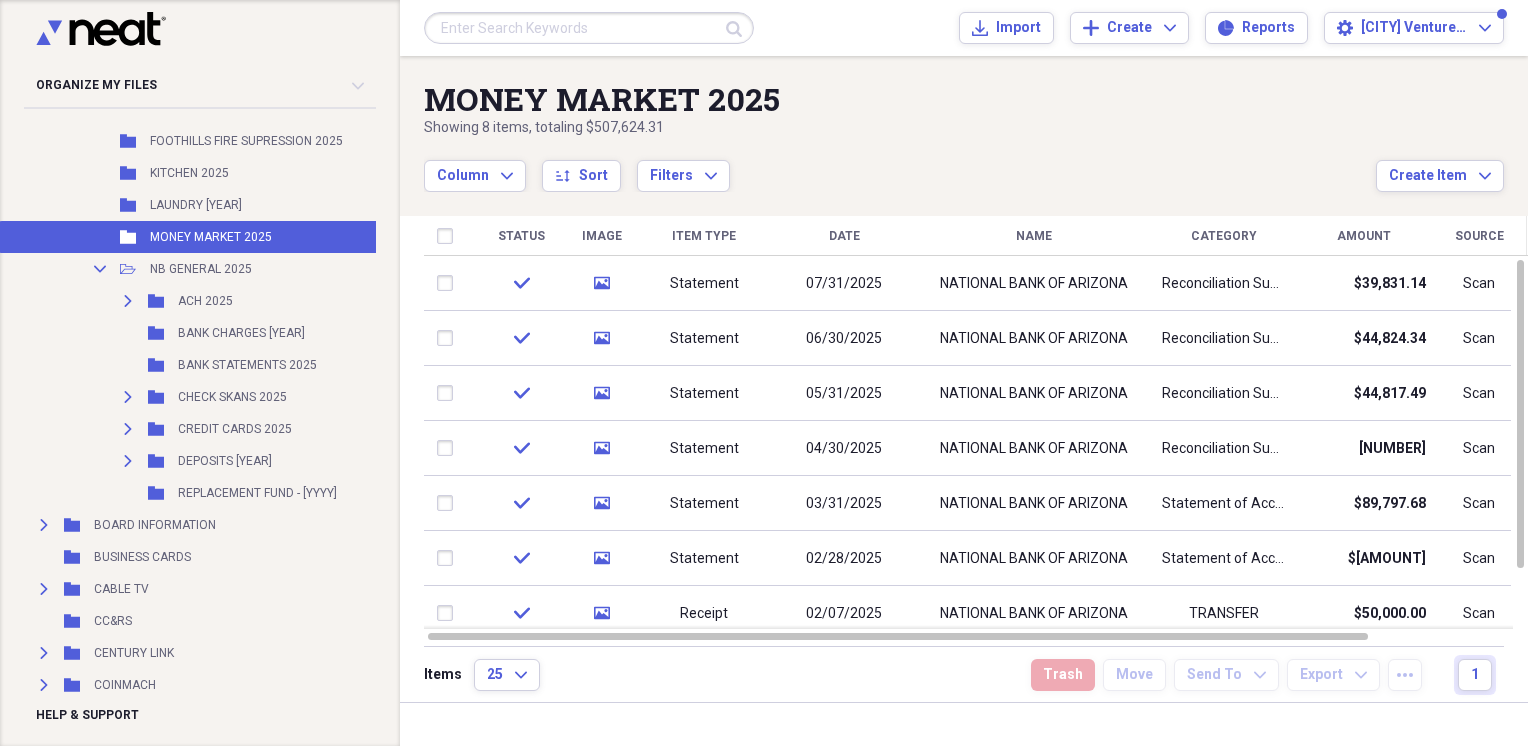 scroll, scrollTop: 1058, scrollLeft: 0, axis: vertical 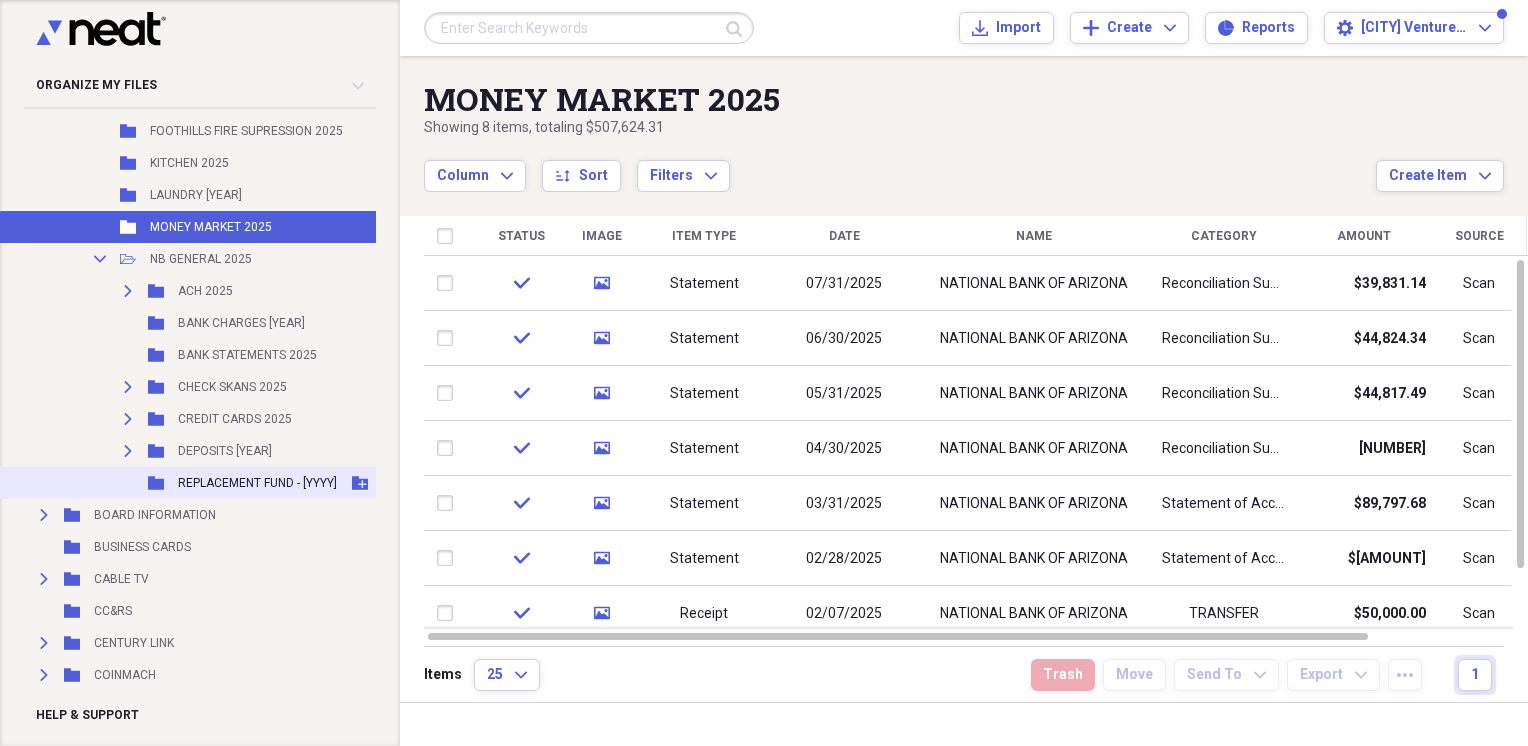 click on "REPLACEMENT FUND - [YYYY]" at bounding box center (257, 483) 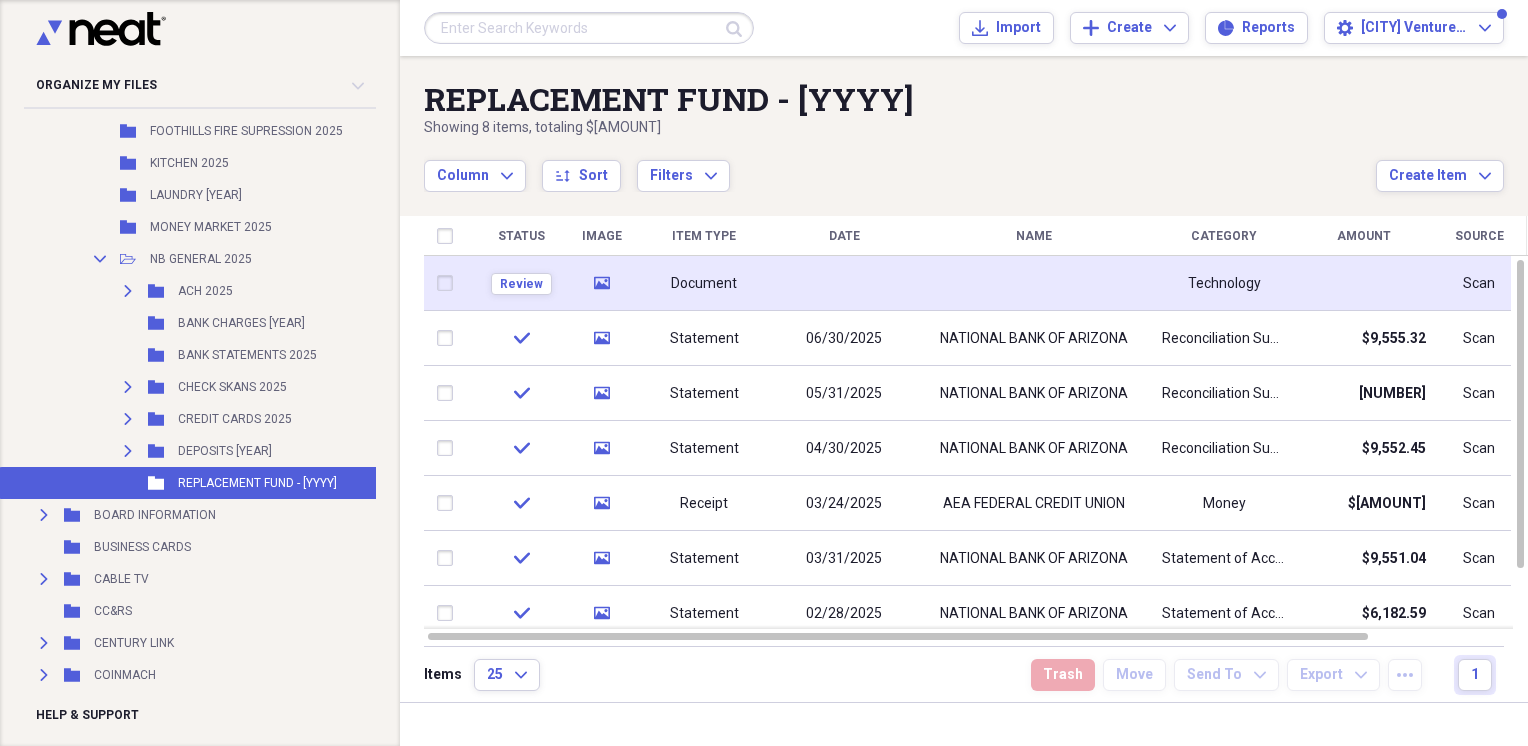 click on "Document" at bounding box center (704, 284) 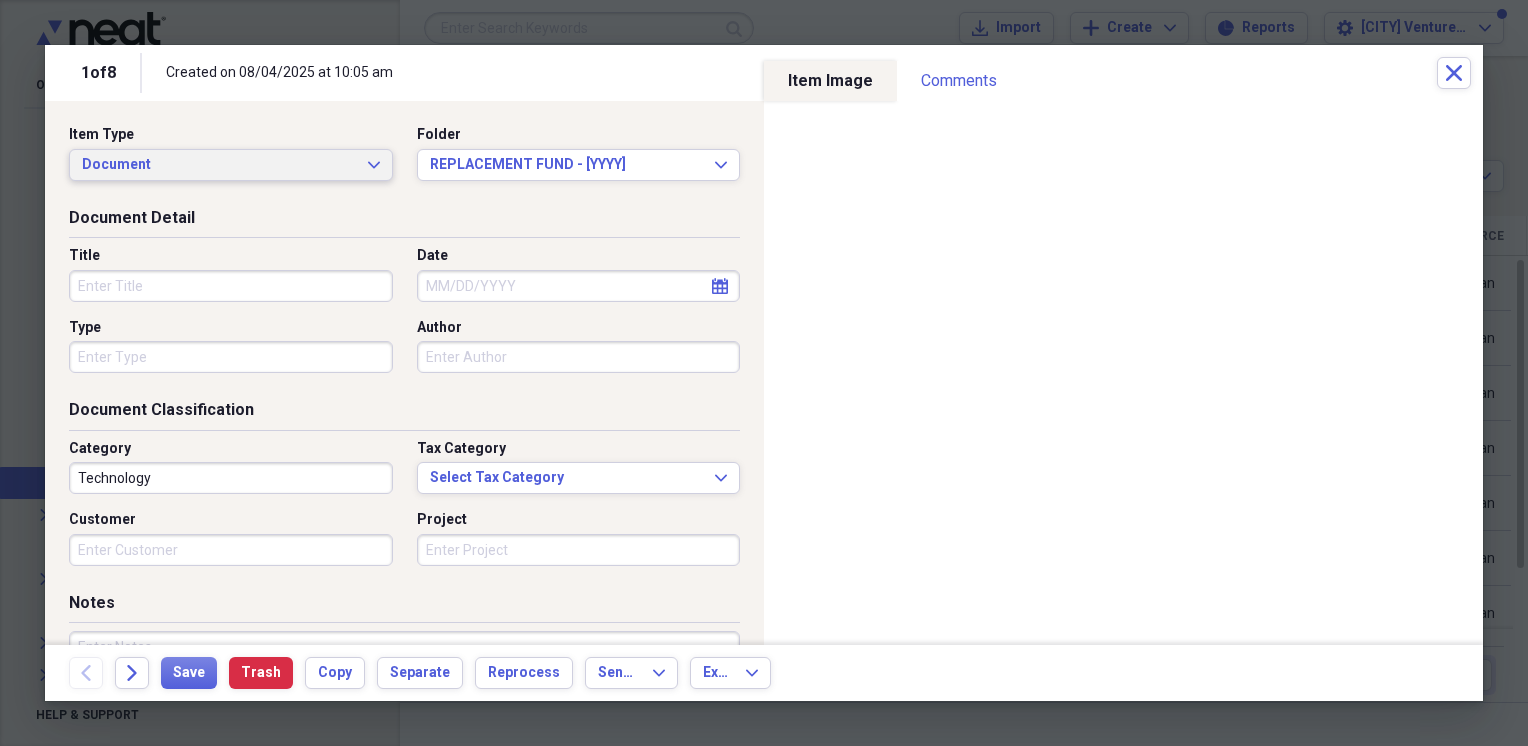 click on "Expand" 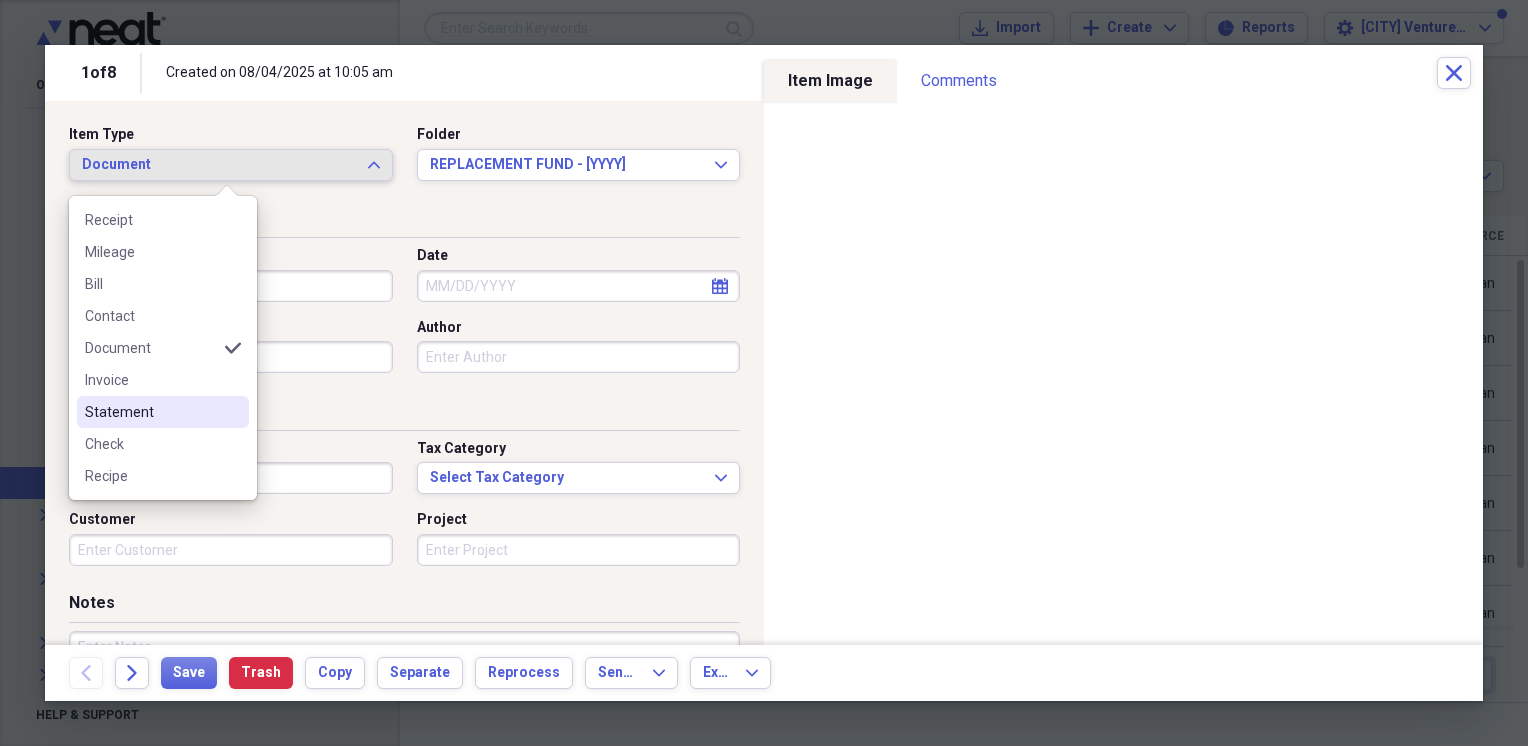 click on "Statement" at bounding box center [151, 412] 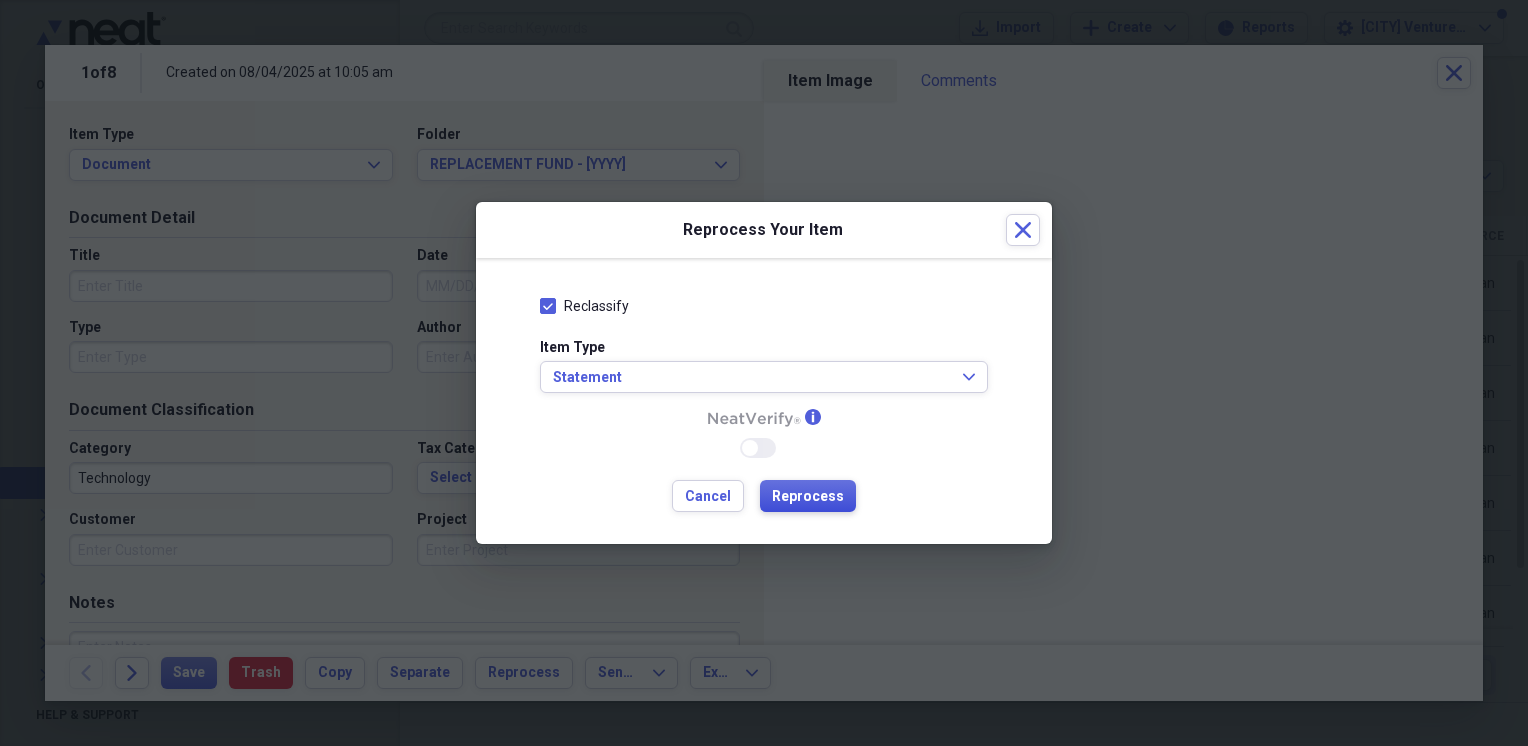 click on "Reprocess" at bounding box center (808, 497) 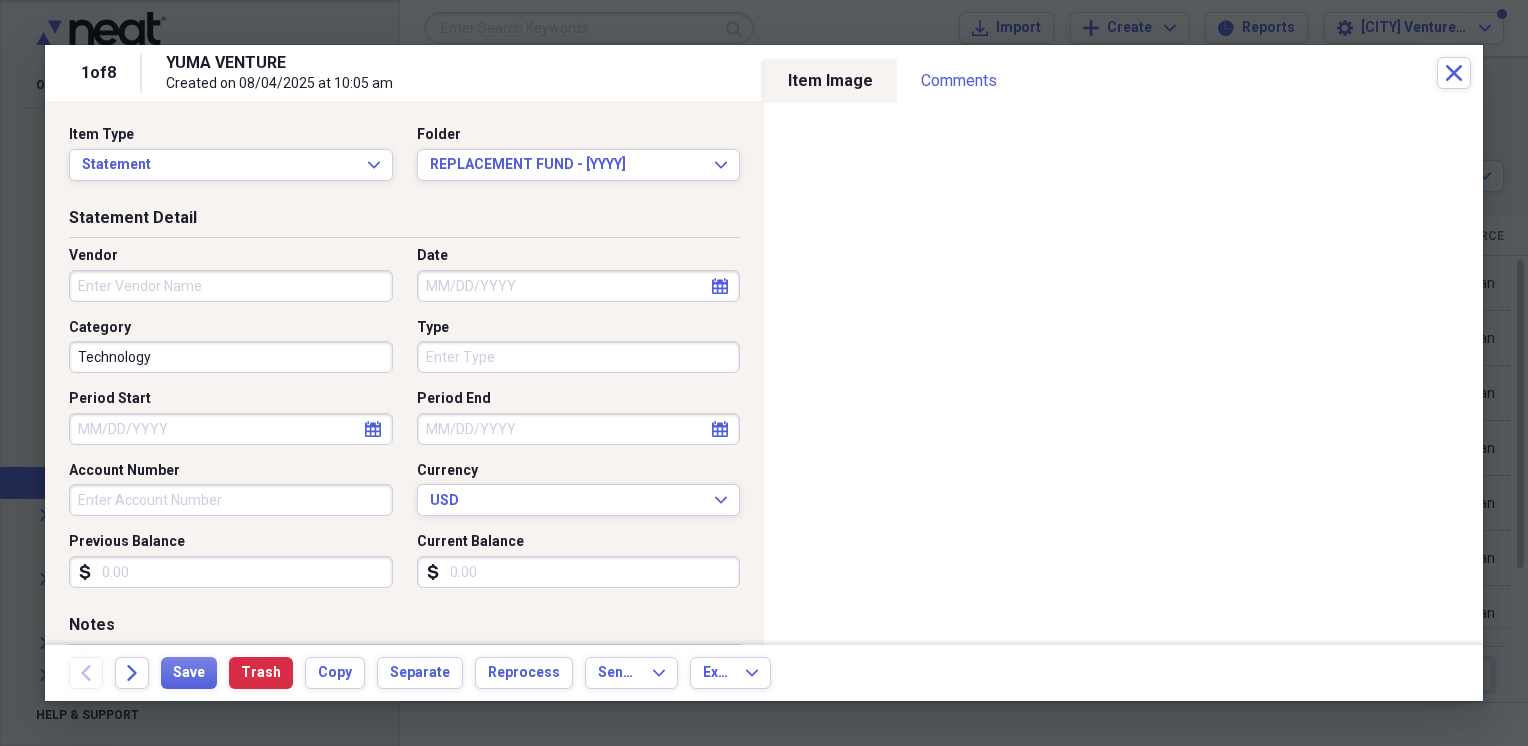 type on "YUMA VENTURE" 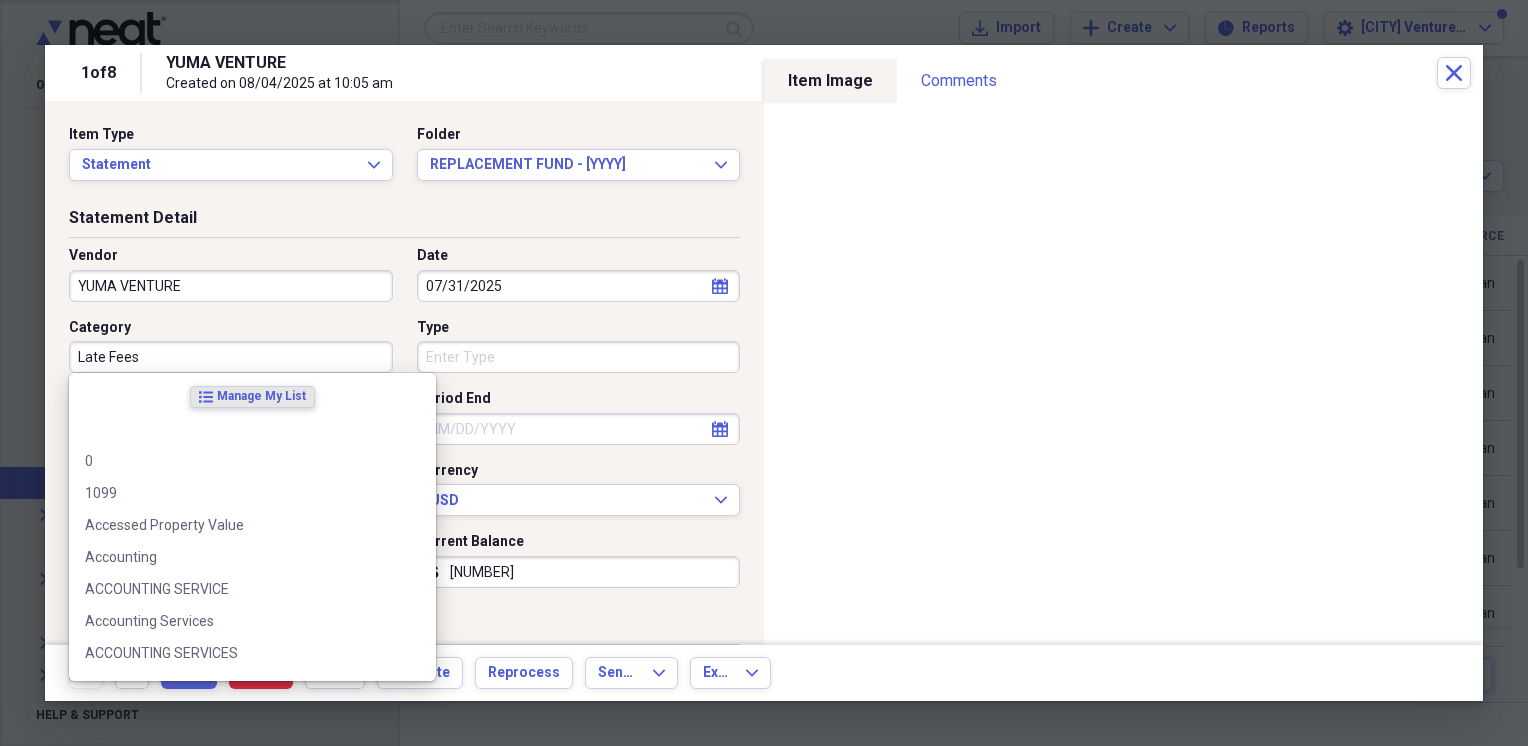 click on "Late Fees" at bounding box center [231, 357] 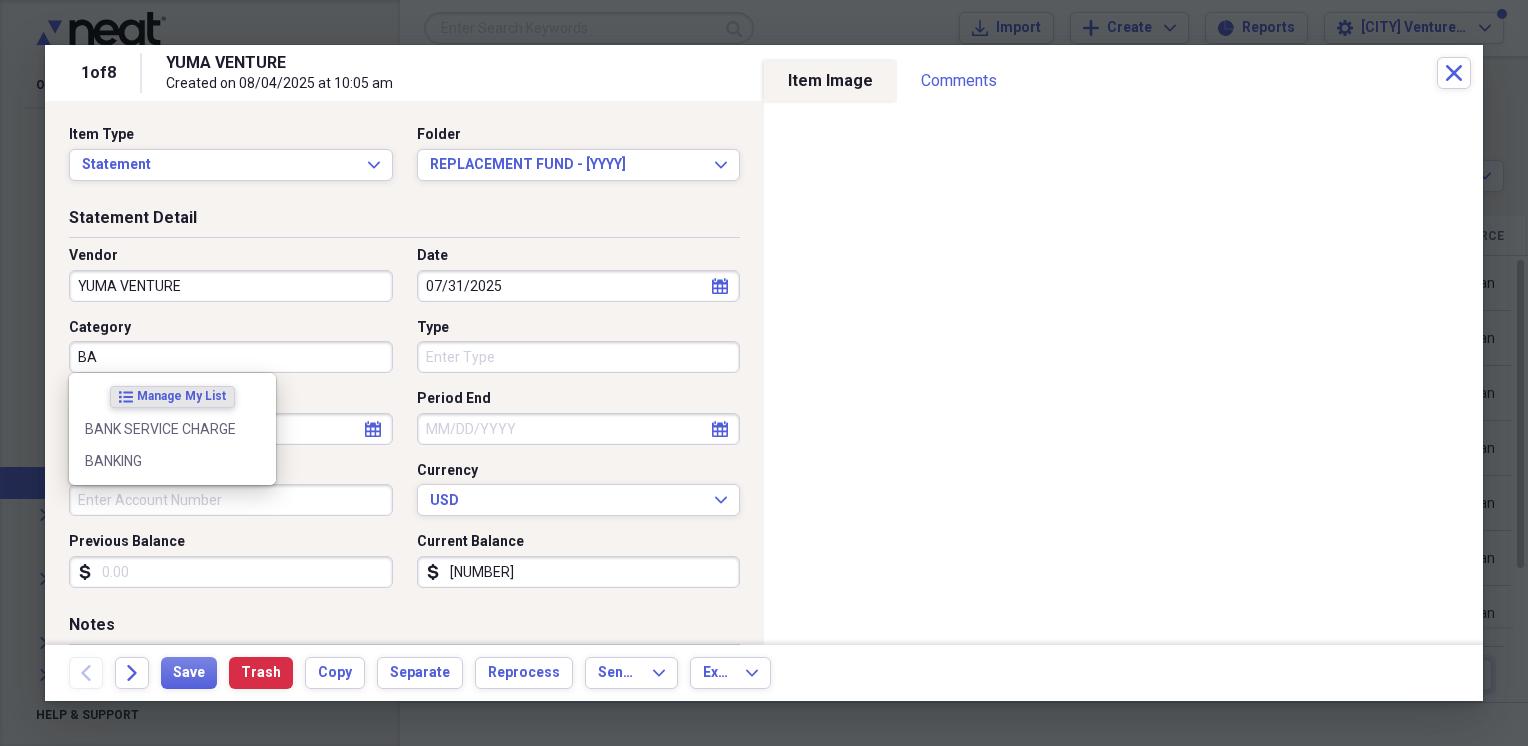 type on "B" 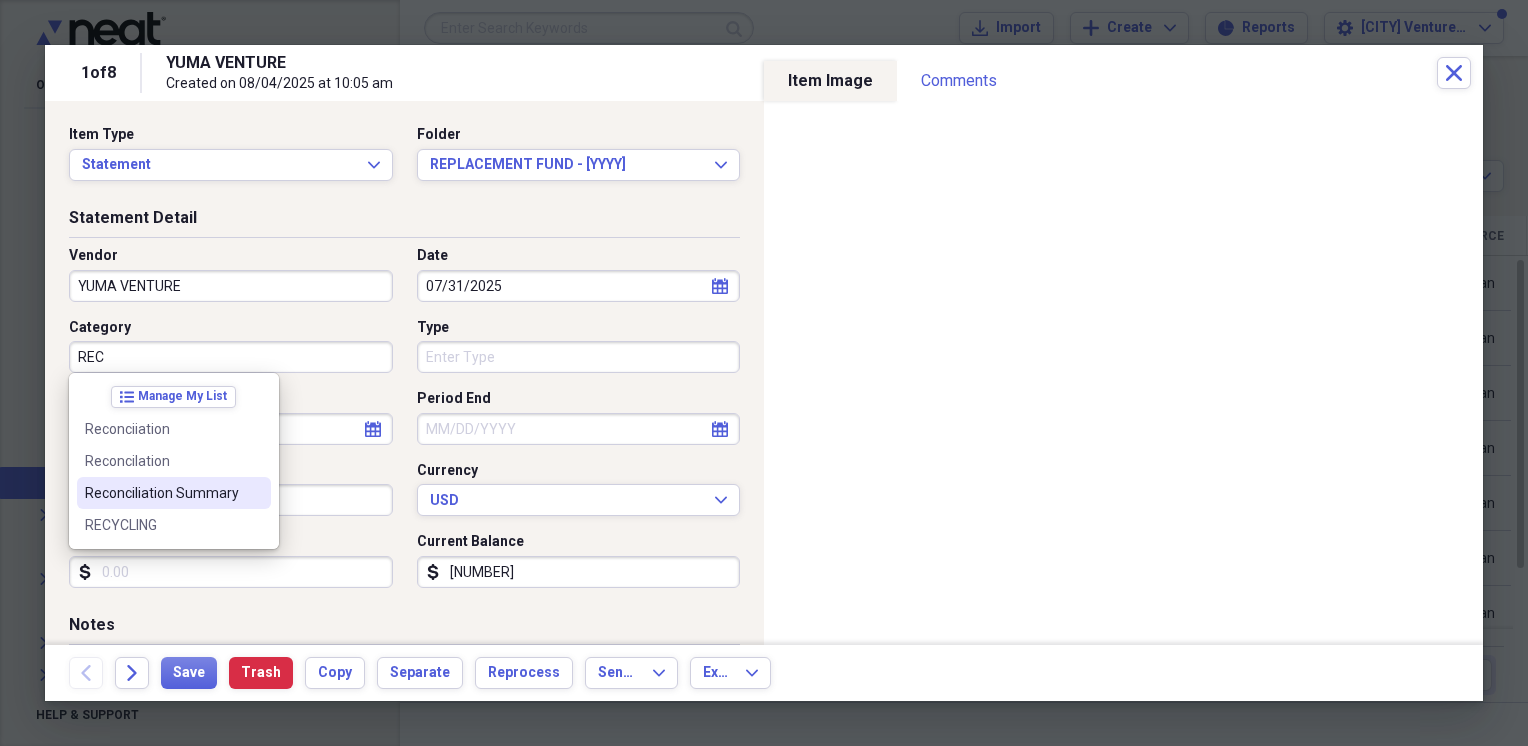 click on "Reconciliation Summary" at bounding box center [162, 493] 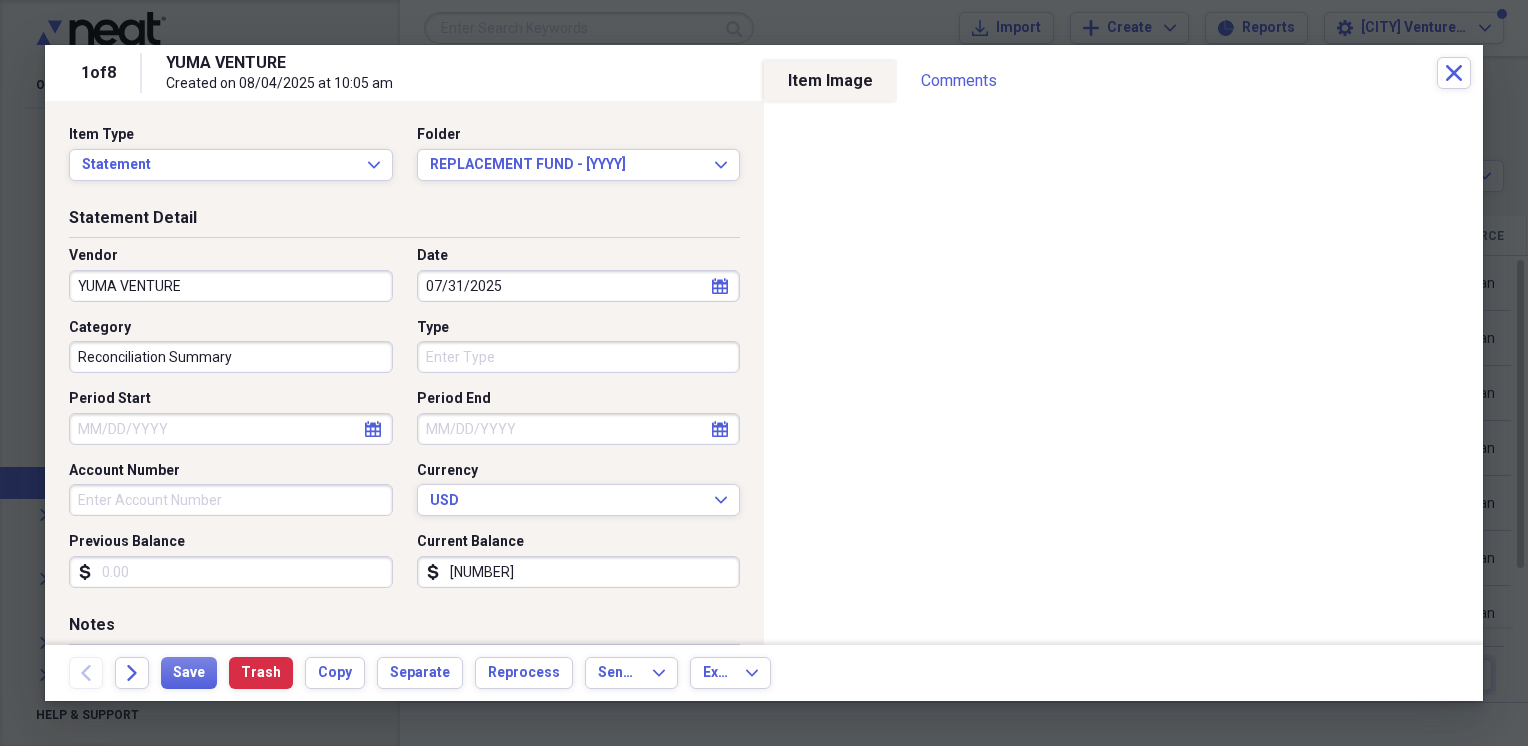 click on "YUMA VENTURE" at bounding box center [231, 286] 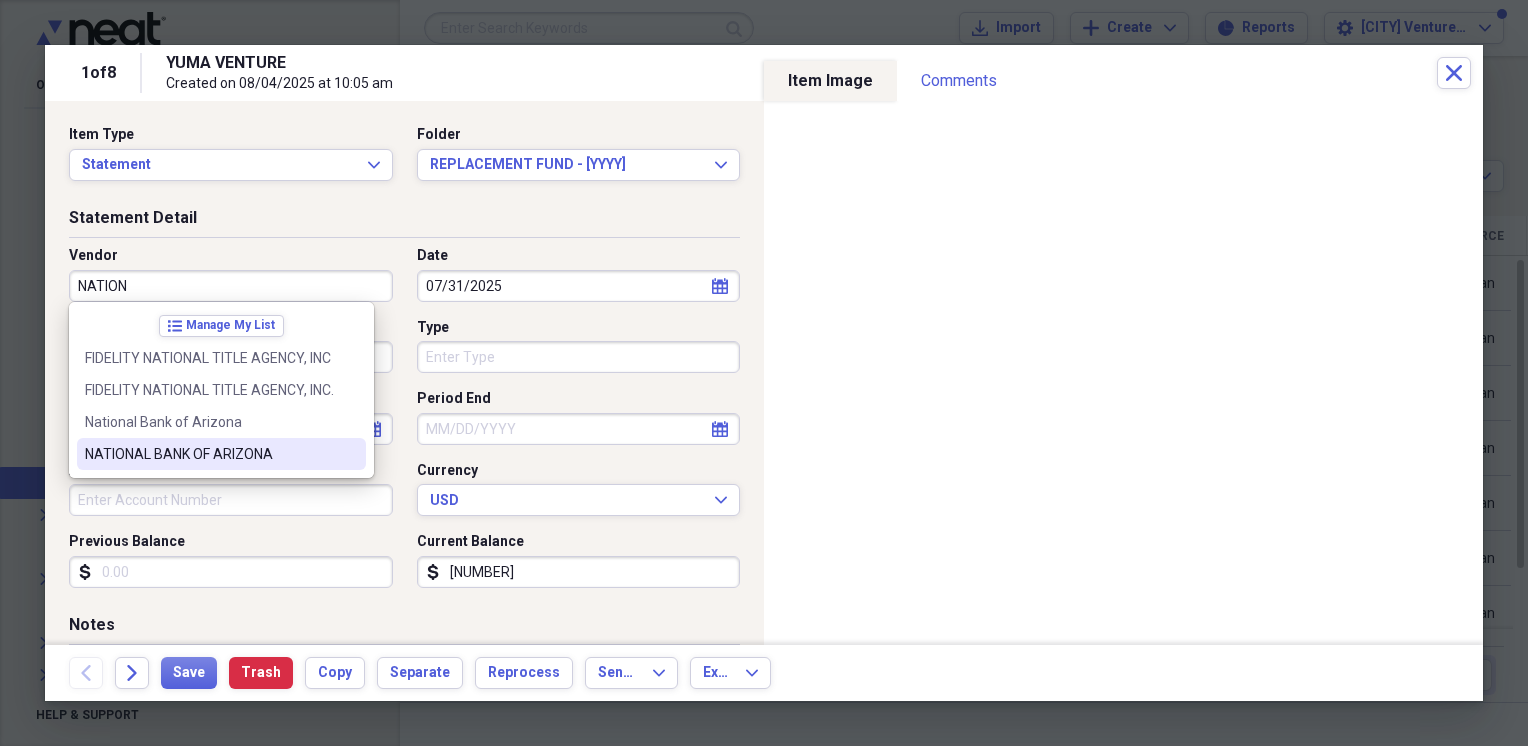 click on "NATIONAL BANK OF ARIZONA" at bounding box center (209, 454) 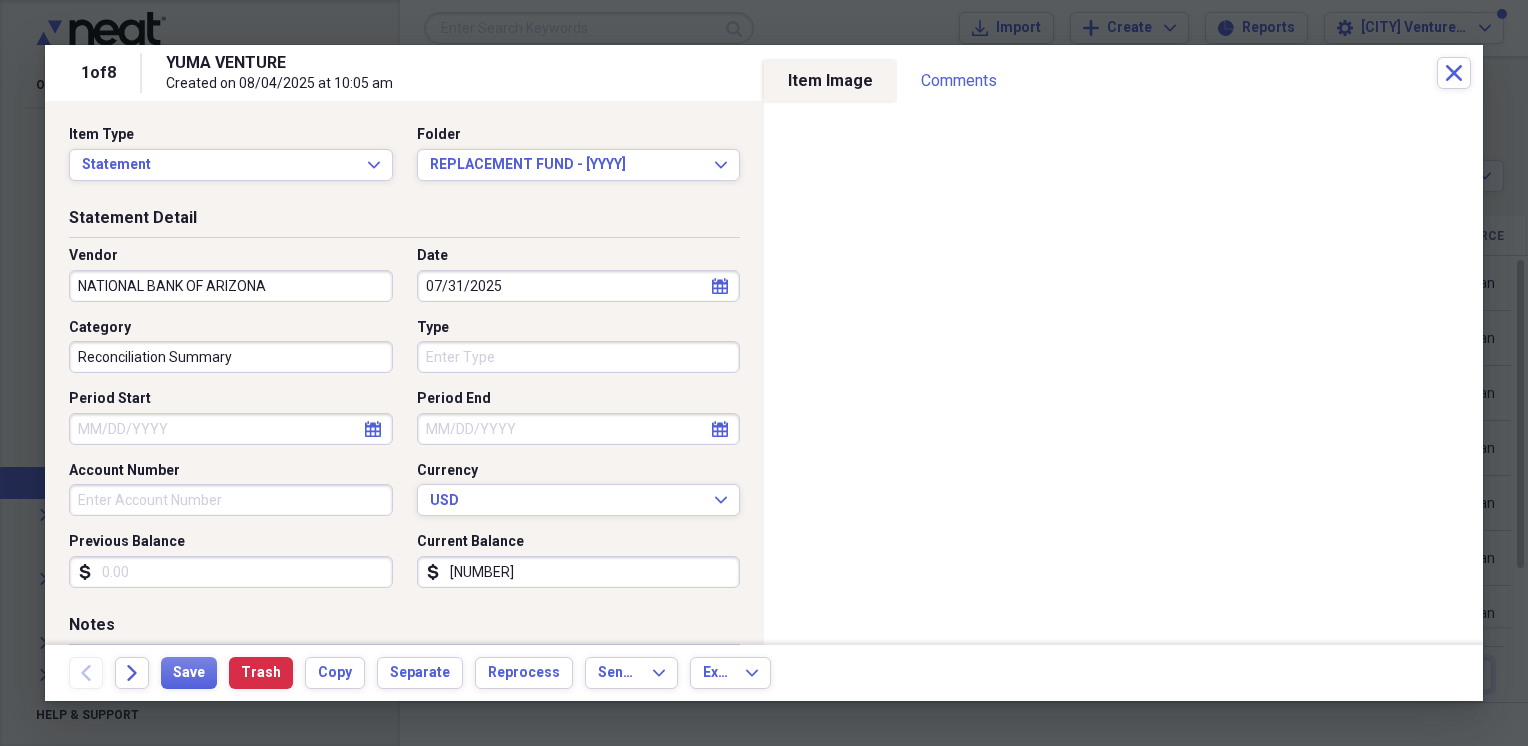 click 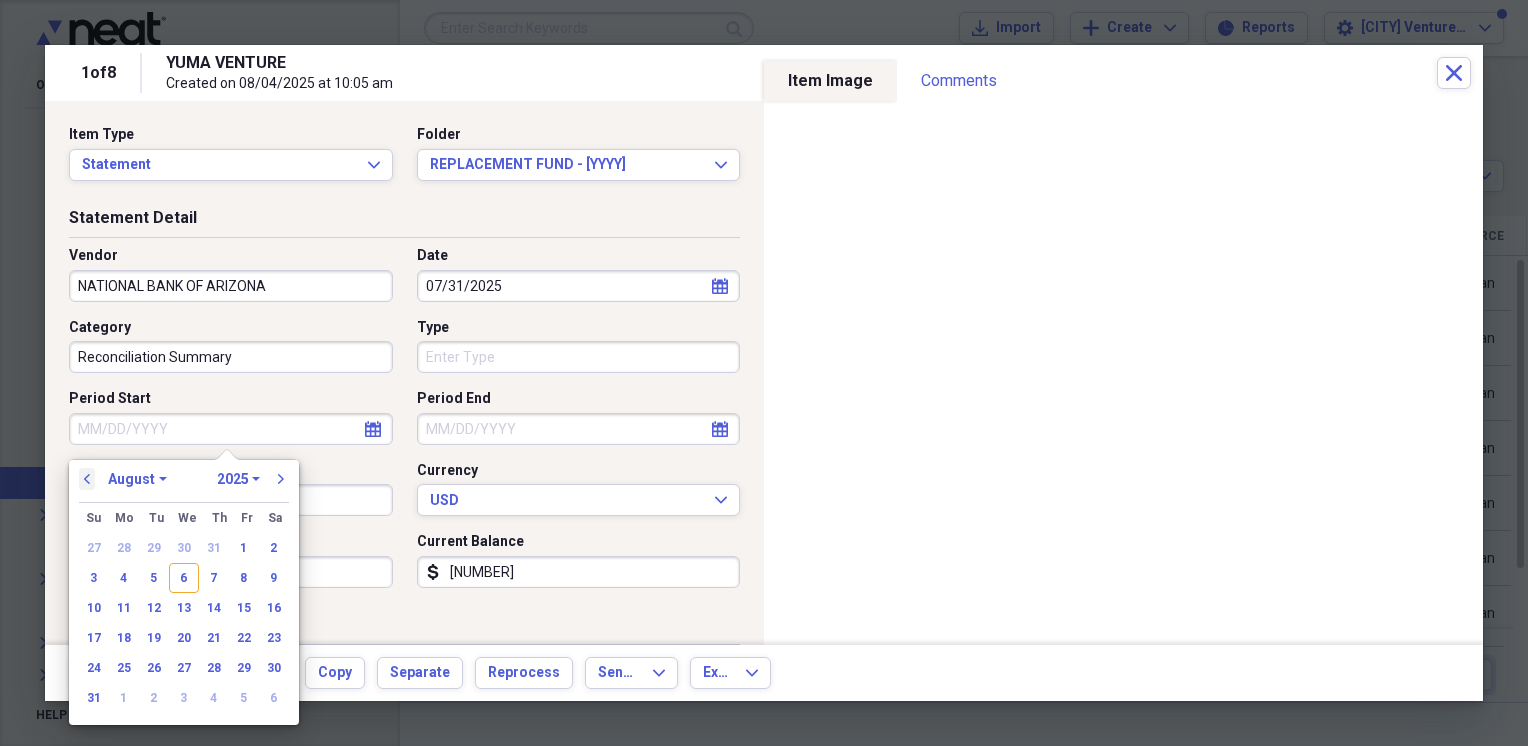 click on "previous" at bounding box center [87, 479] 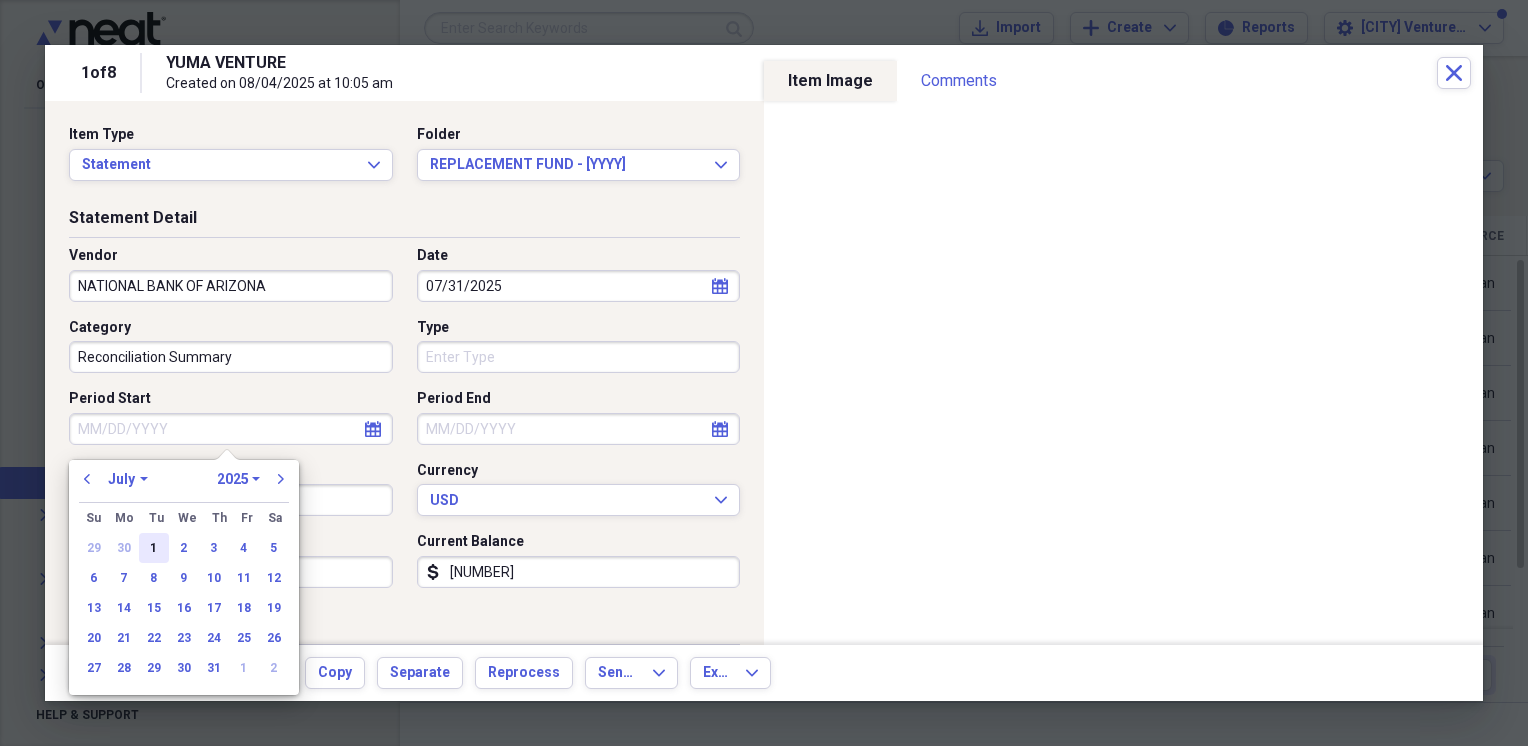 click on "1" at bounding box center [154, 548] 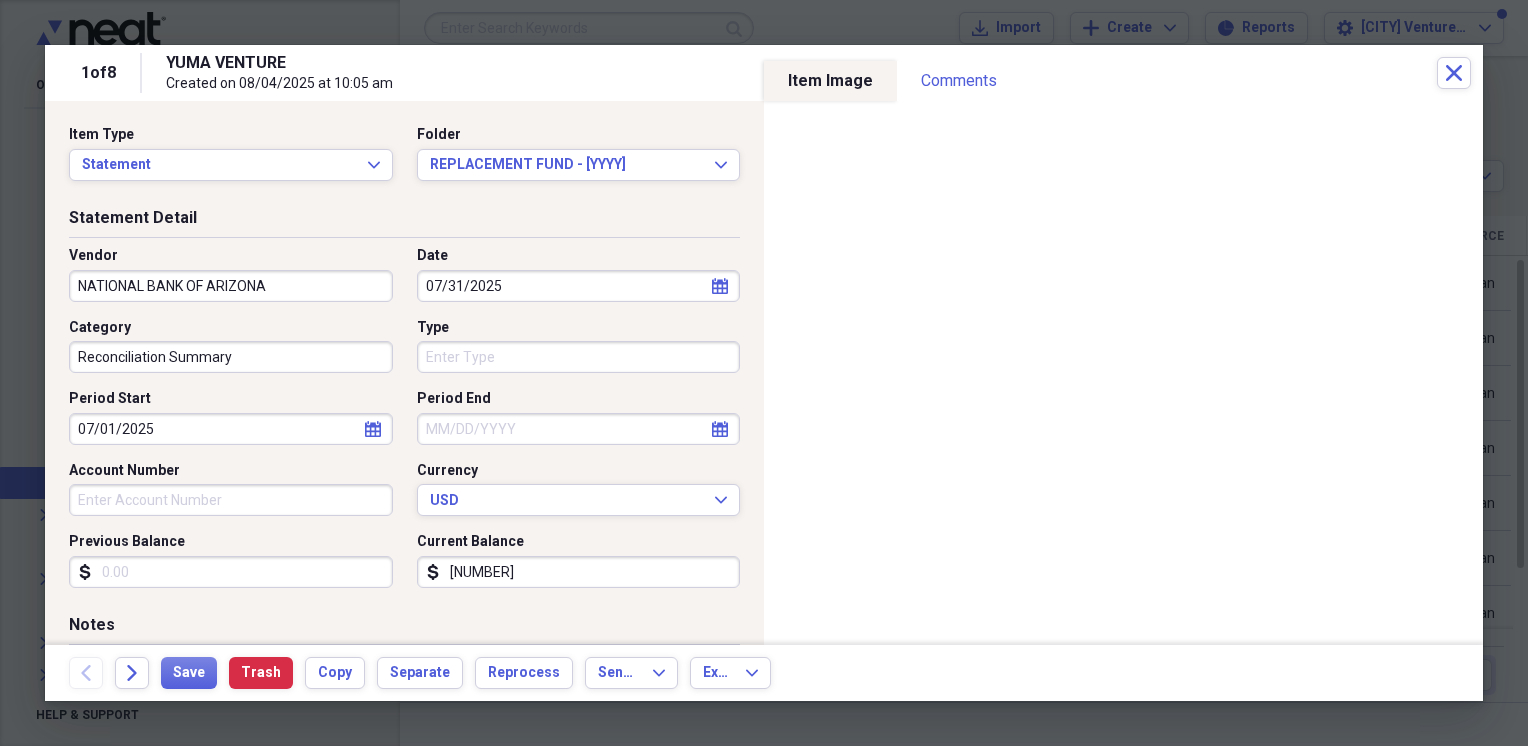click 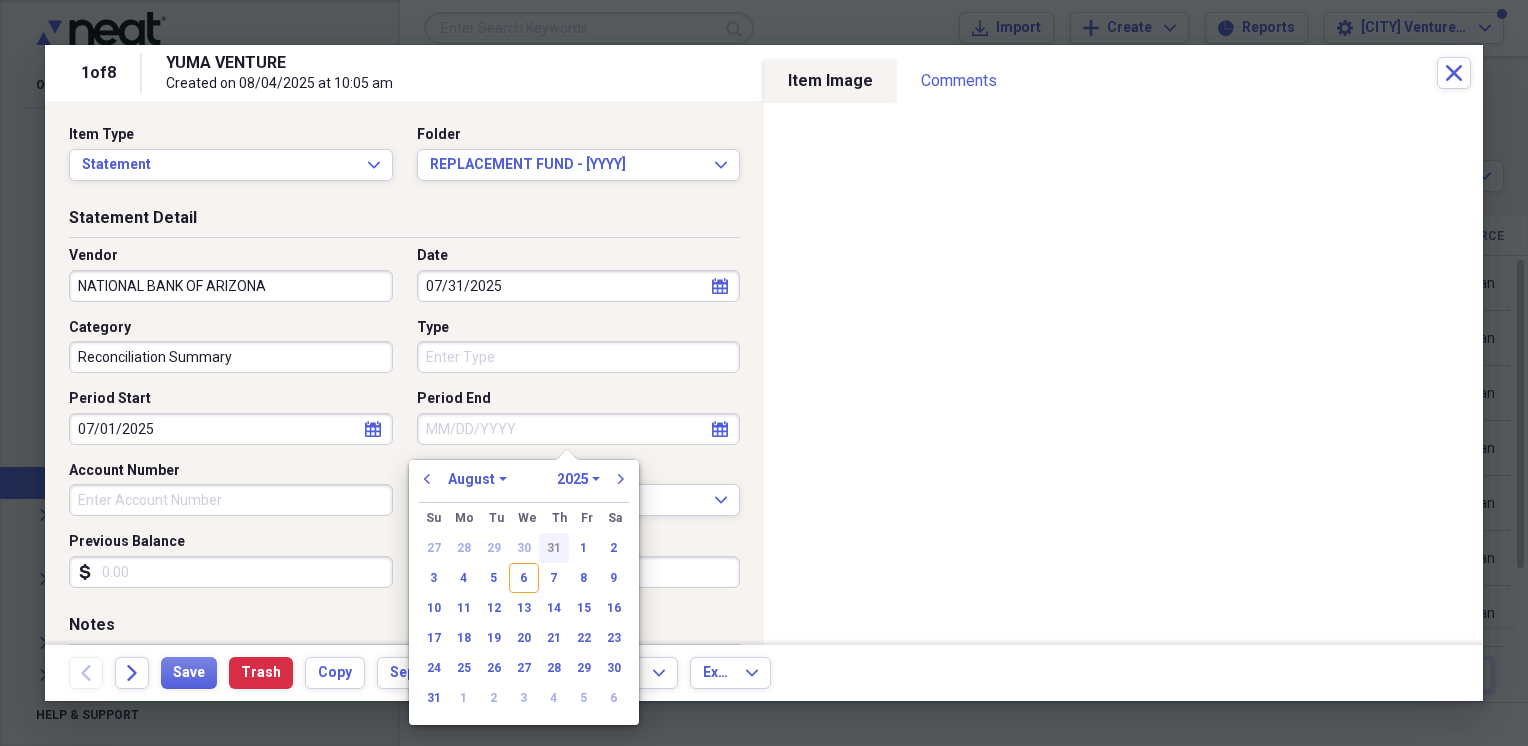 click on "31" at bounding box center [554, 548] 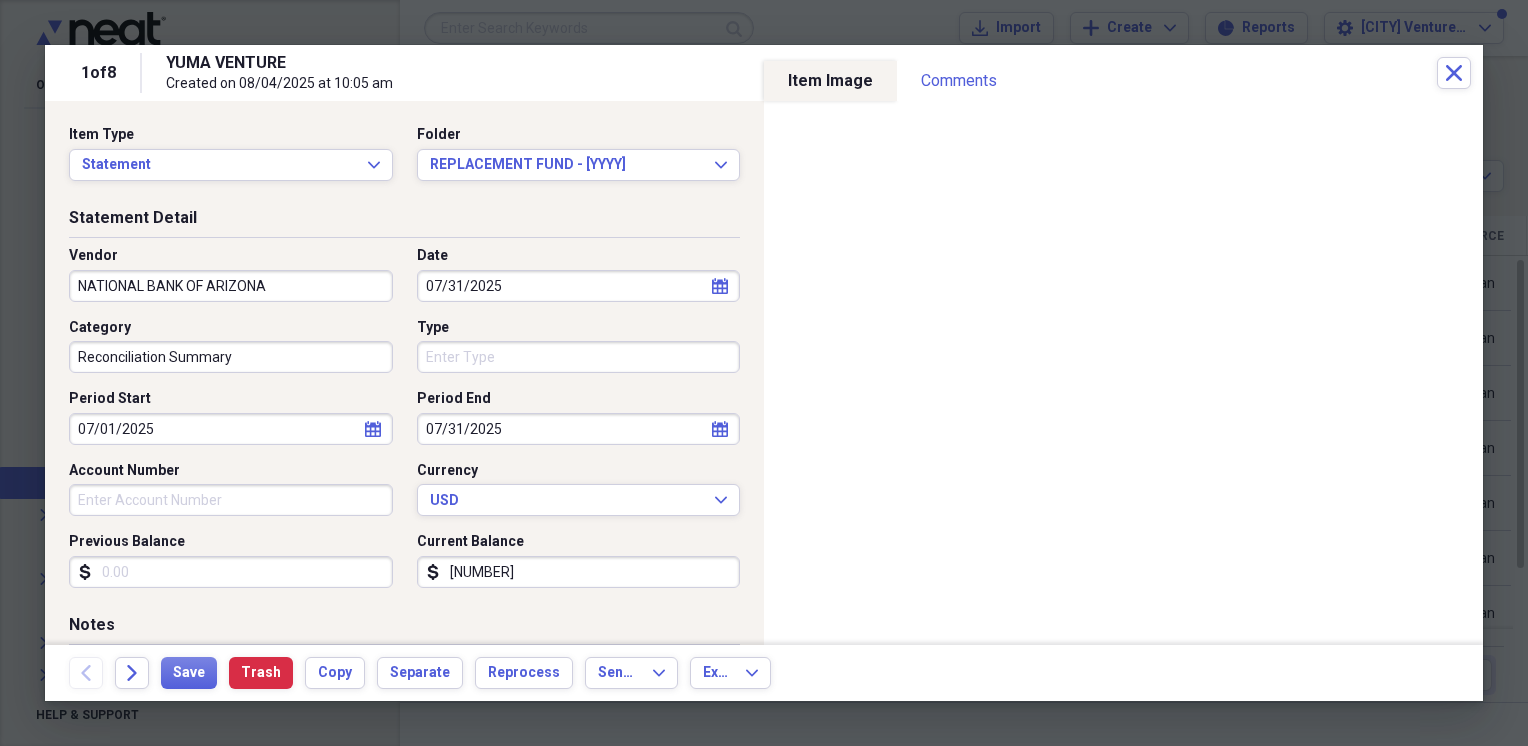 click on "[NUMBER]" at bounding box center [579, 572] 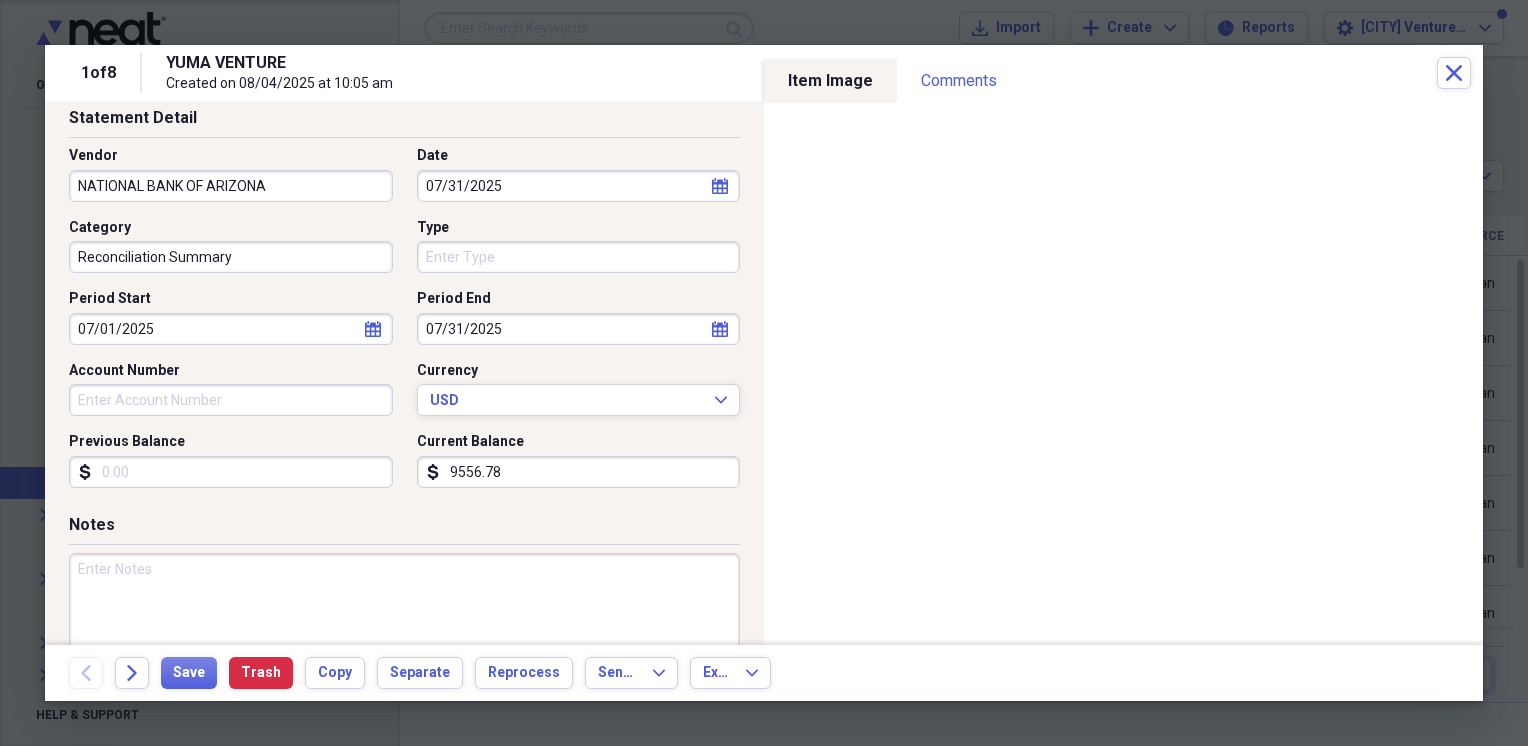 scroll, scrollTop: 140, scrollLeft: 0, axis: vertical 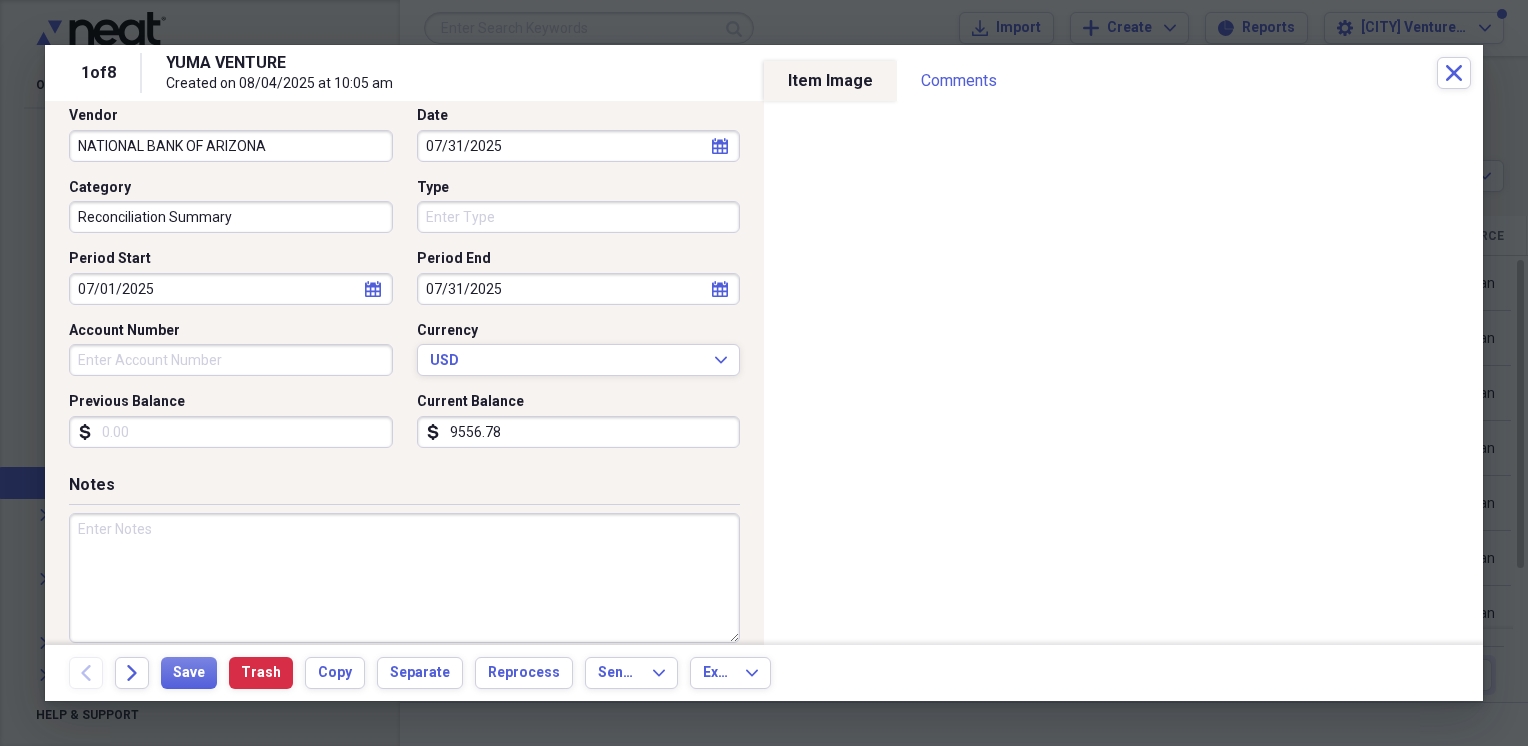 type on "9556.78" 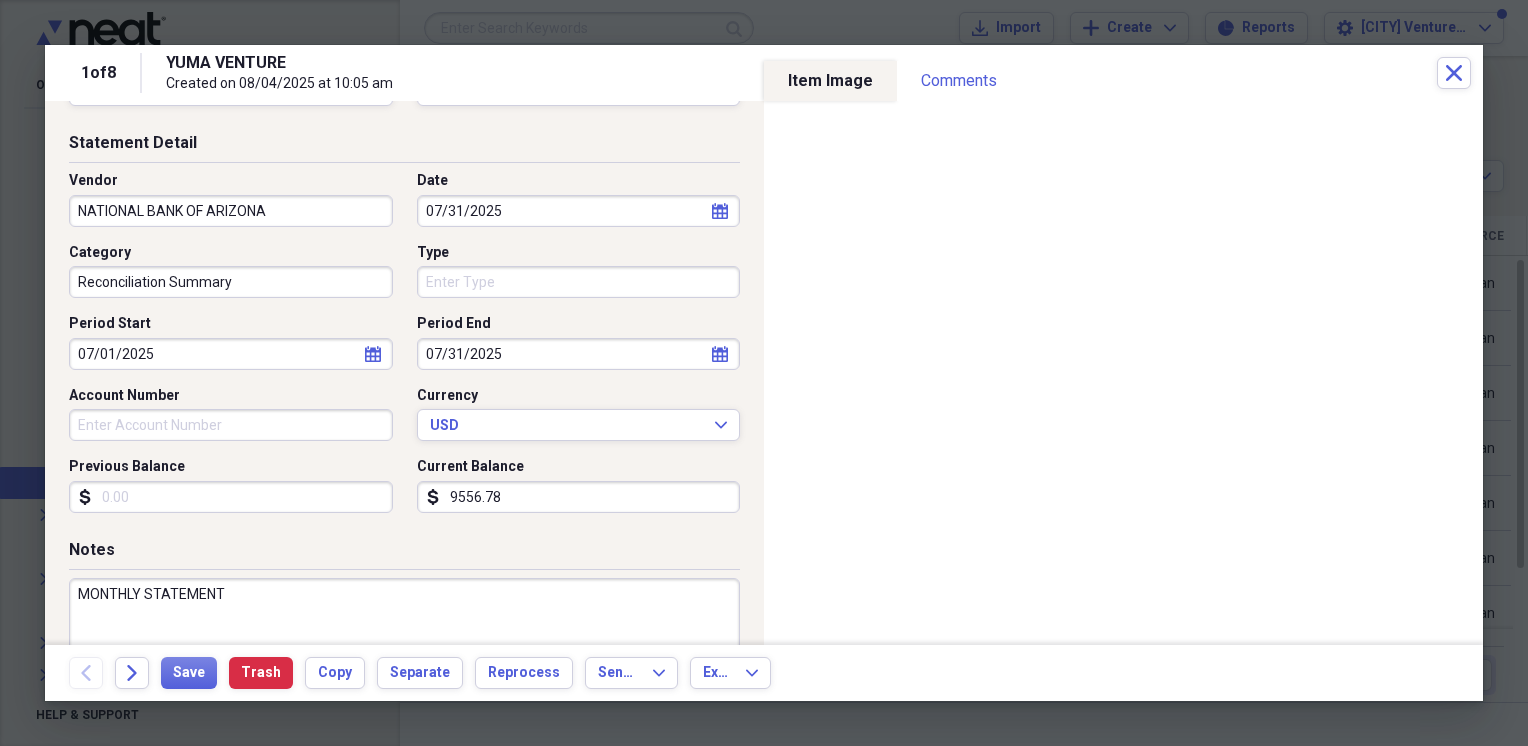 scroll, scrollTop: 40, scrollLeft: 0, axis: vertical 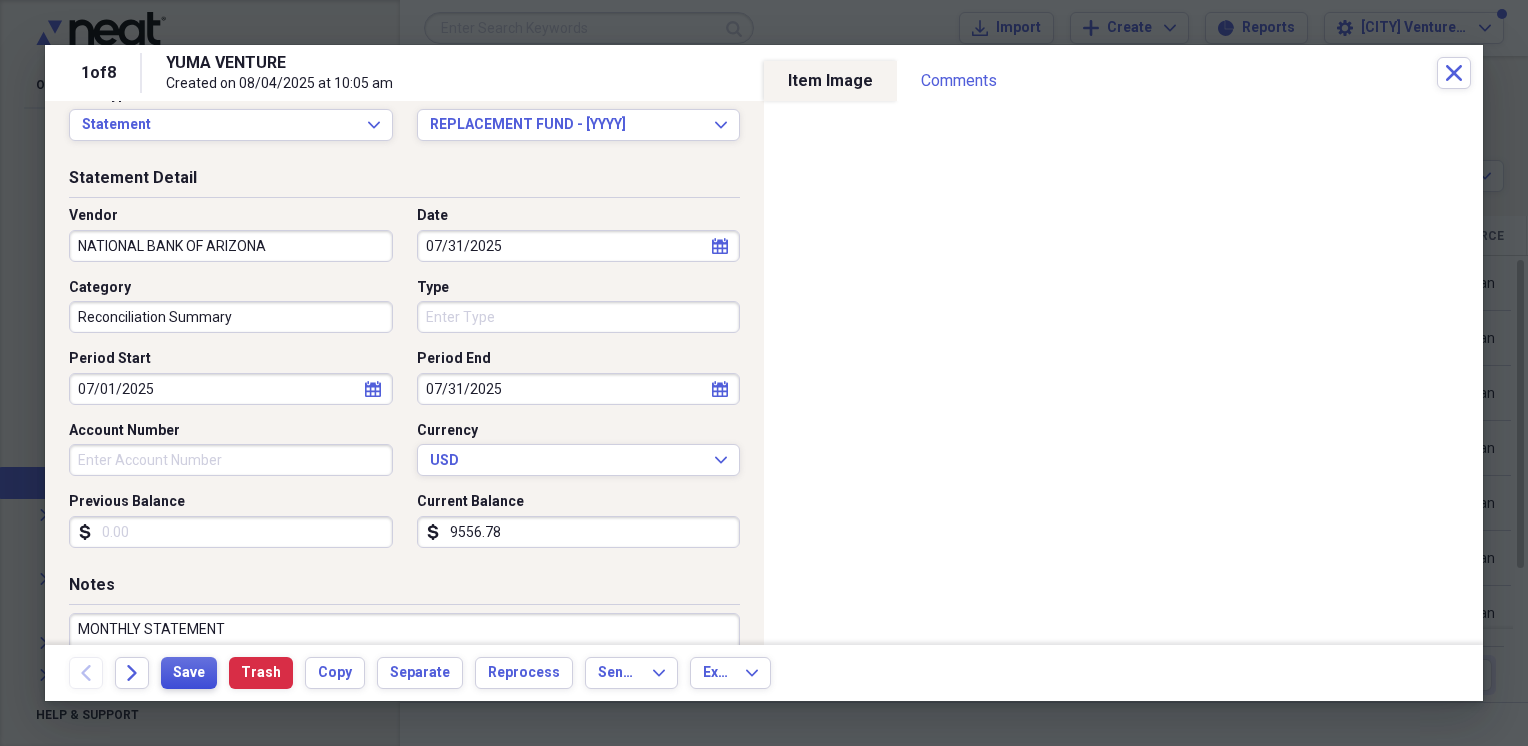 type on "MONTHLY STATEMENT" 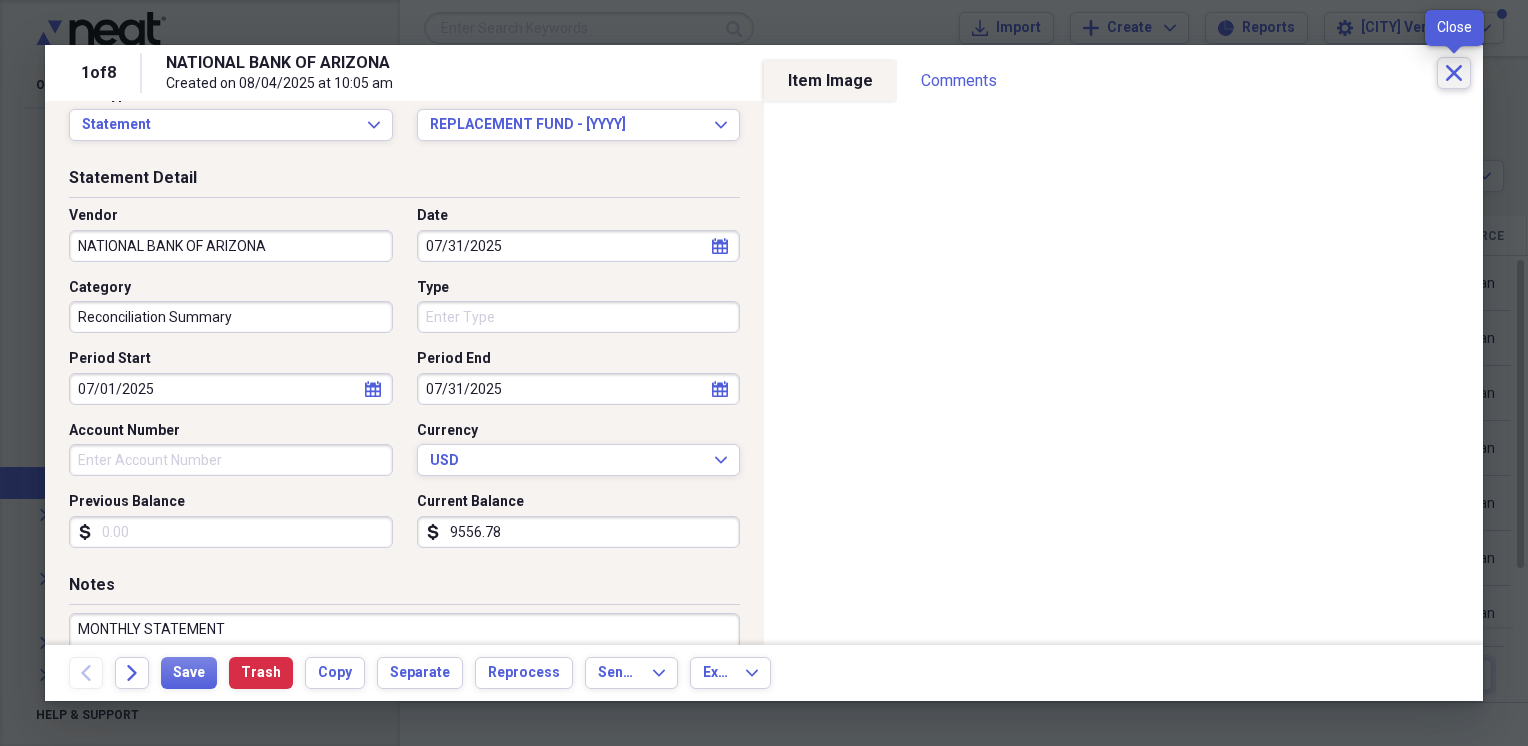 click on "Close" 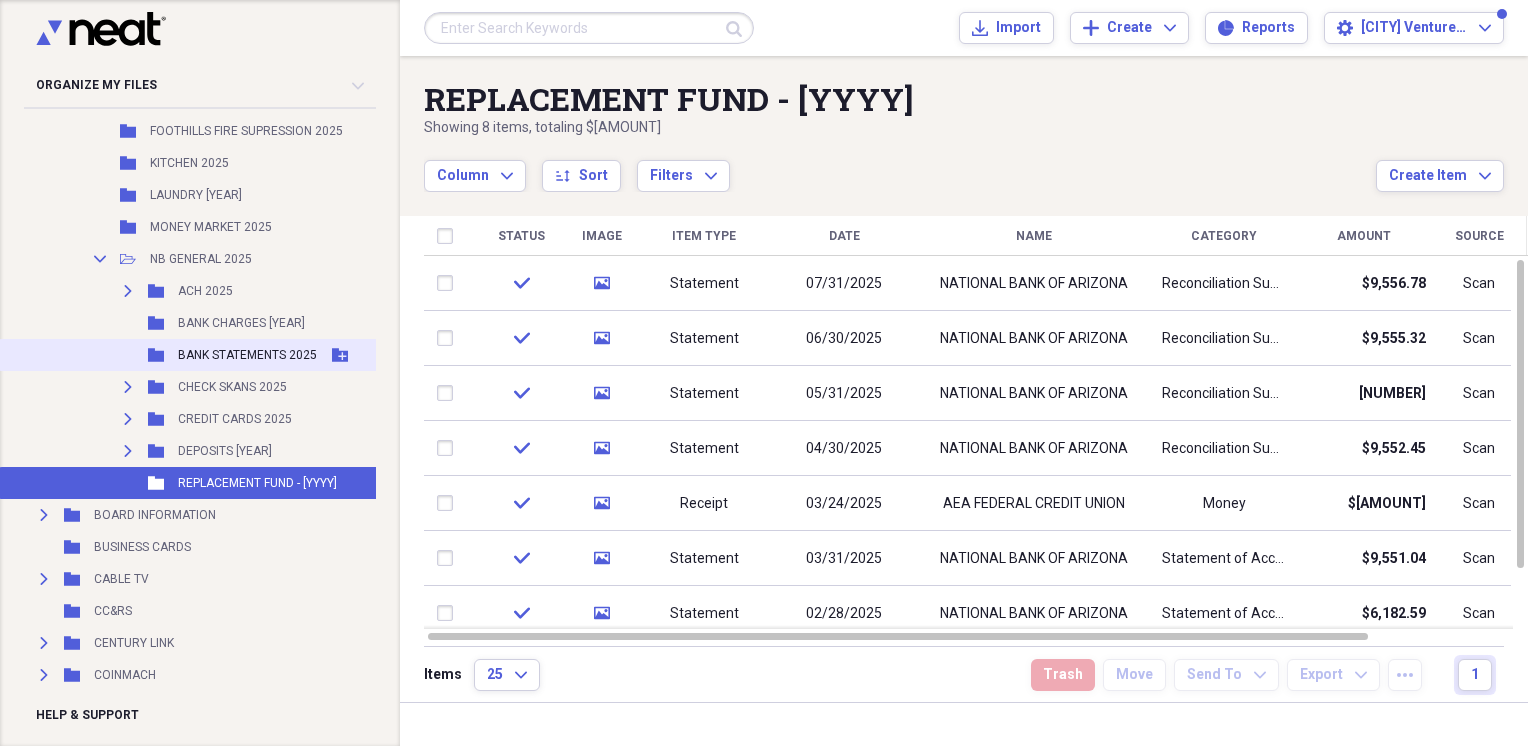 click on "BANK STATEMENTS 2025" at bounding box center (247, 355) 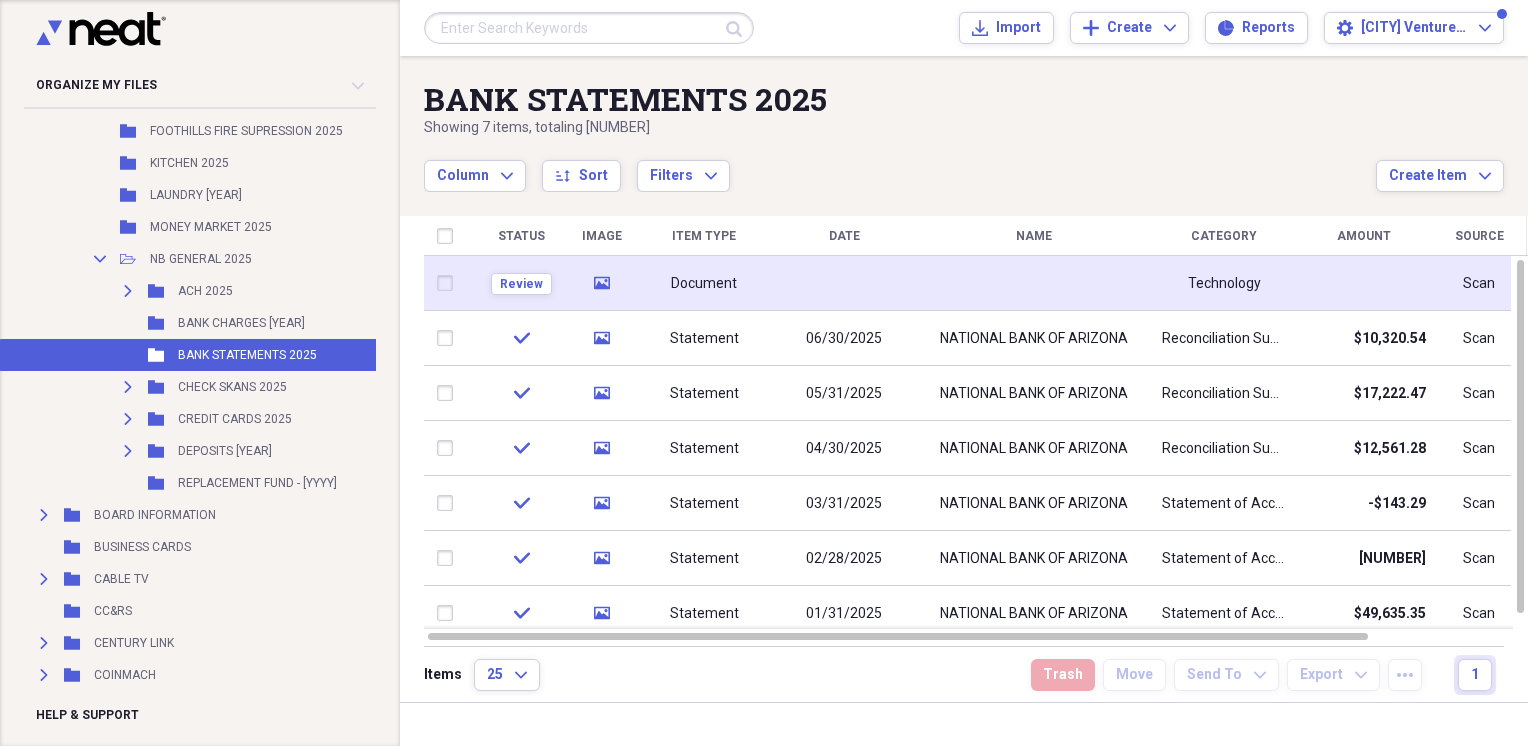 click on "Document" at bounding box center (704, 284) 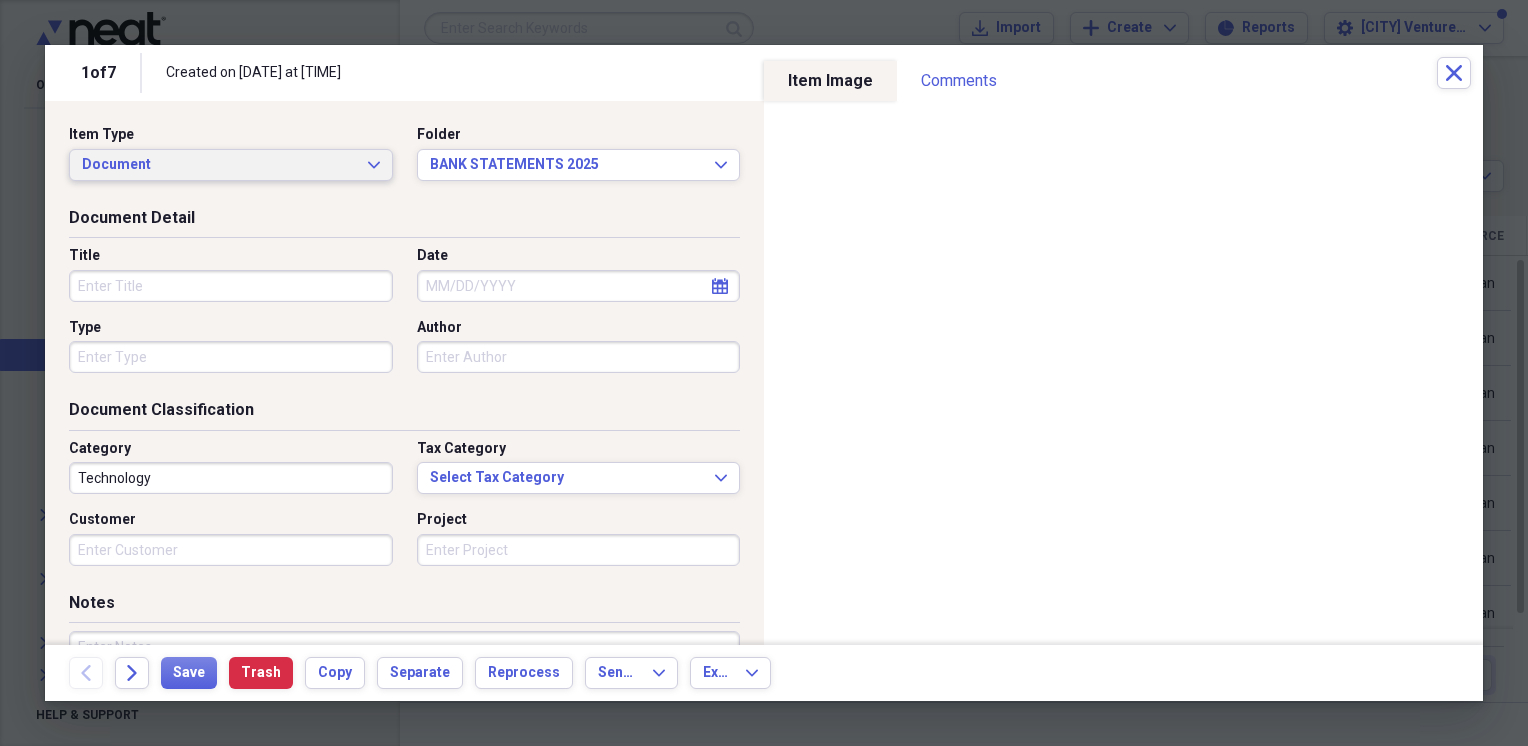 click on "Expand" 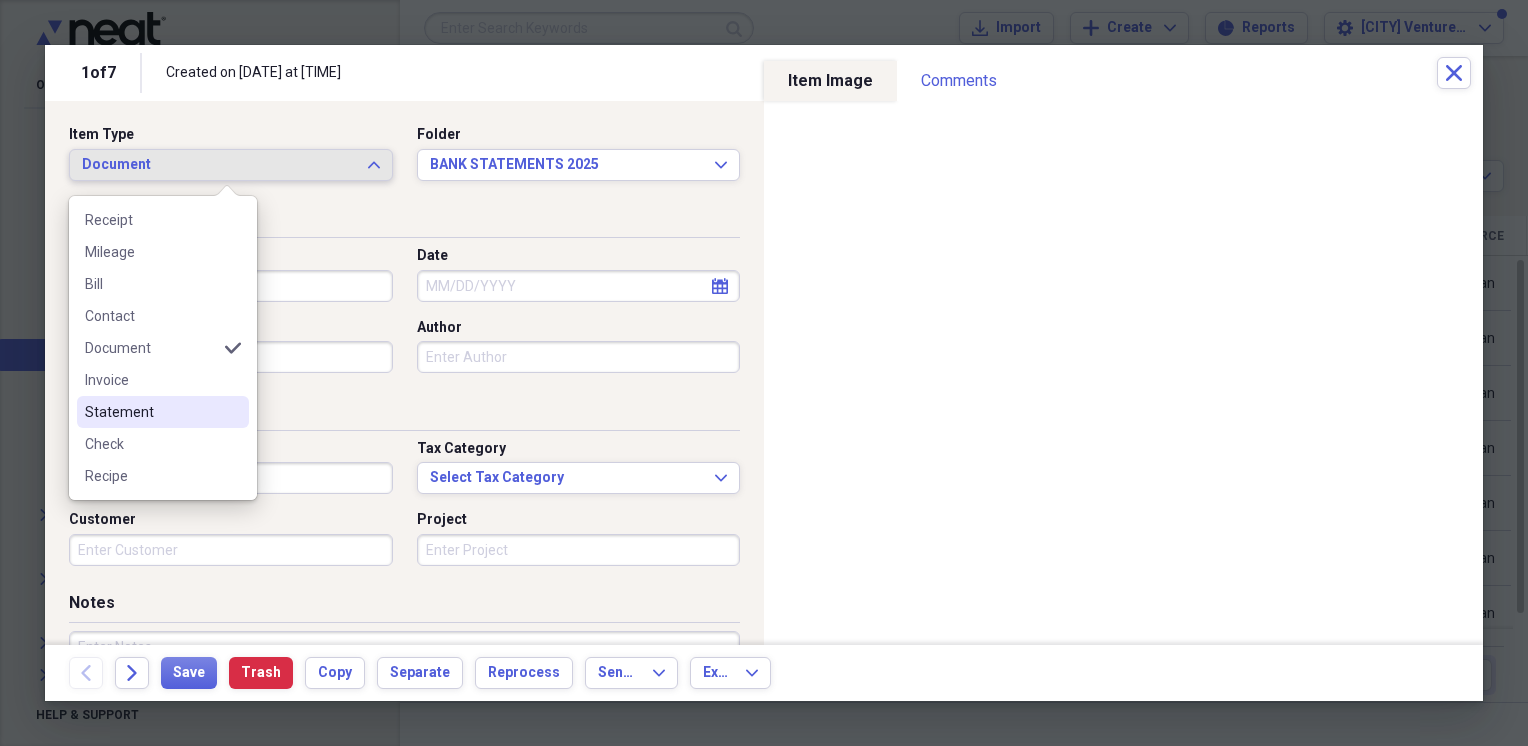 click on "Statement" at bounding box center [151, 412] 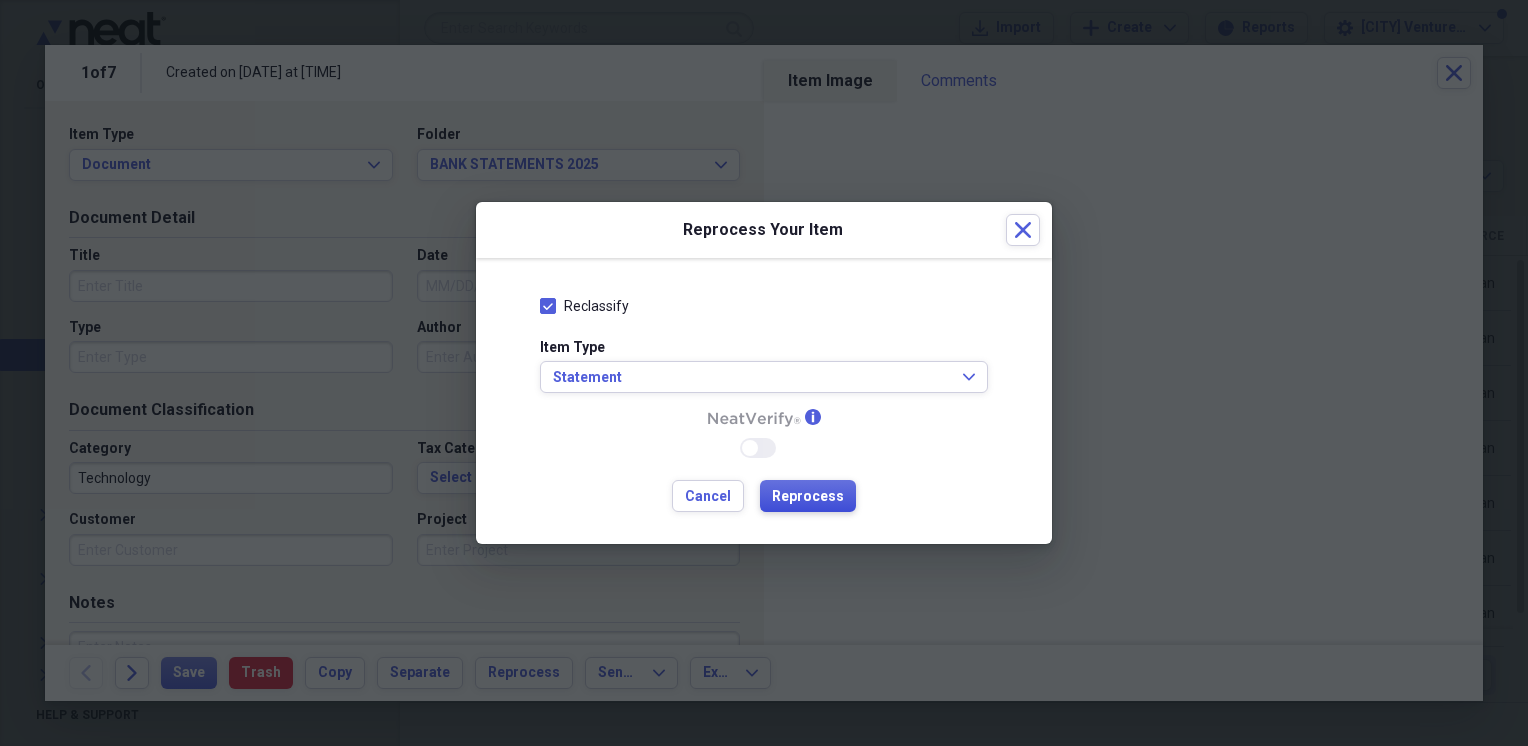 click on "Reprocess" at bounding box center [808, 497] 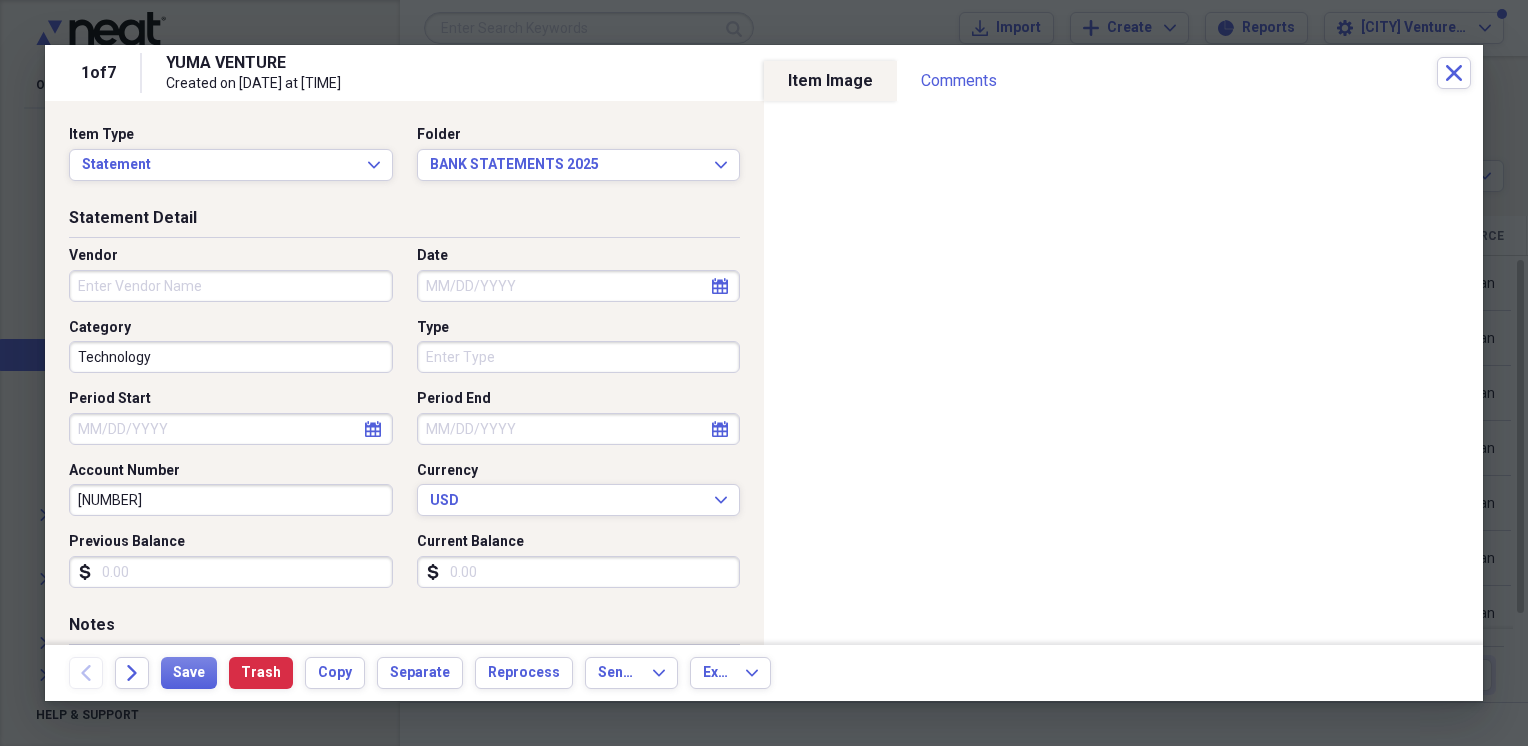 type on "[NUMBER]" 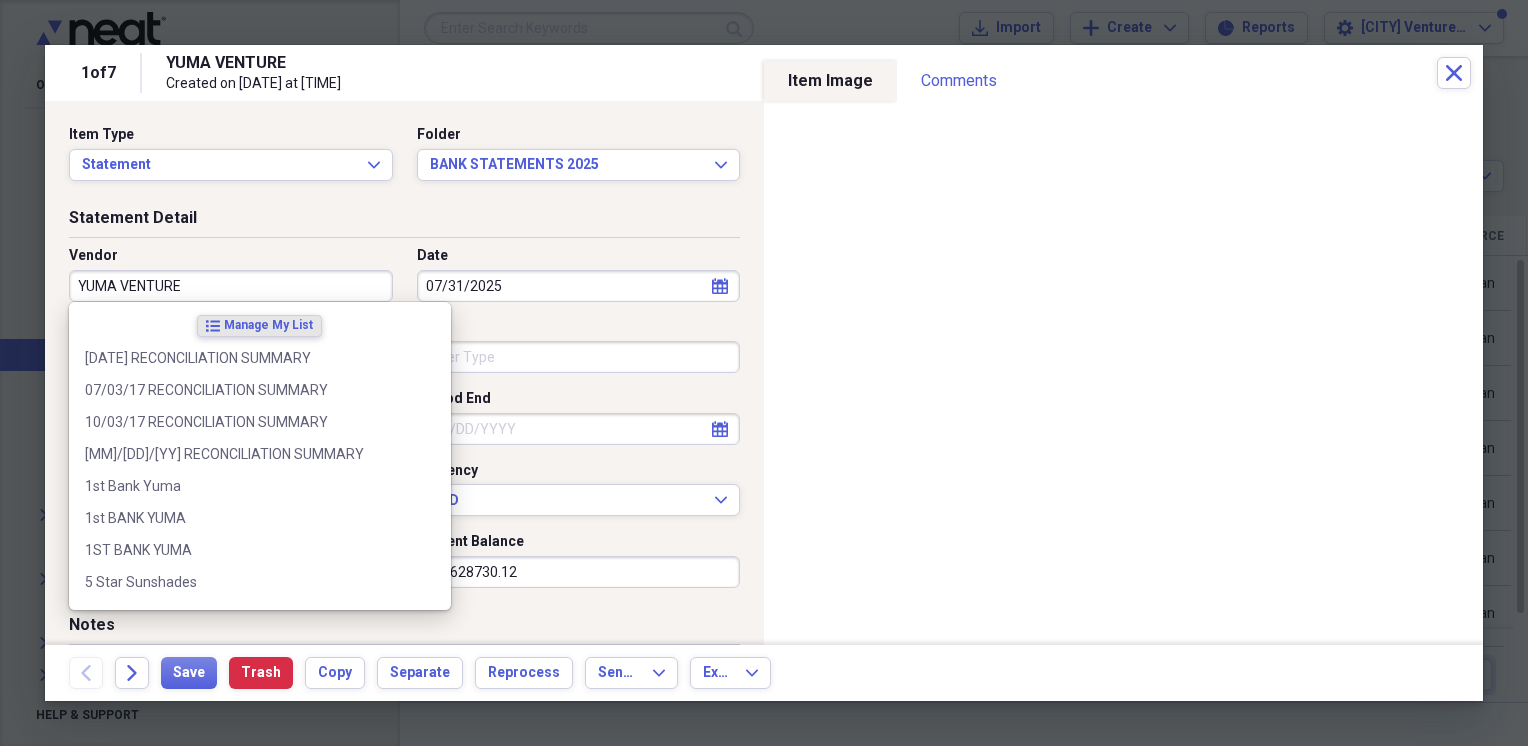 click on "YUMA VENTURE" at bounding box center [231, 286] 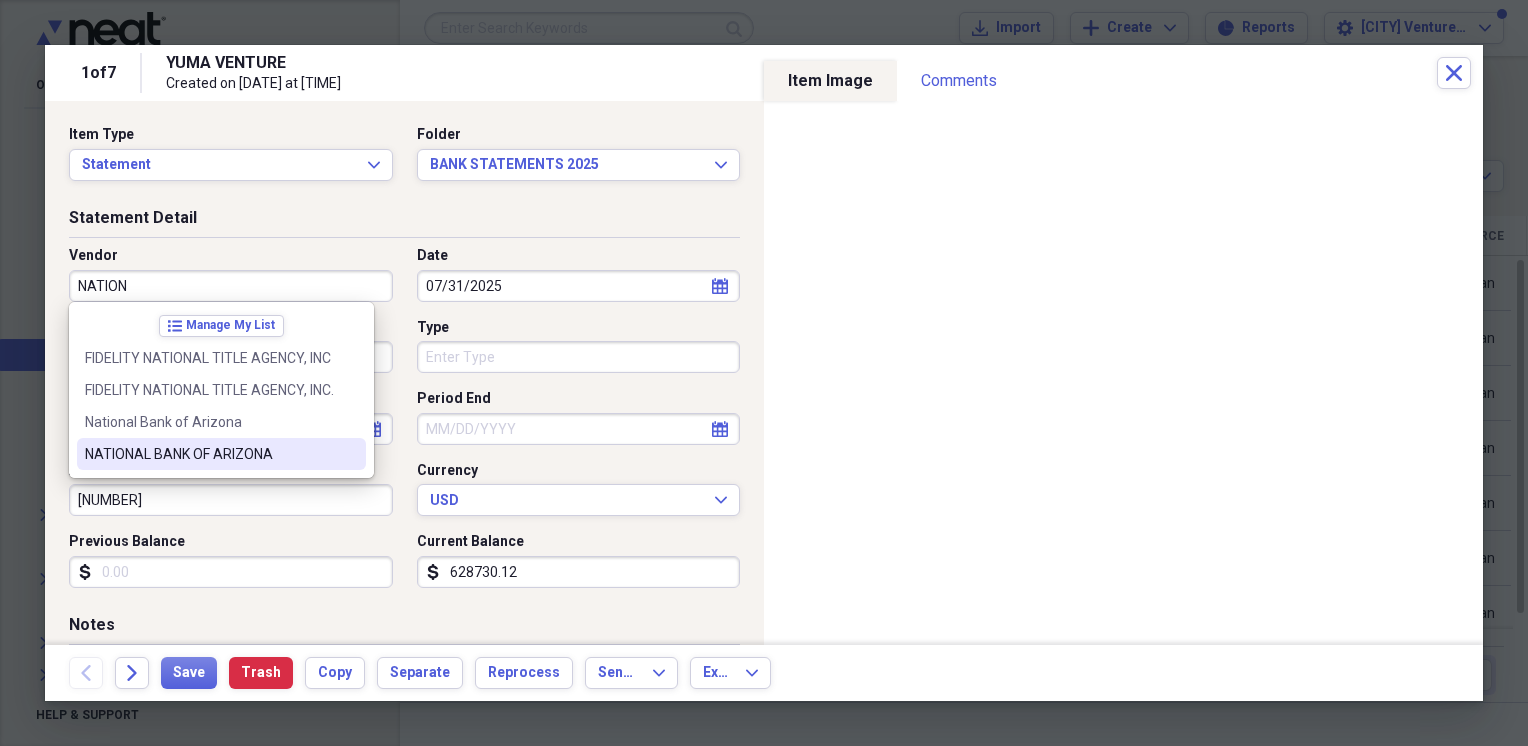 click on "NATIONAL BANK OF ARIZONA" at bounding box center [209, 454] 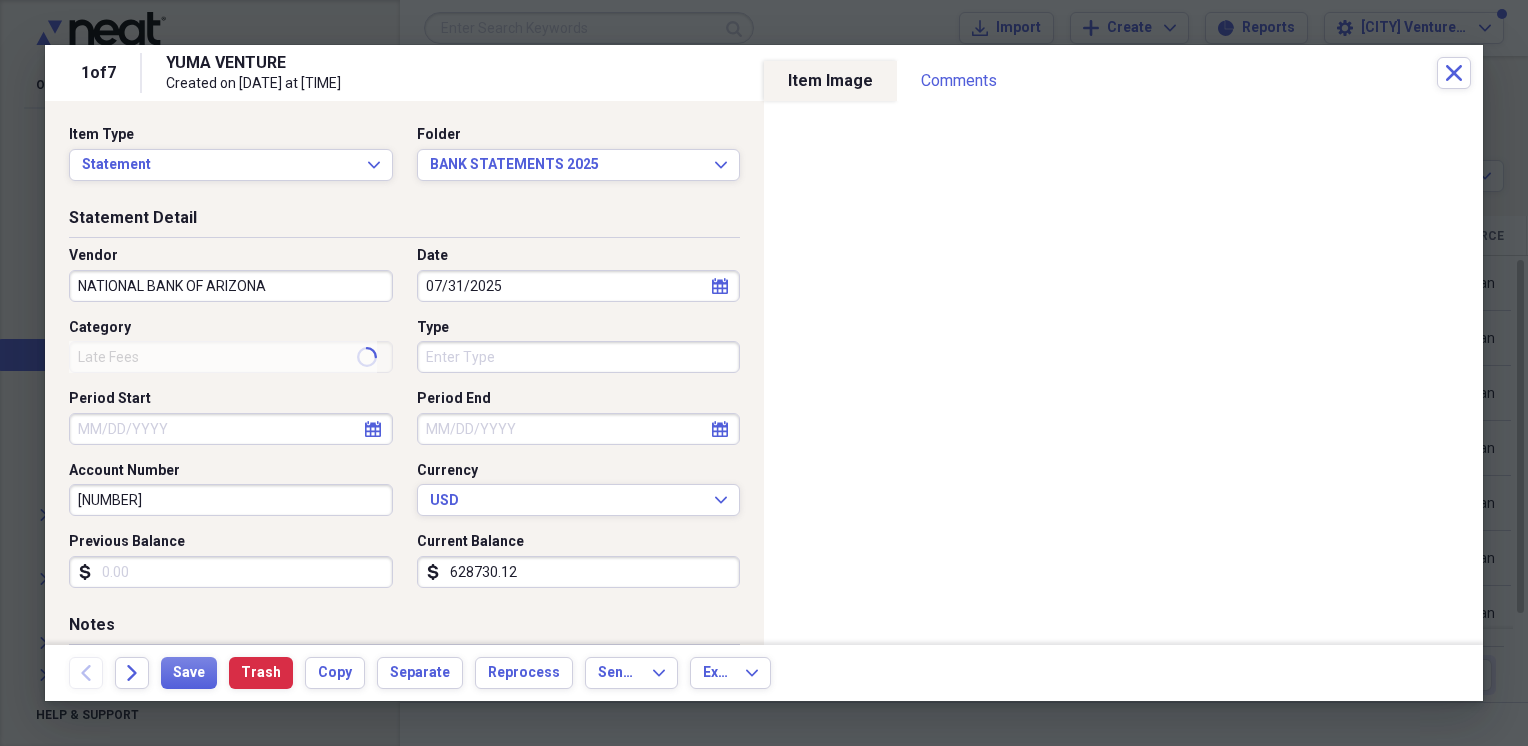 type on "Reconciliation Summary" 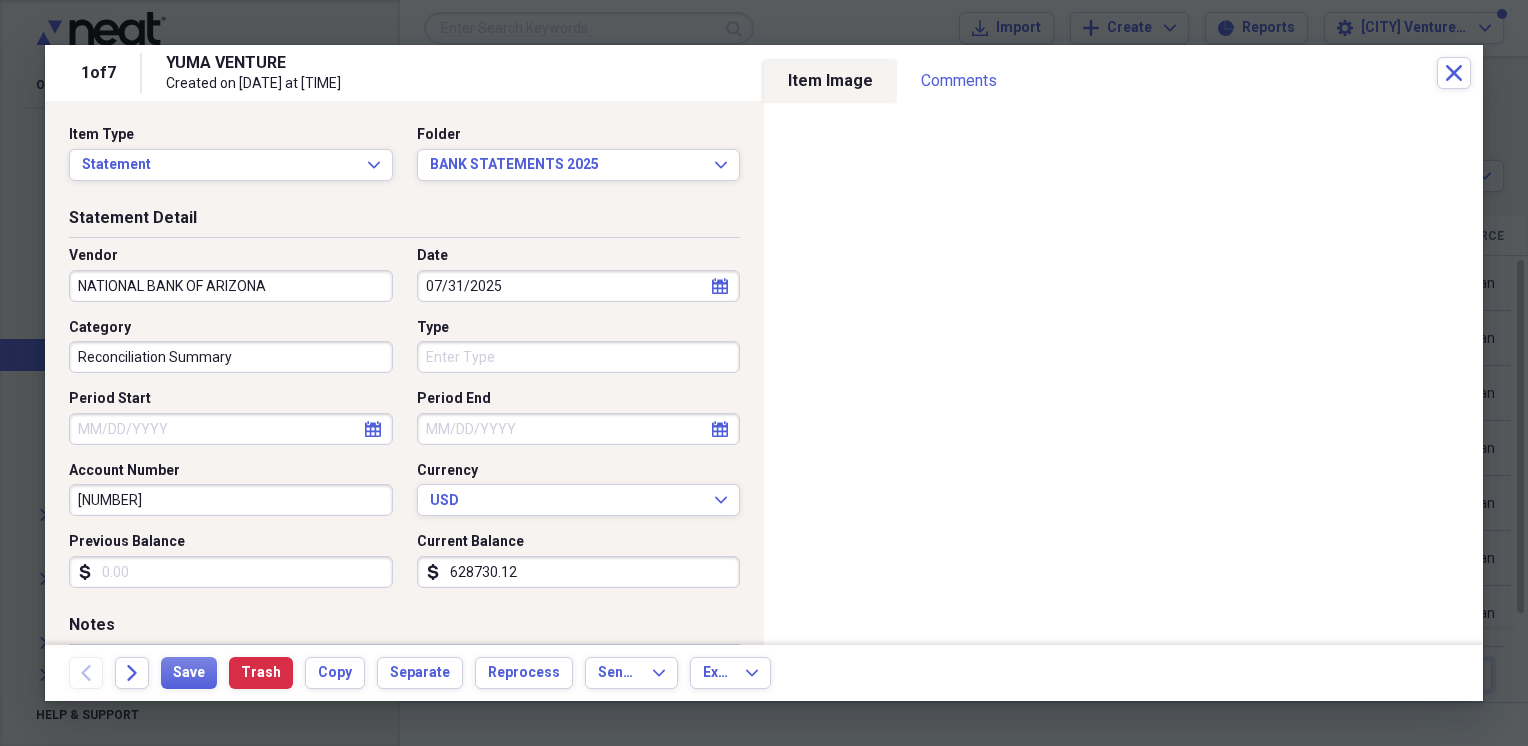 click on "calendar" 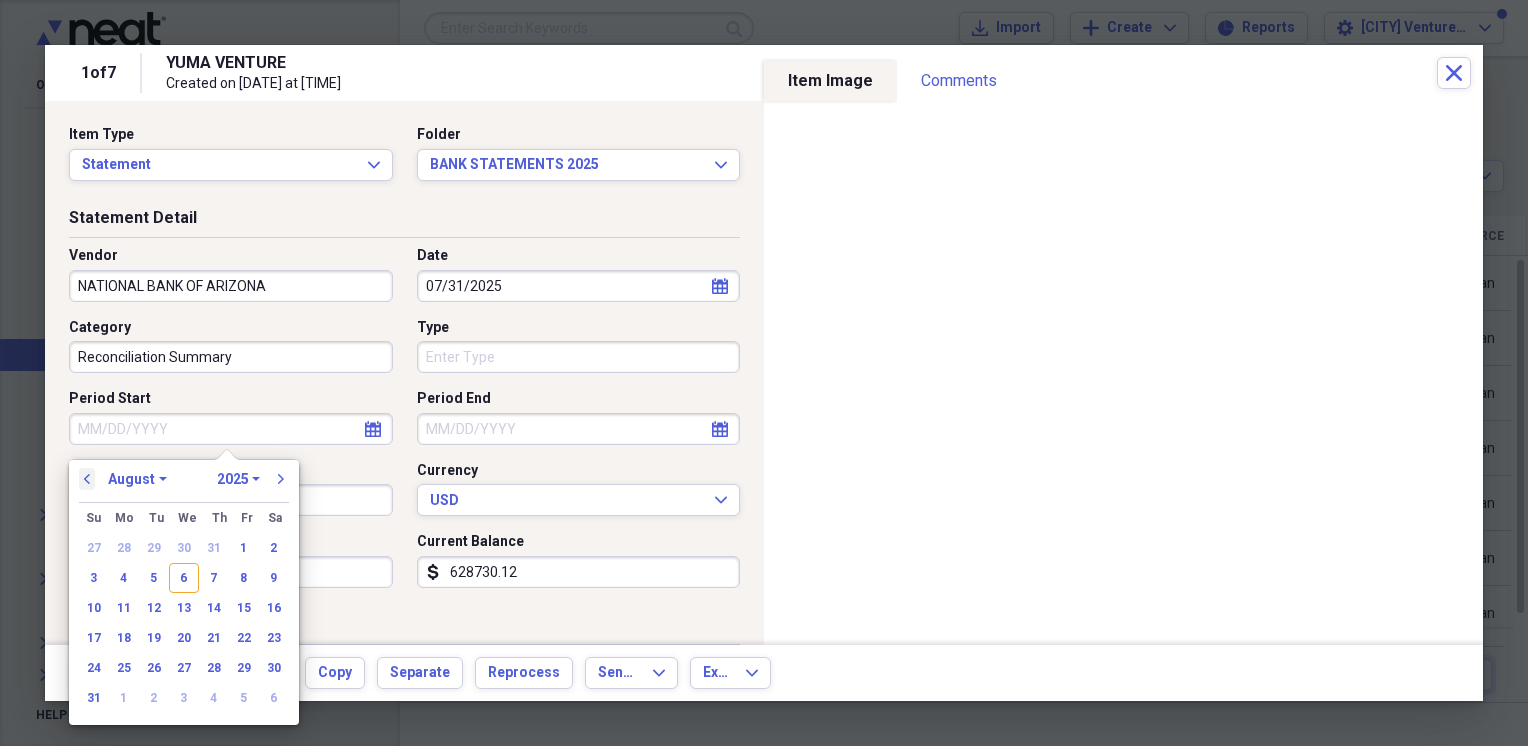 click on "previous" at bounding box center [87, 479] 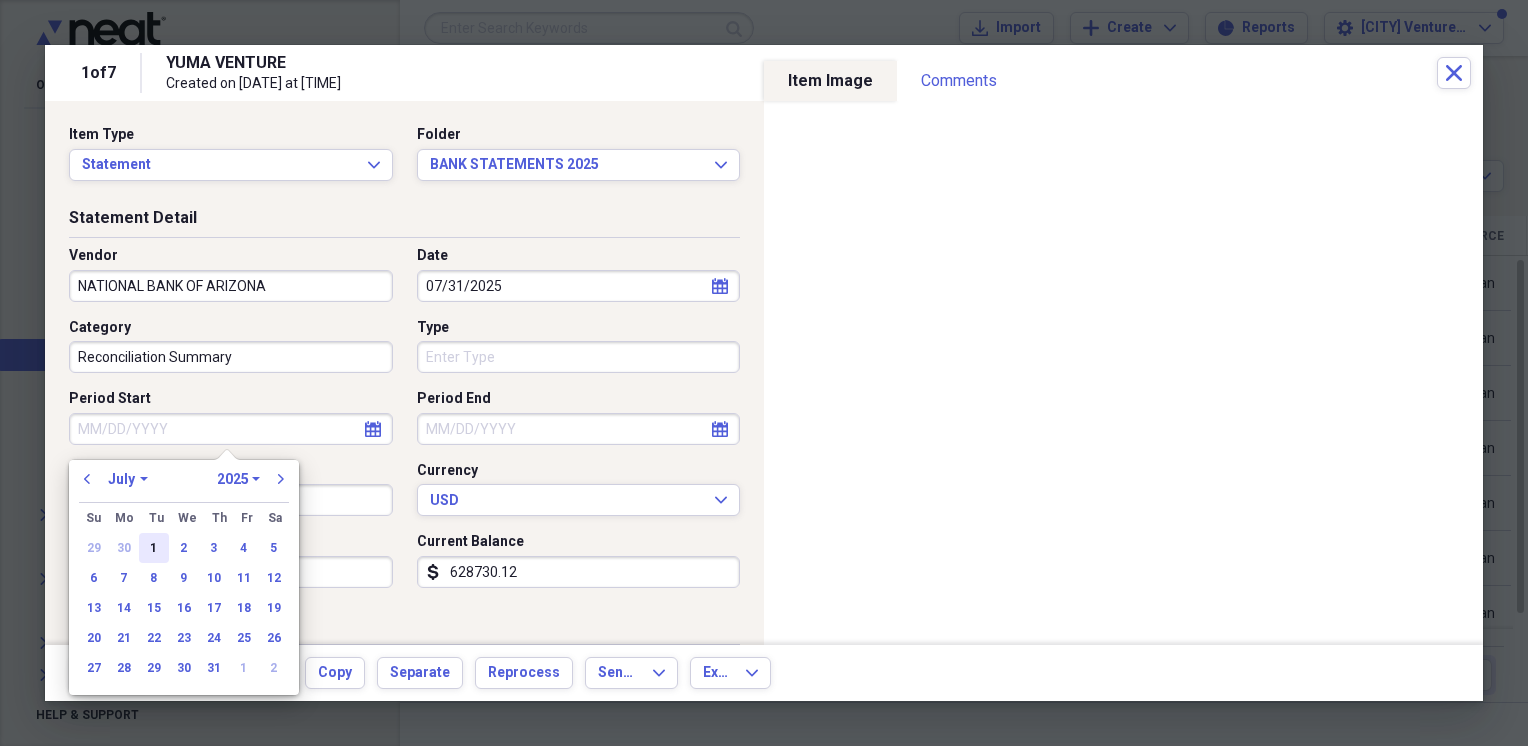 click on "1" at bounding box center [154, 548] 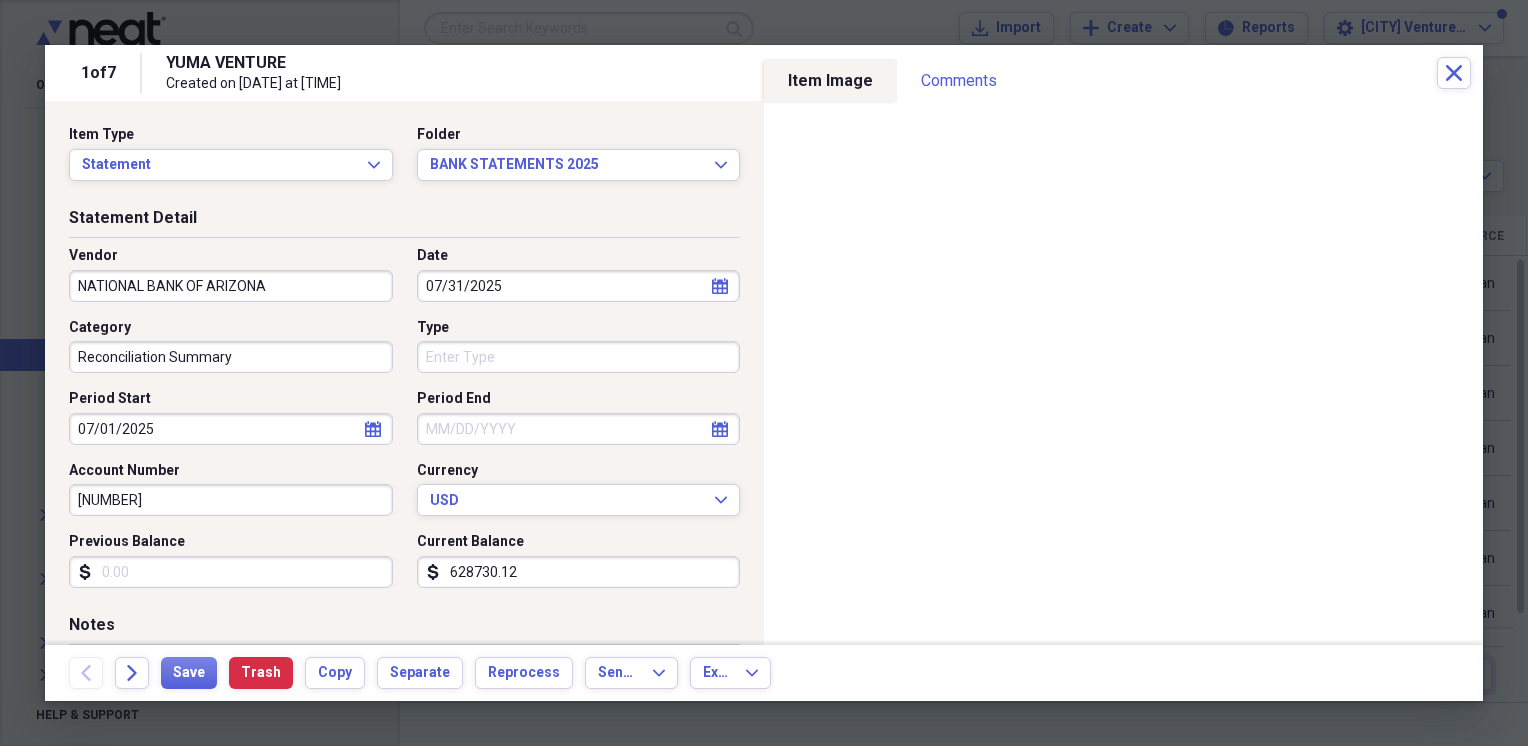 click 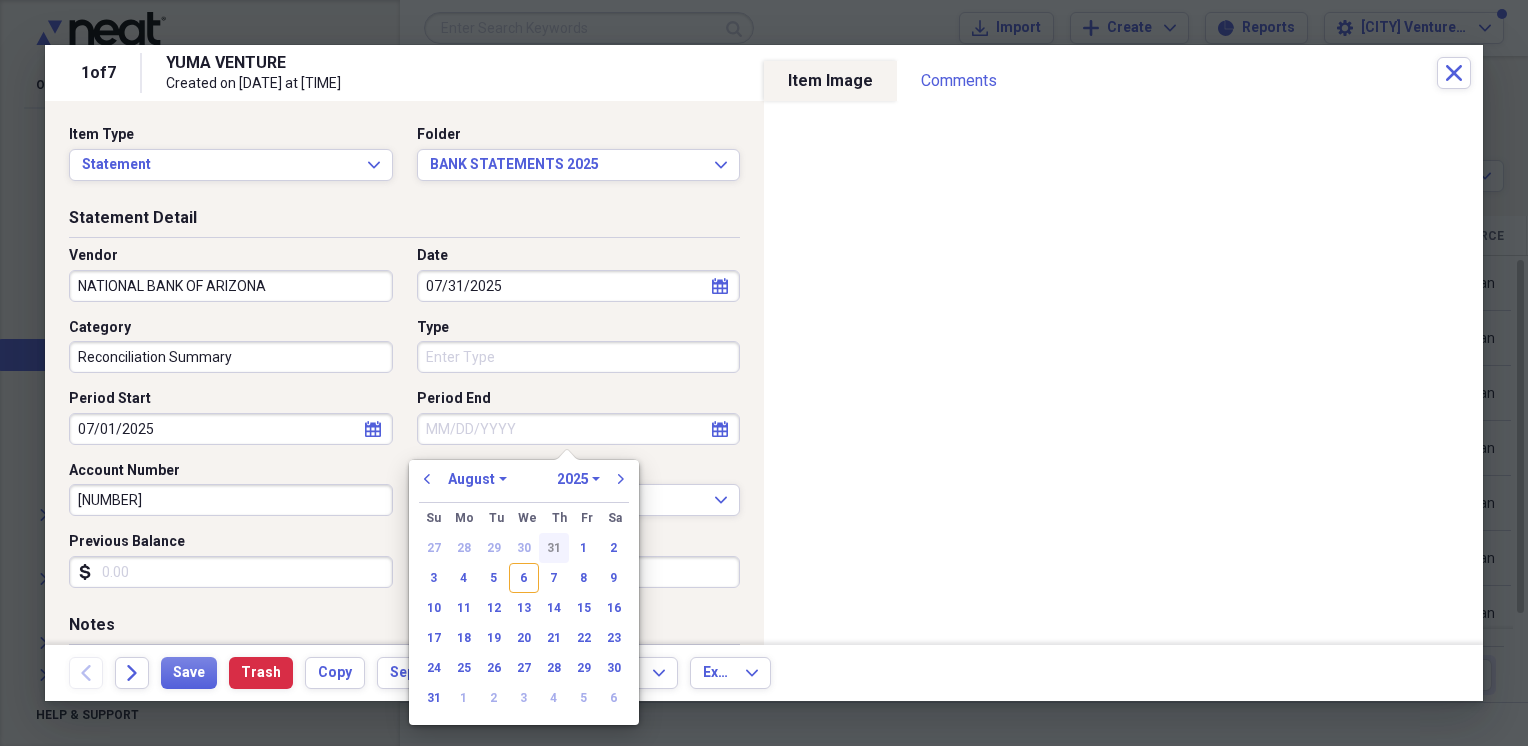 click on "31" at bounding box center (554, 548) 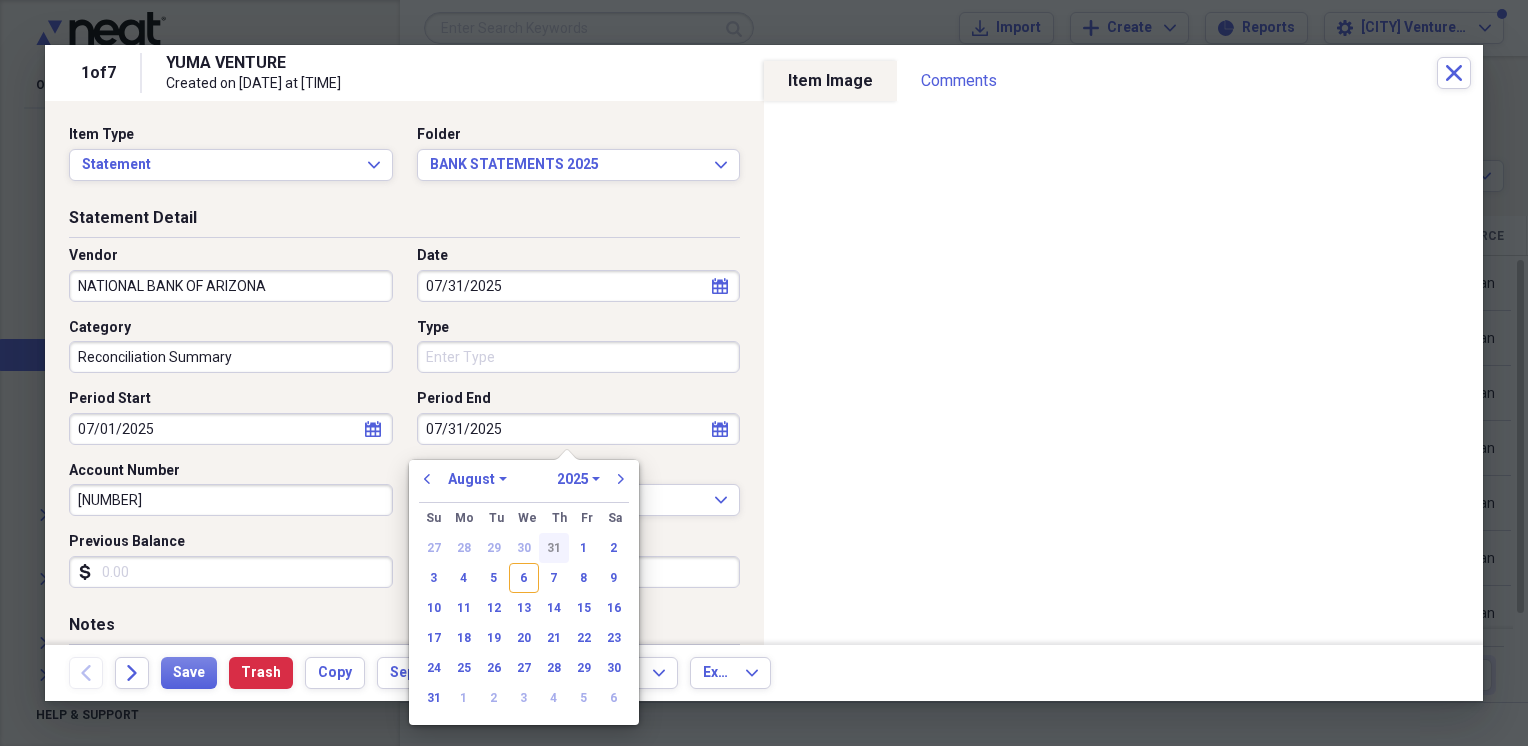 select on "6" 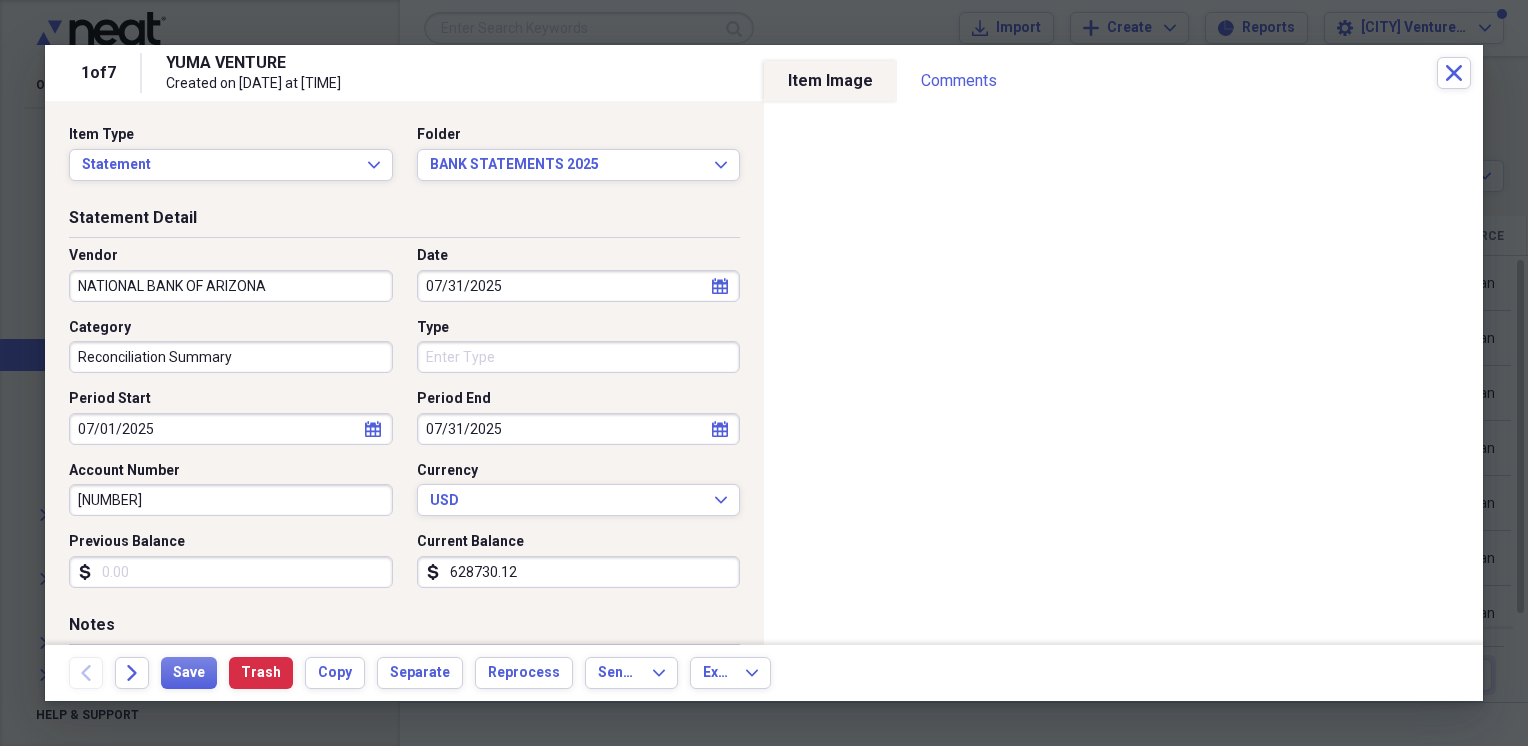 click on "628730.12" at bounding box center [579, 572] 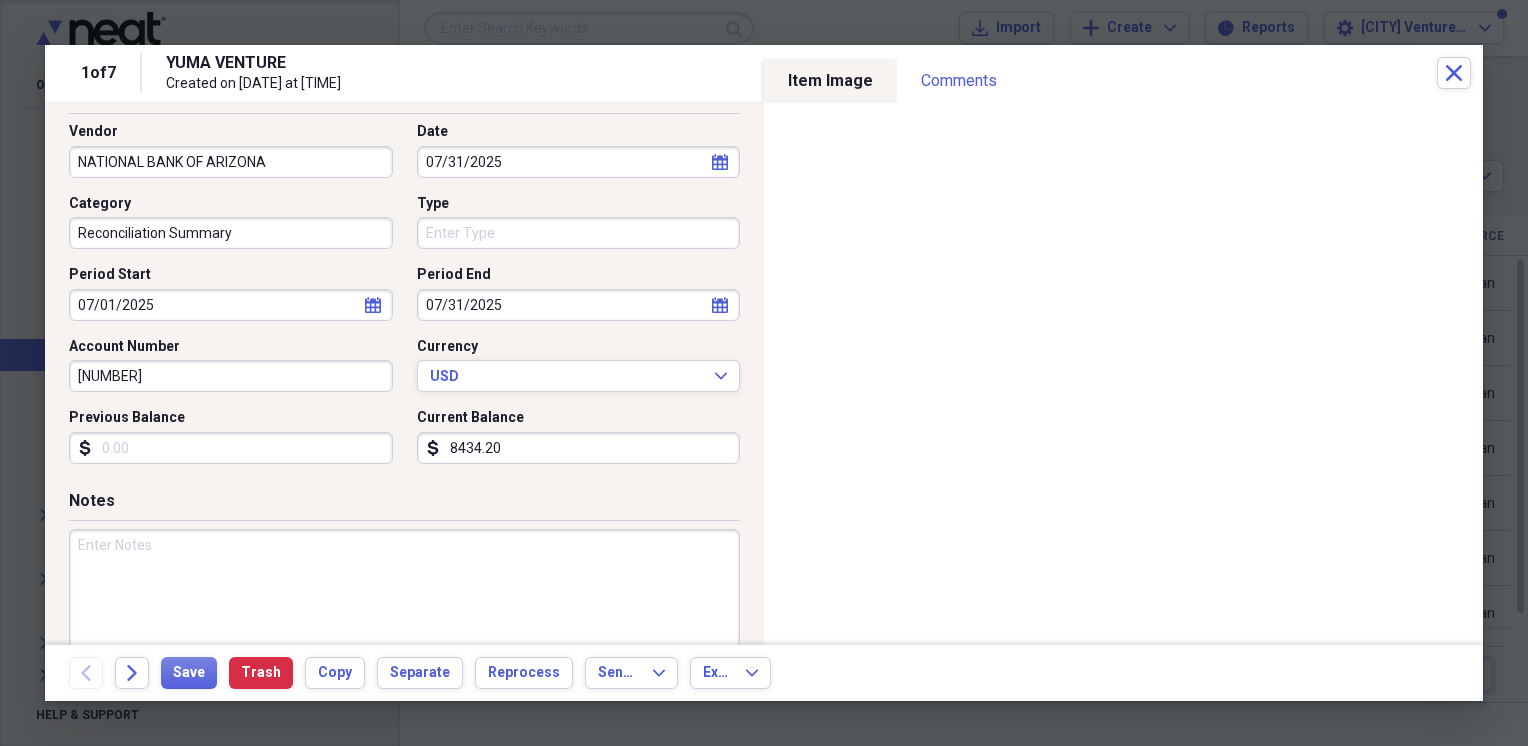 scroll, scrollTop: 163, scrollLeft: 0, axis: vertical 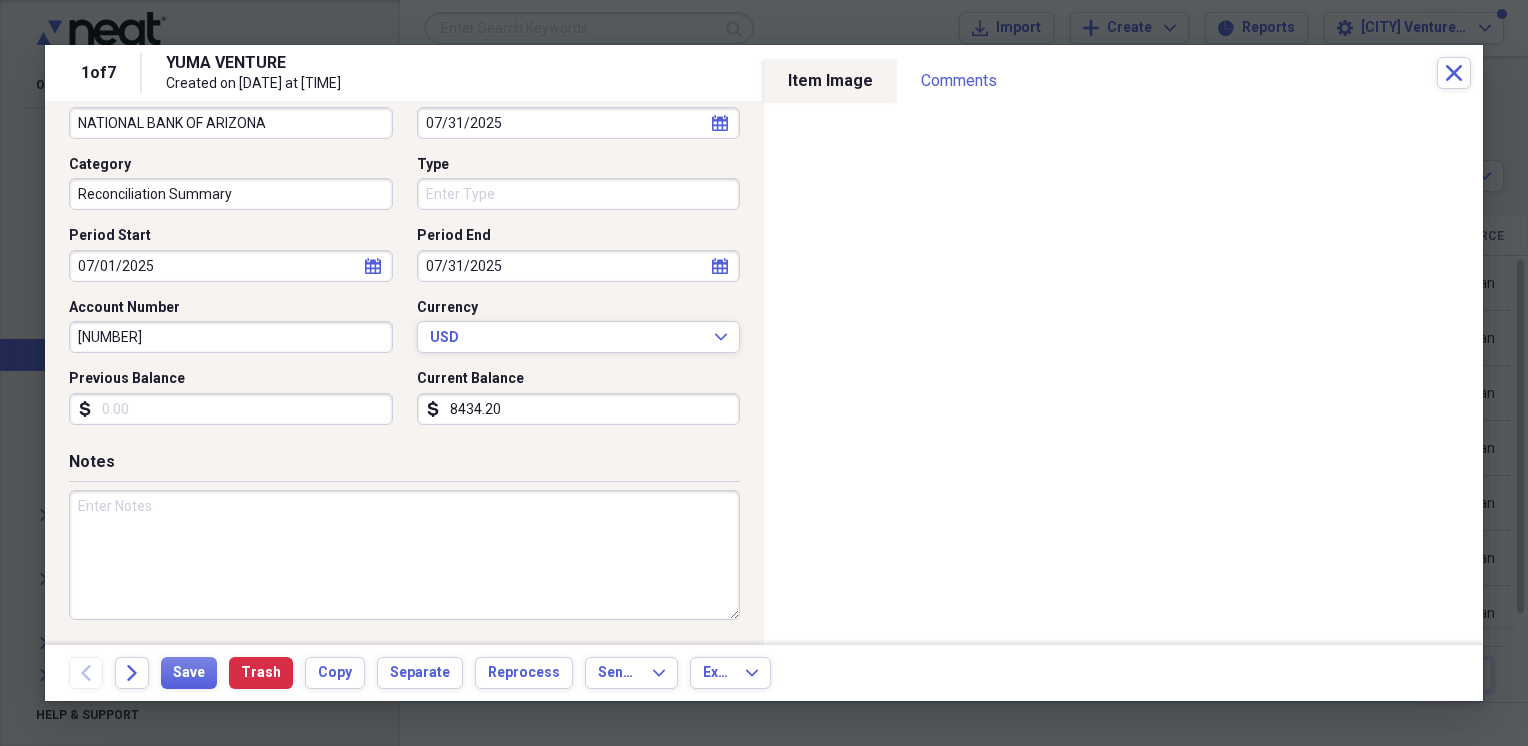 type on "8434.20" 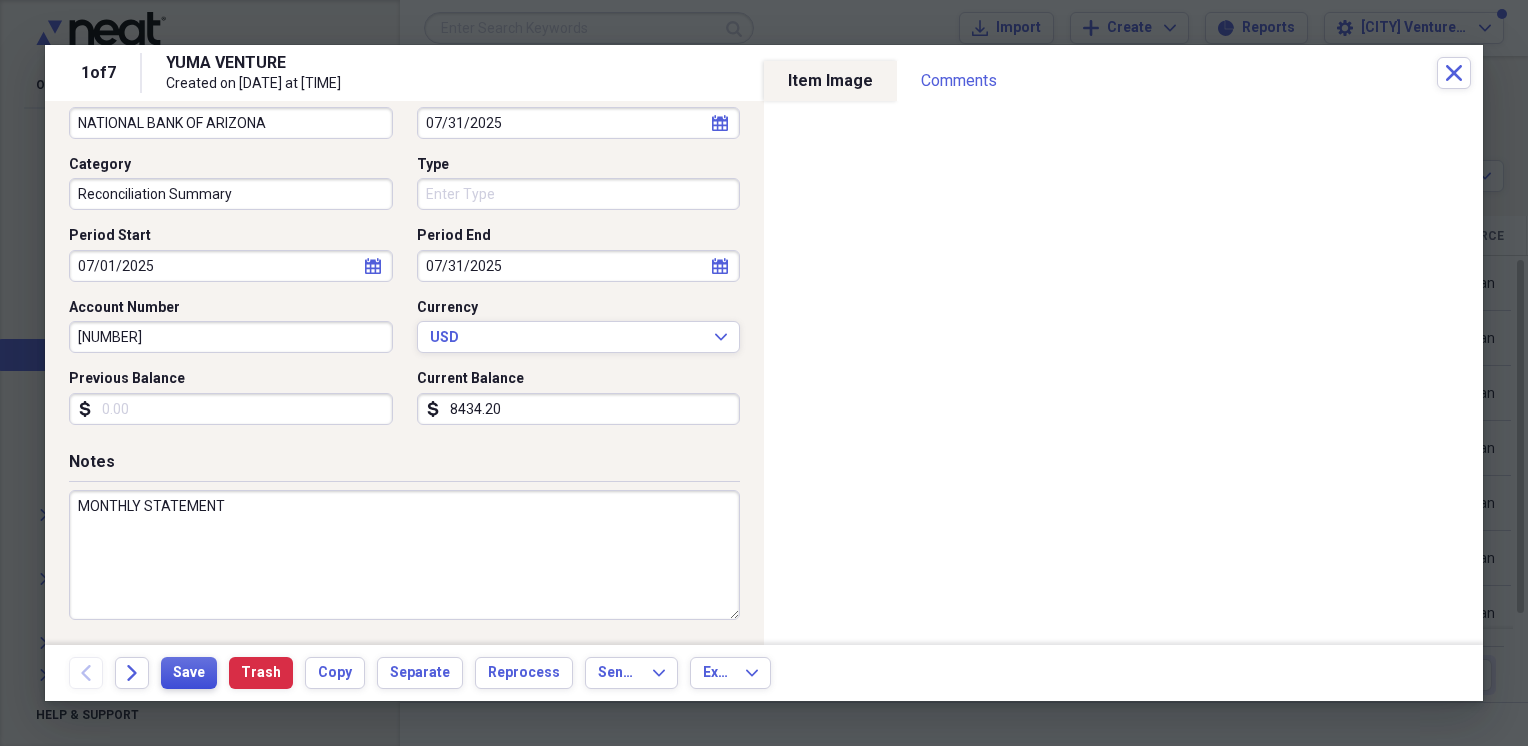 type on "MONTHLY STATEMENT" 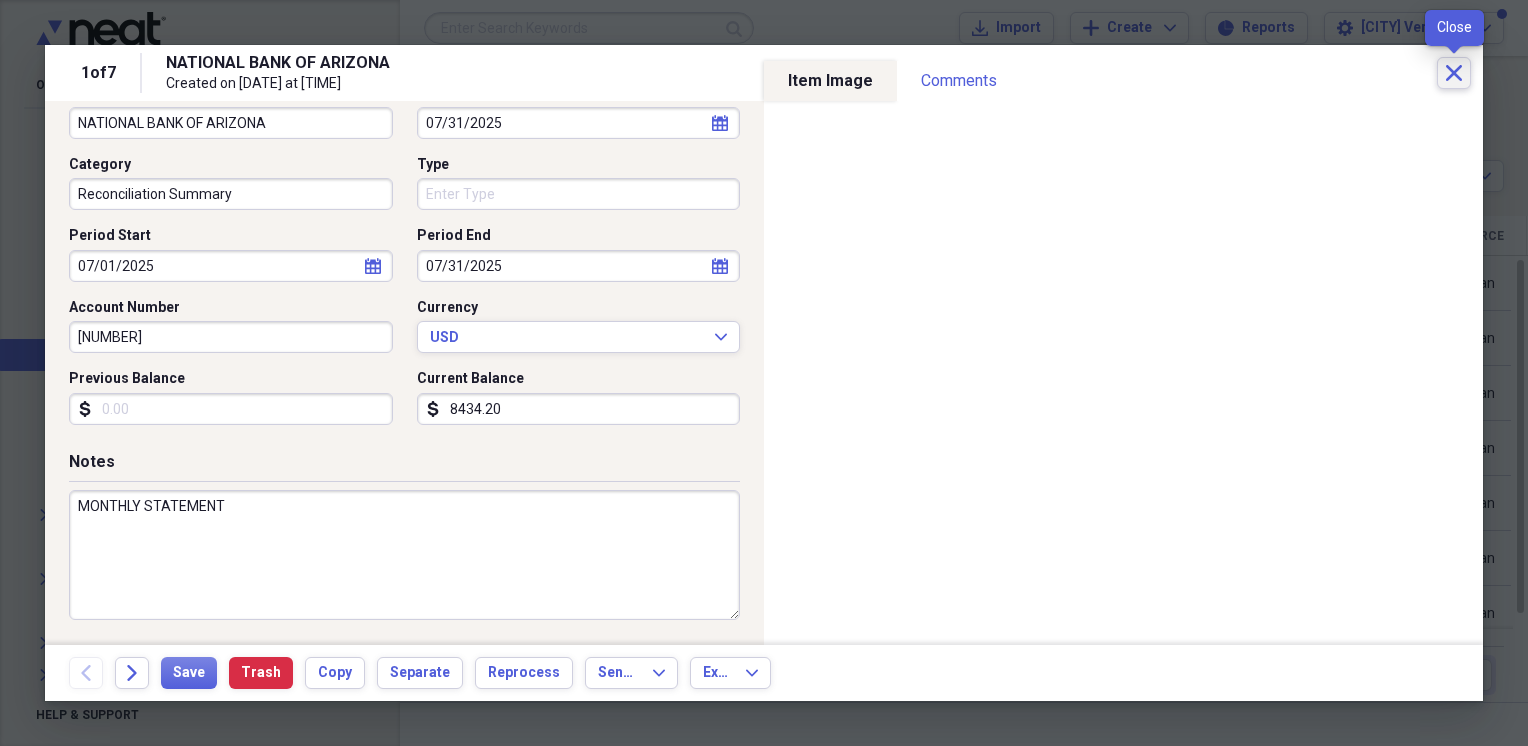 click on "Close" 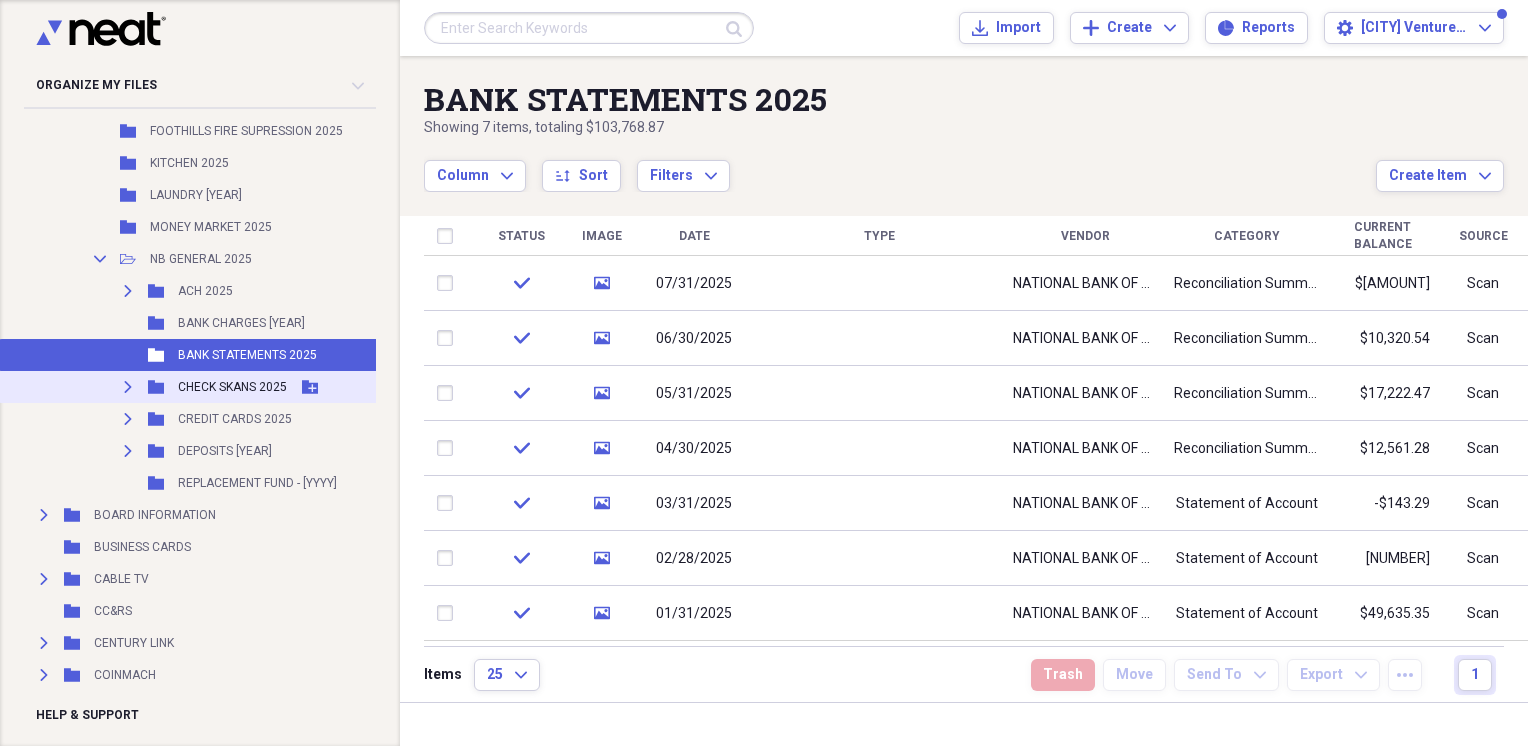 click on "Expand" 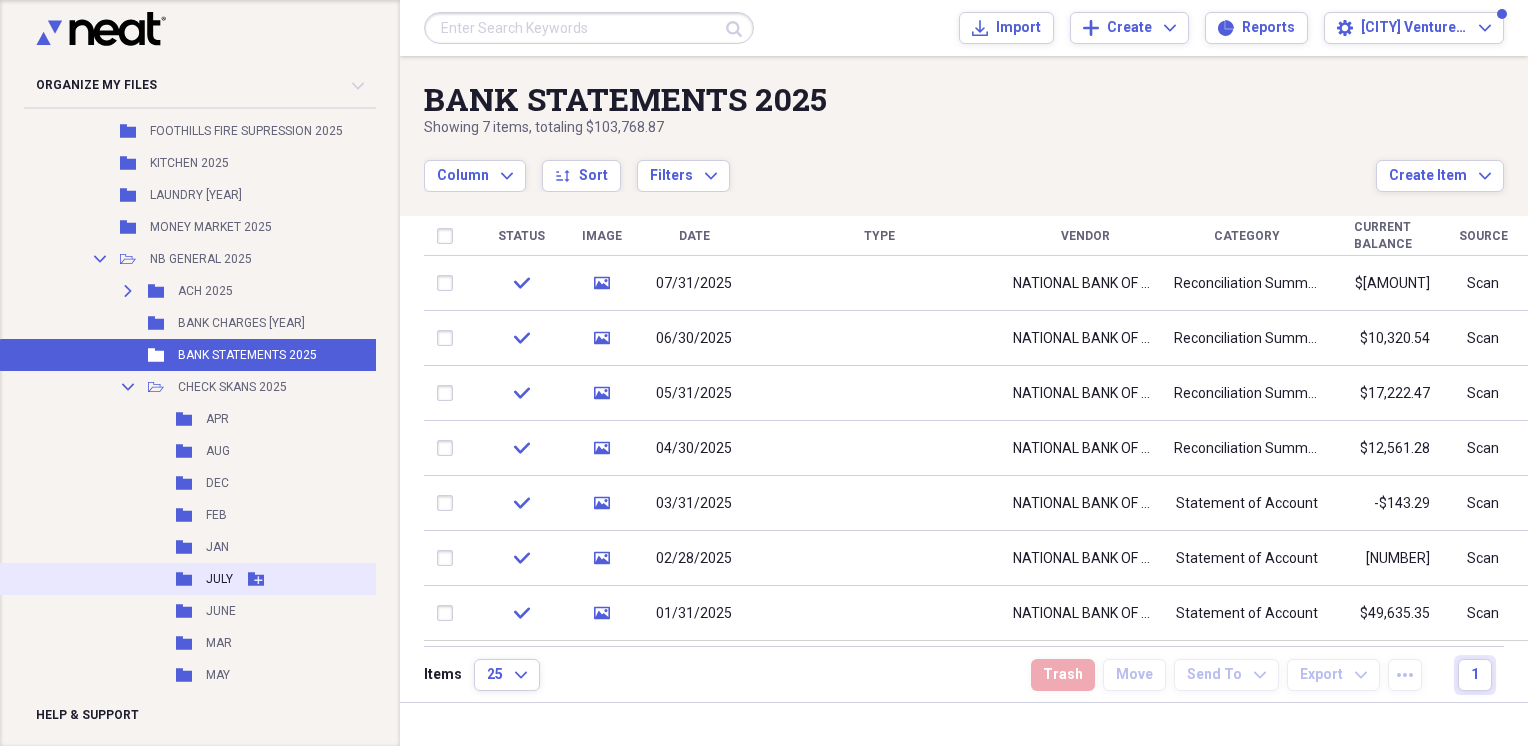click on "JULY" at bounding box center [219, 579] 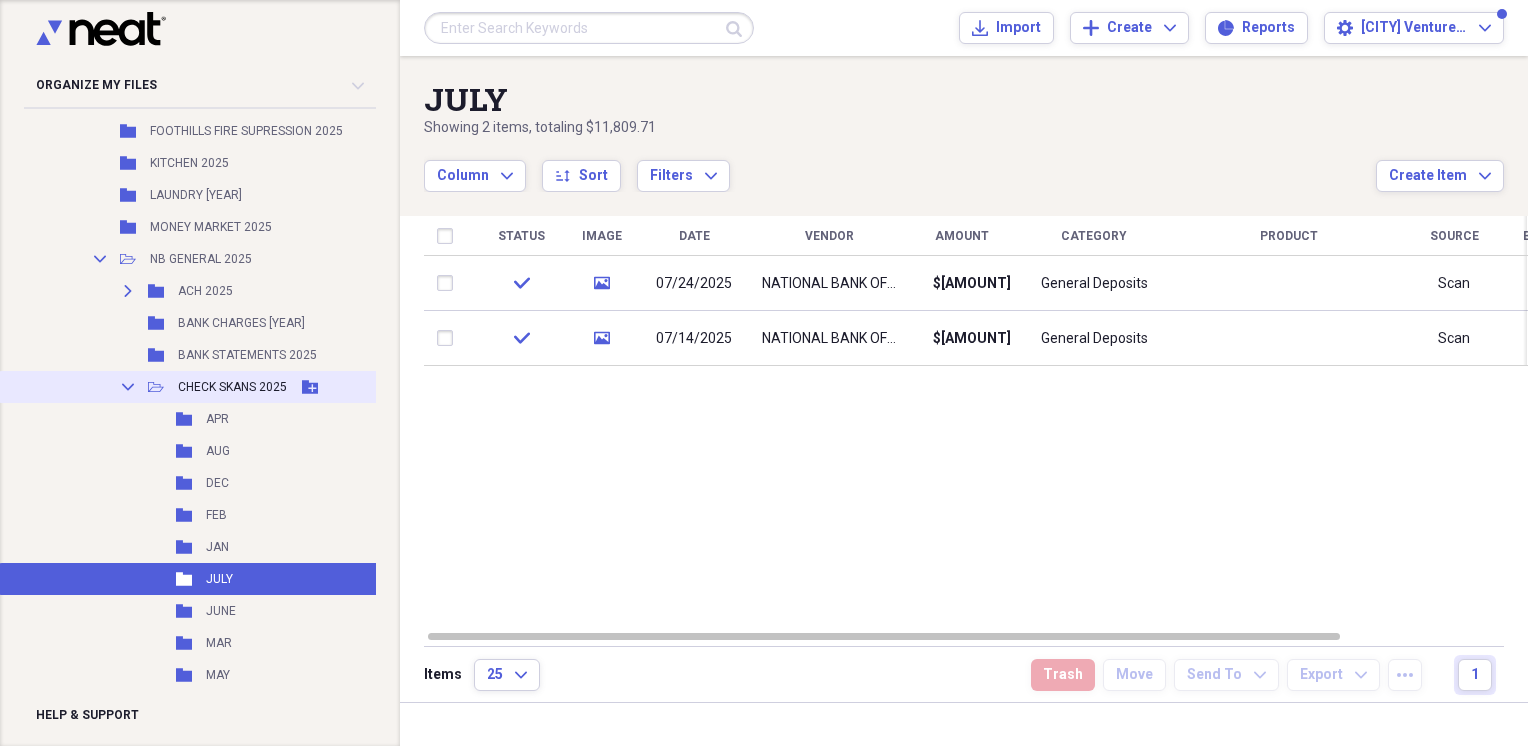 click 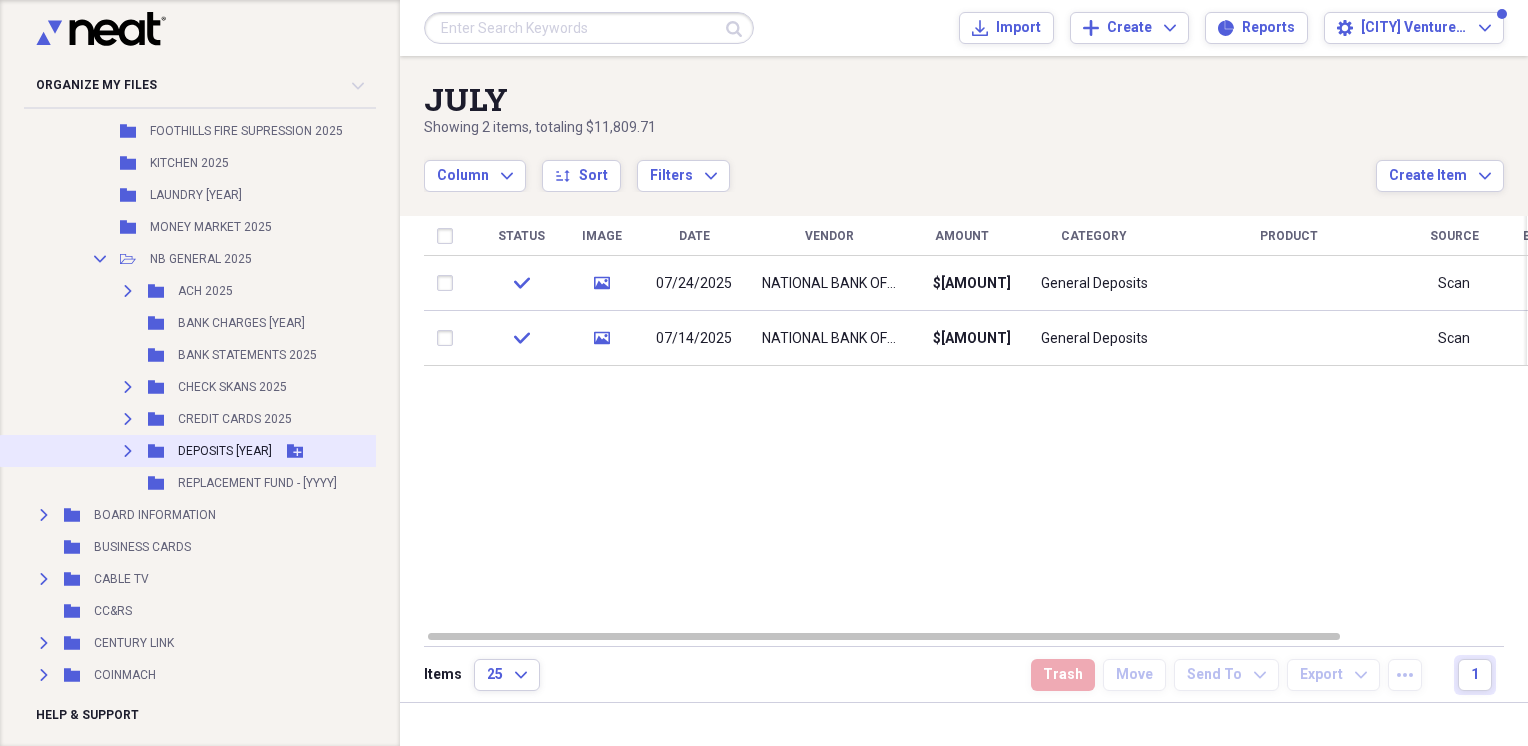 click on "Expand" 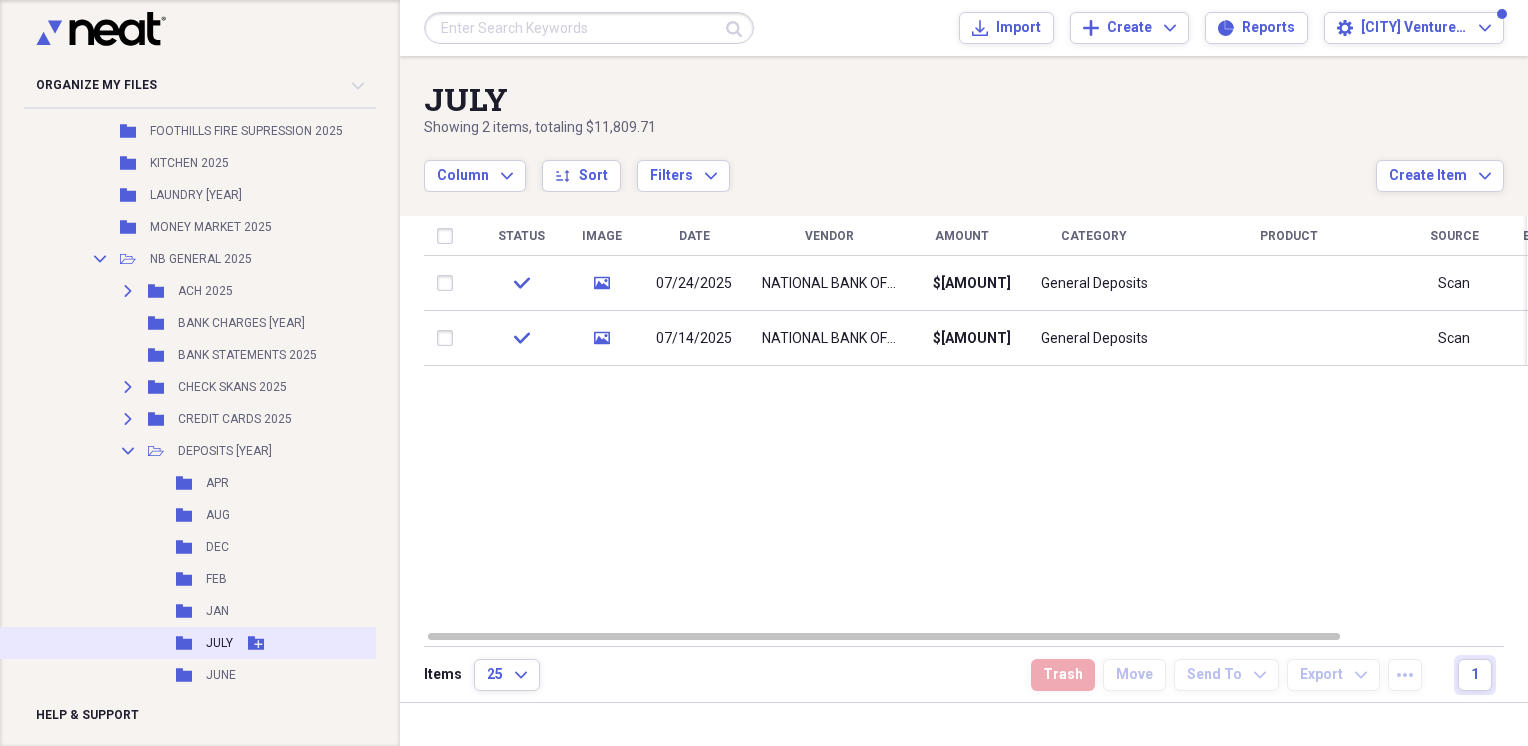 click on "JULY" at bounding box center [219, 643] 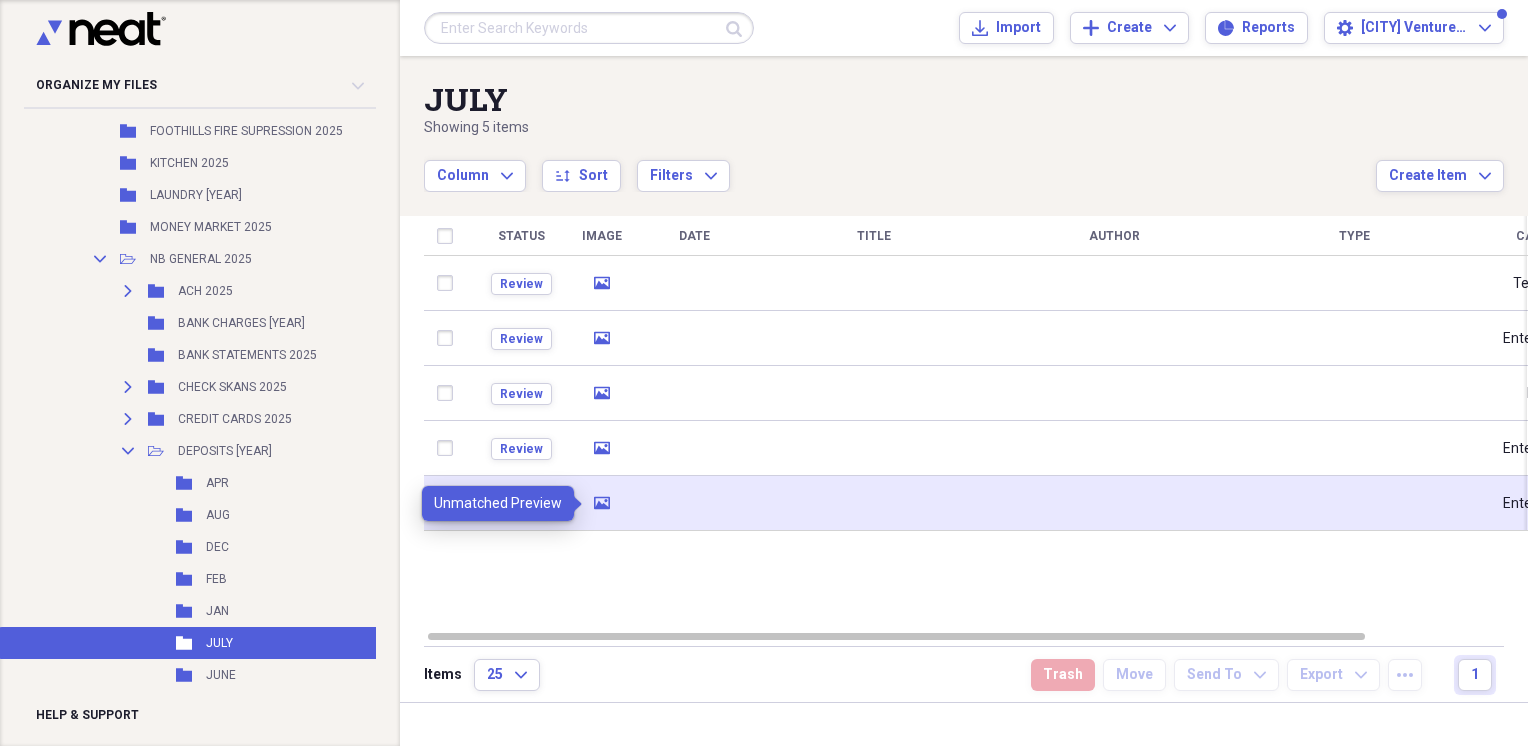 click on "media" 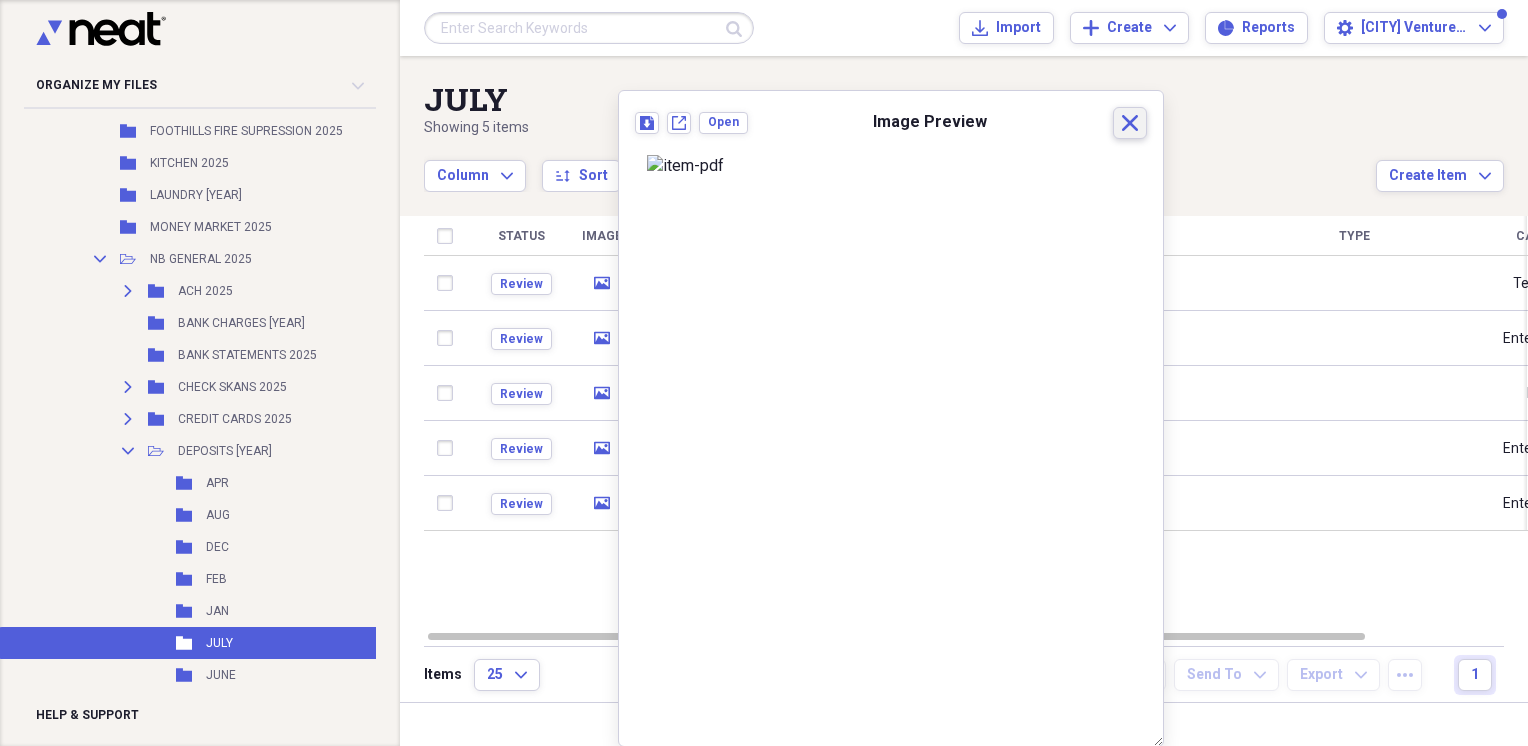 click 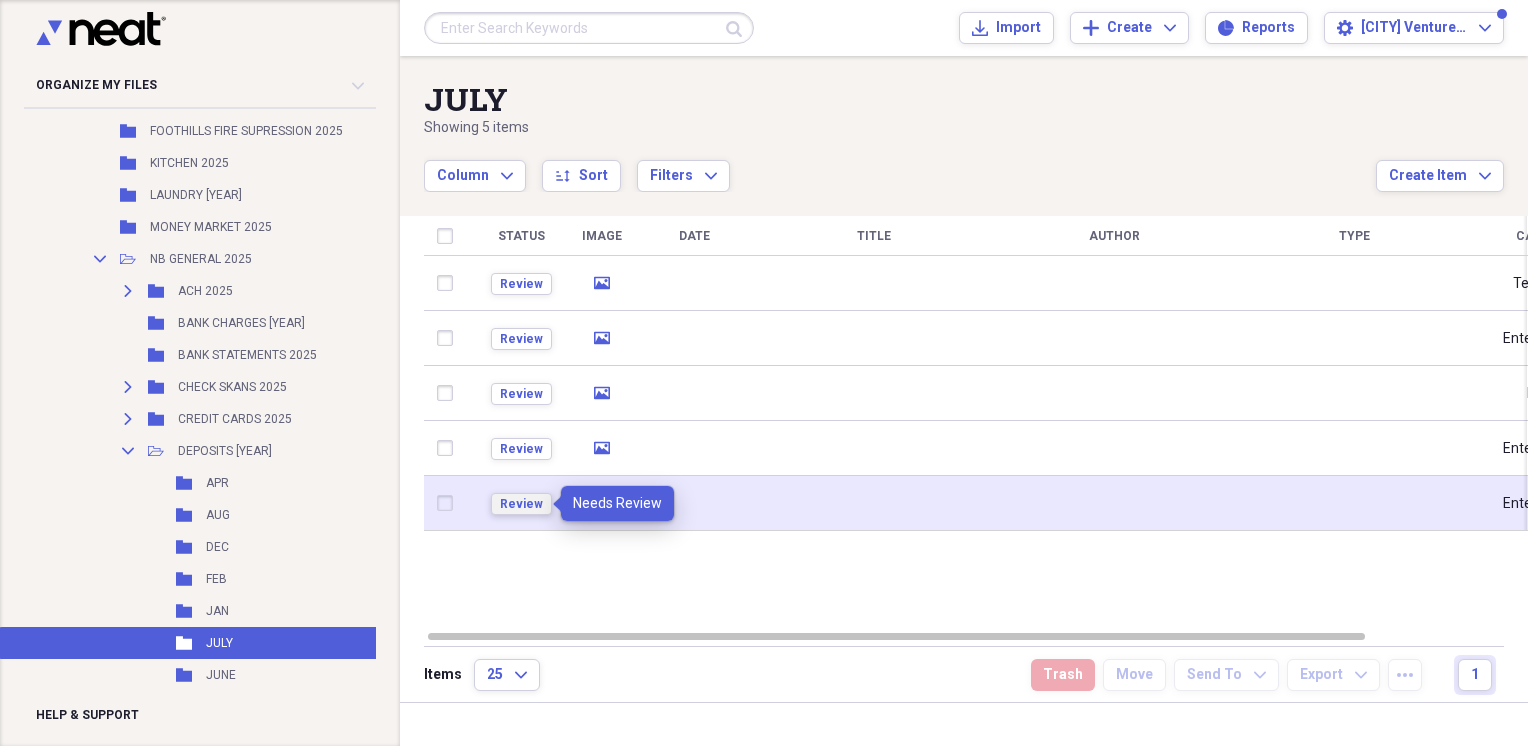 click on "Review" at bounding box center (521, 504) 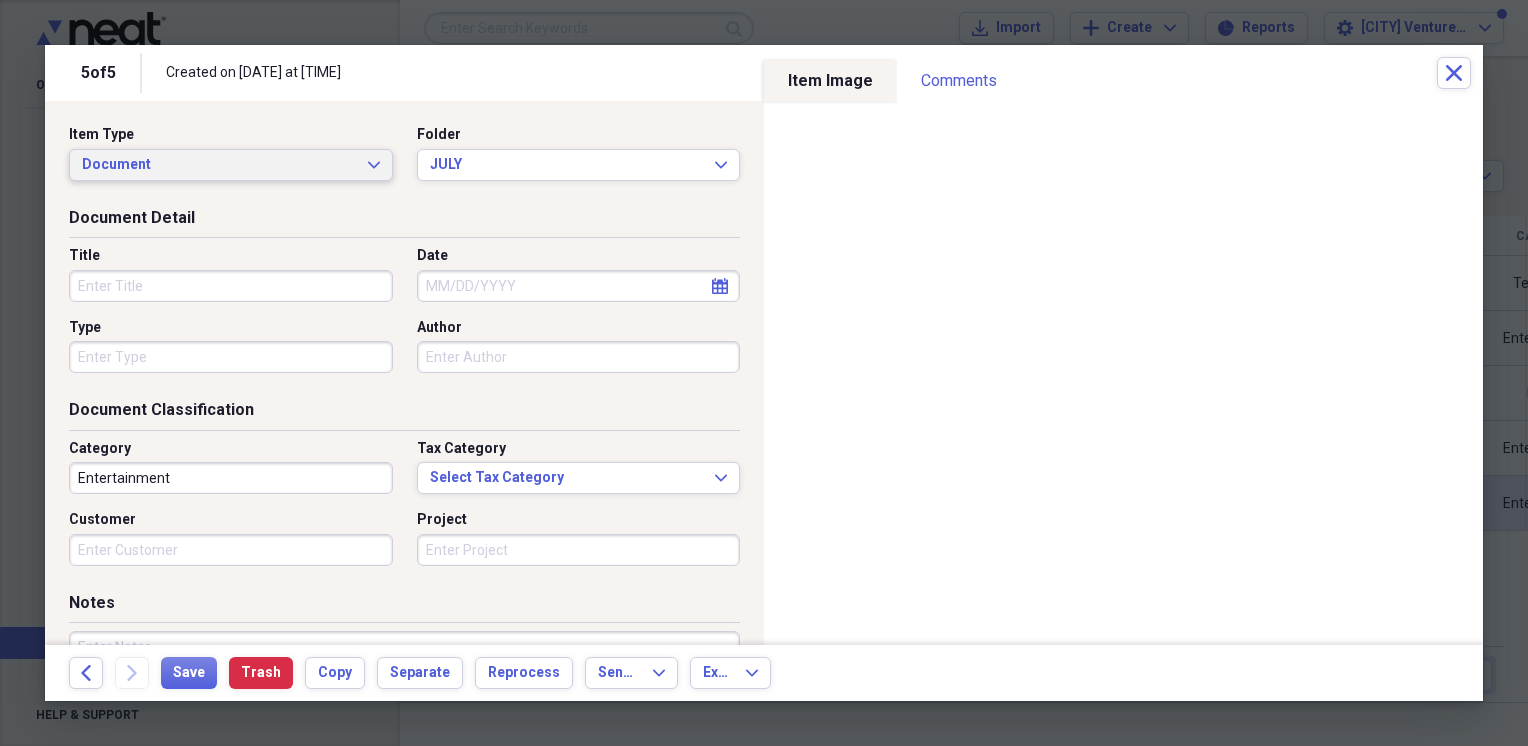 click on "Document Expand" at bounding box center (231, 165) 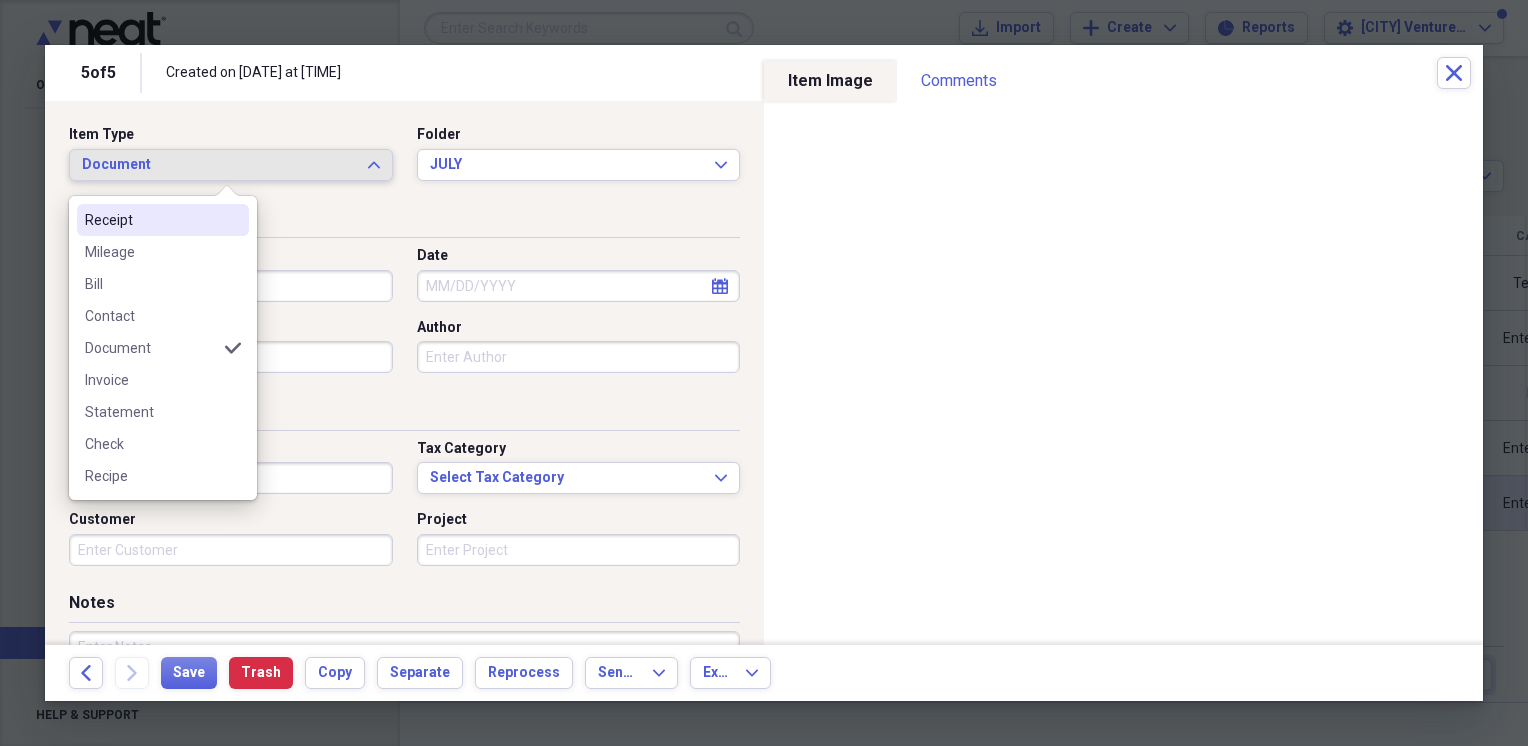 click on "Receipt" at bounding box center [151, 220] 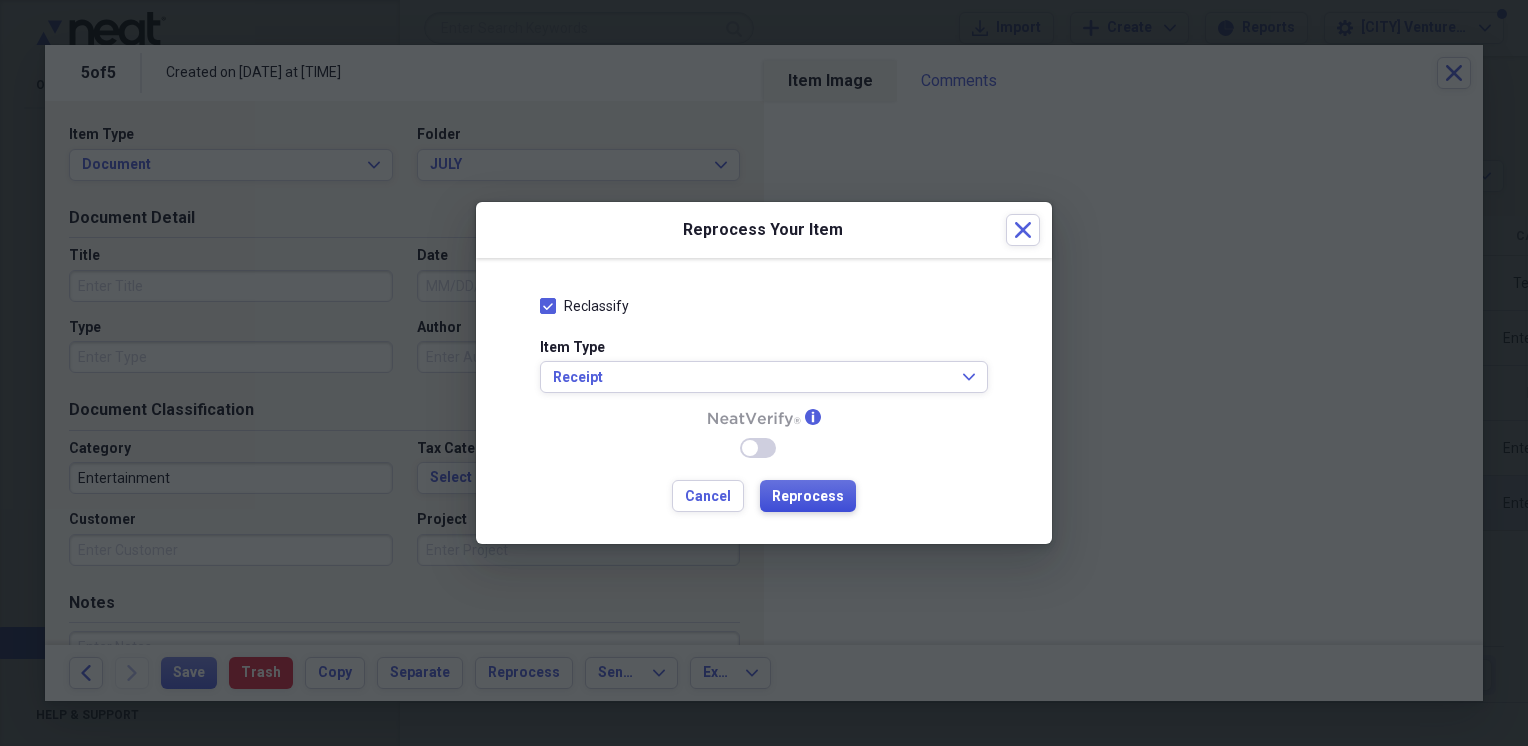 click on "Reprocess" at bounding box center [808, 497] 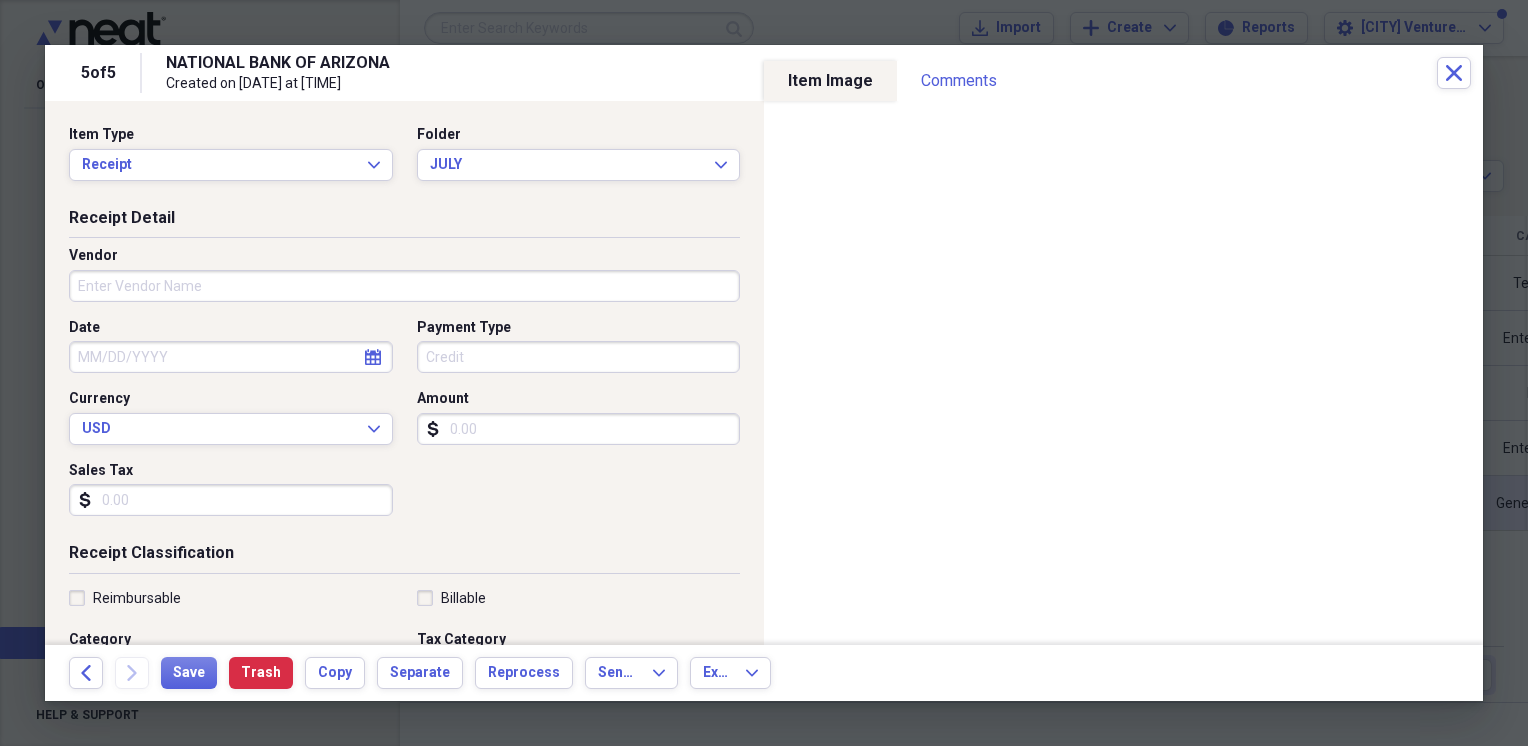 type on "NATIONAL BANK OF ARIZONA" 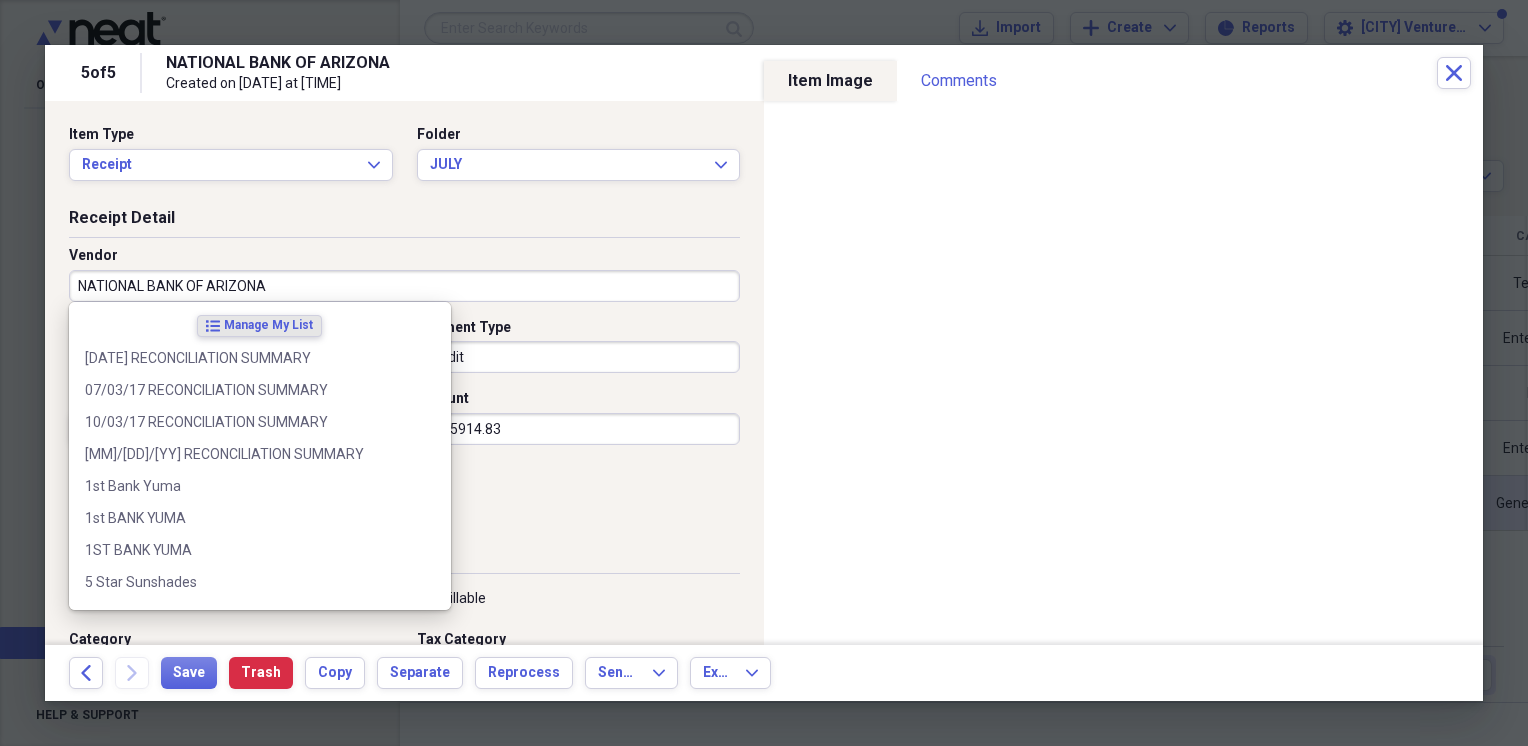 drag, startPoint x: 577, startPoint y: 271, endPoint x: 704, endPoint y: 210, distance: 140.89003 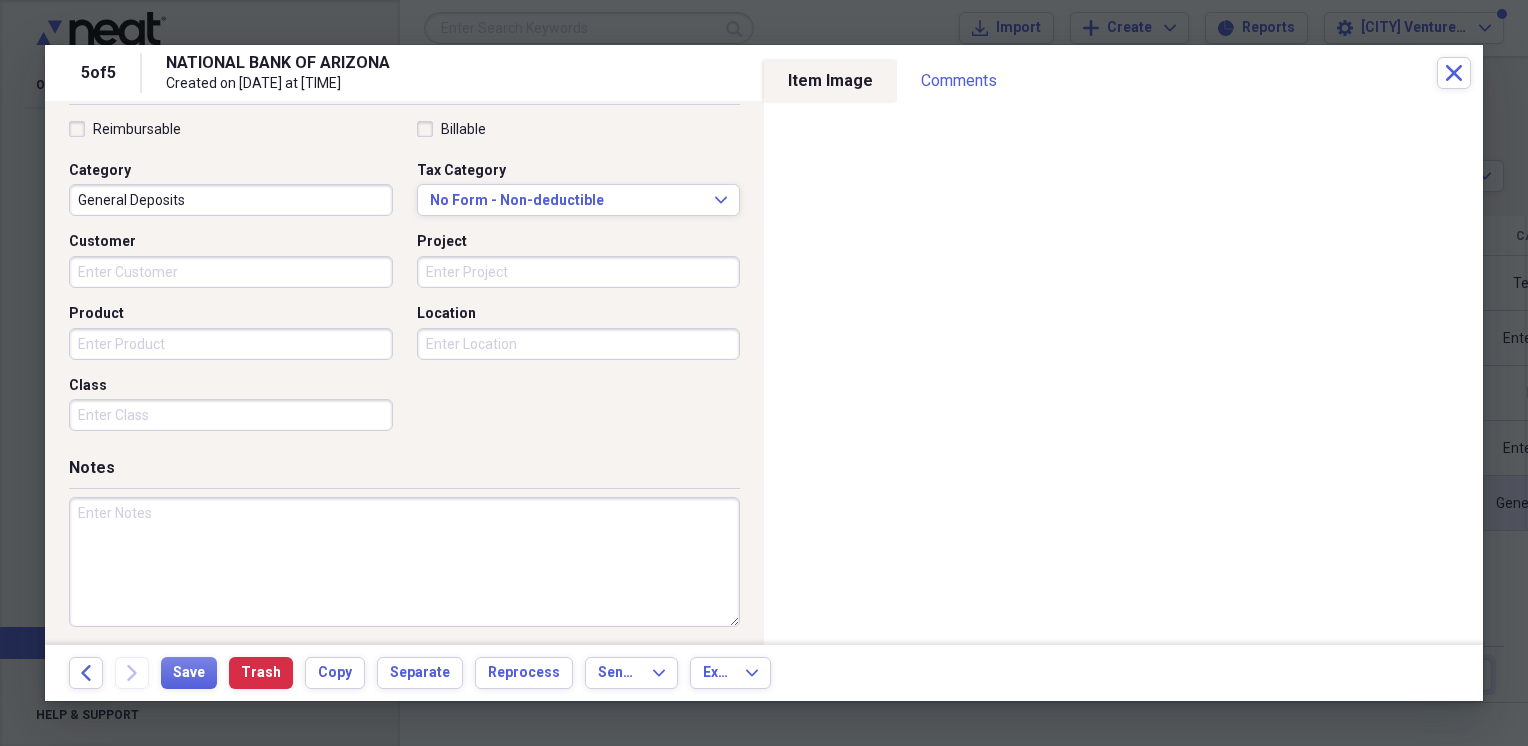 scroll, scrollTop: 475, scrollLeft: 0, axis: vertical 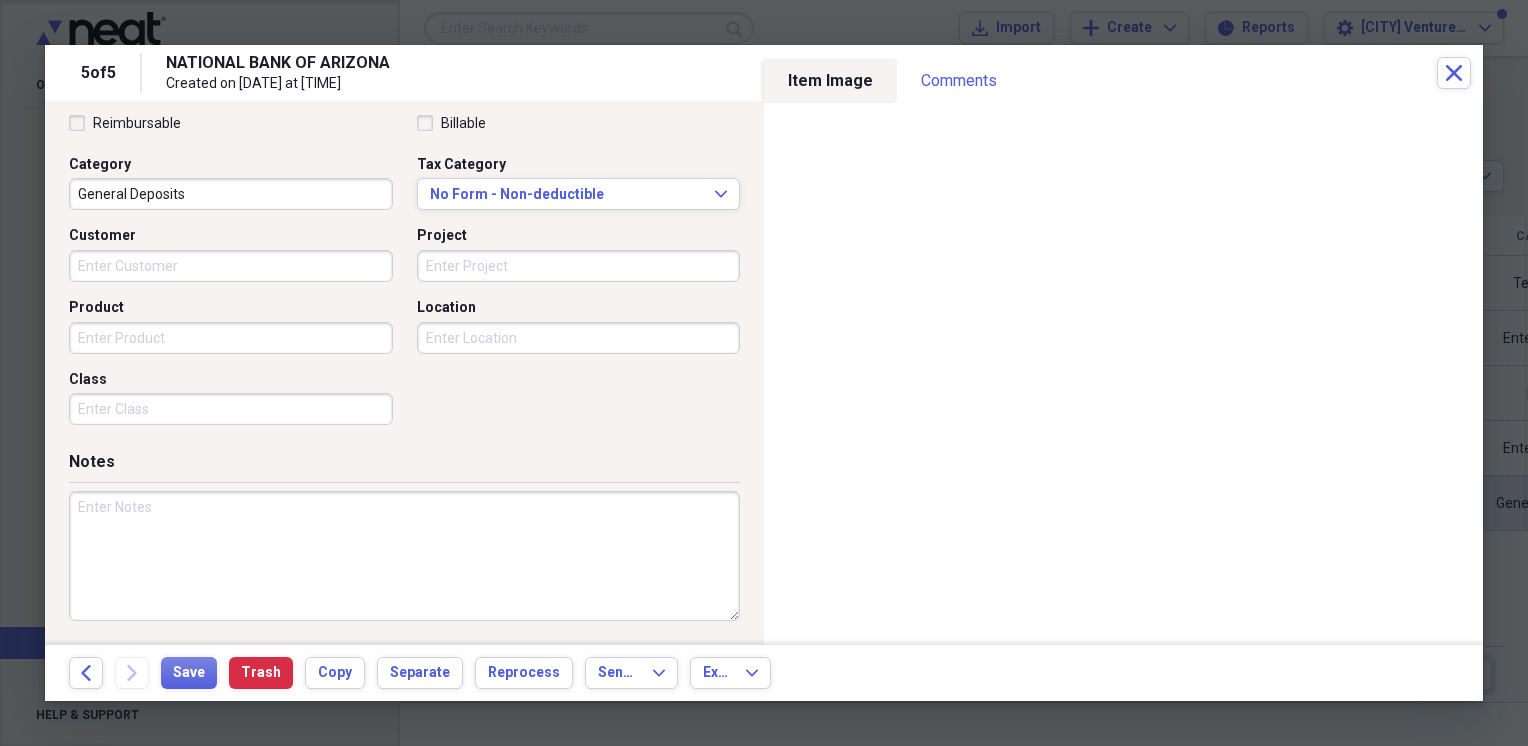 click at bounding box center (404, 556) 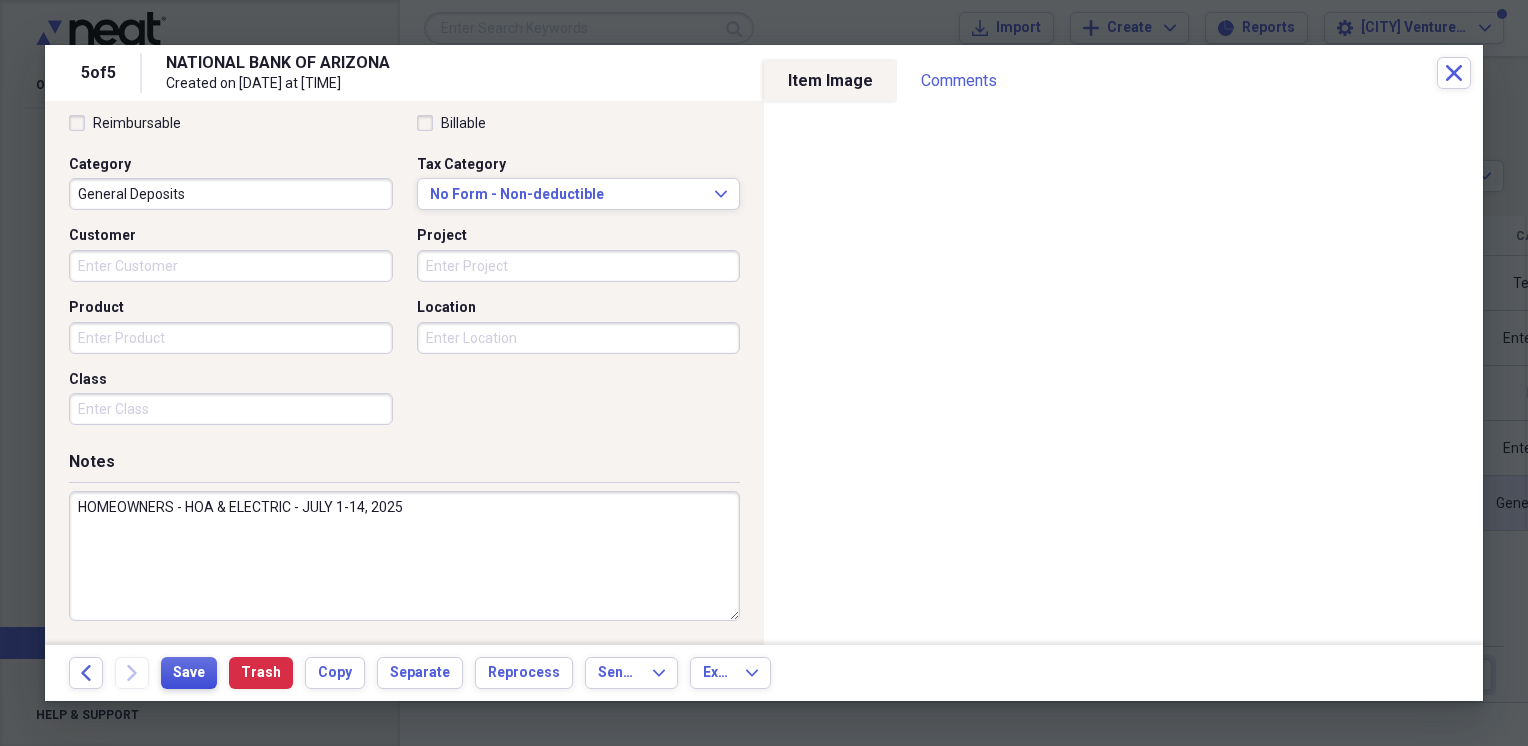 type on "HOMEOWNERS - HOA & ELECTRIC - JULY 1-14, 2025" 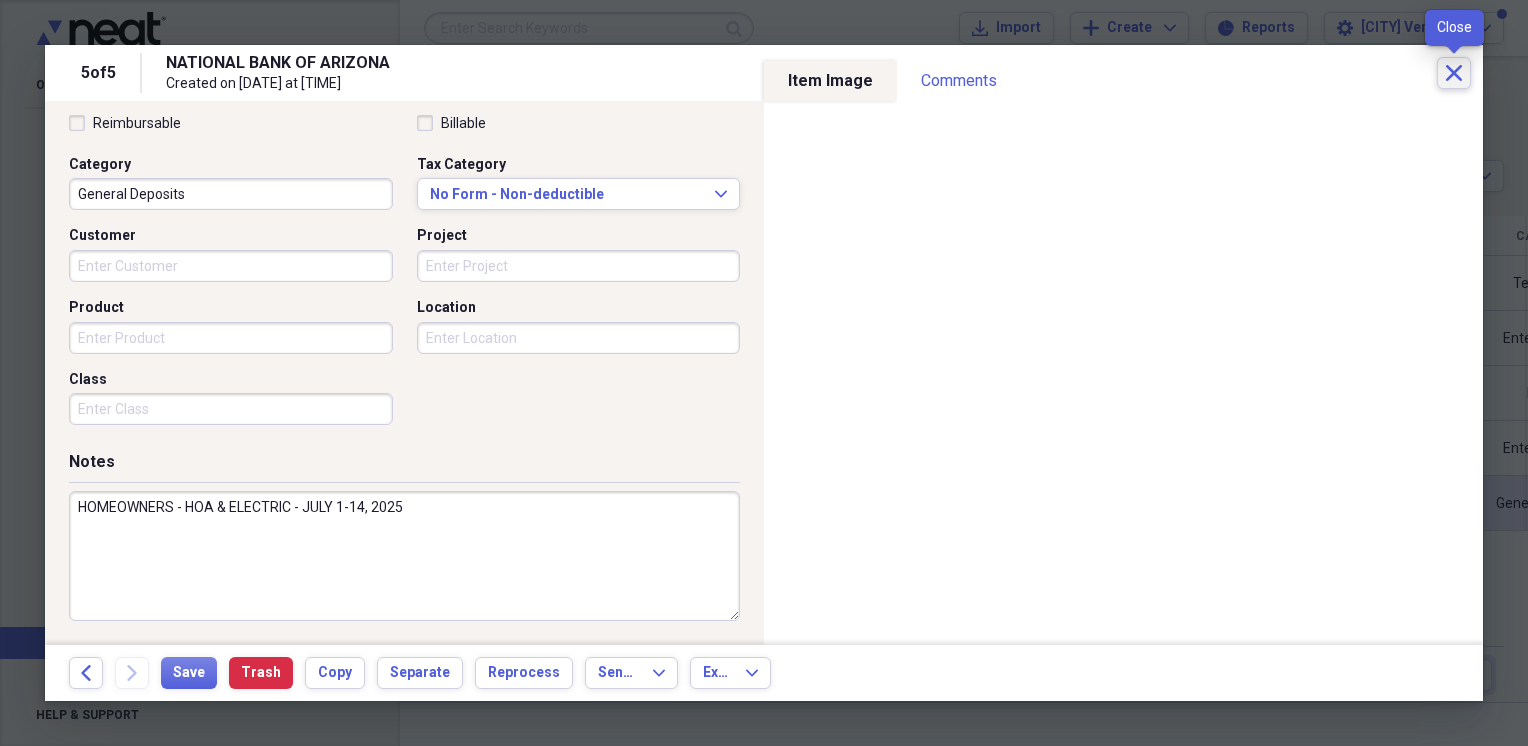 click on "Close" at bounding box center [1454, 73] 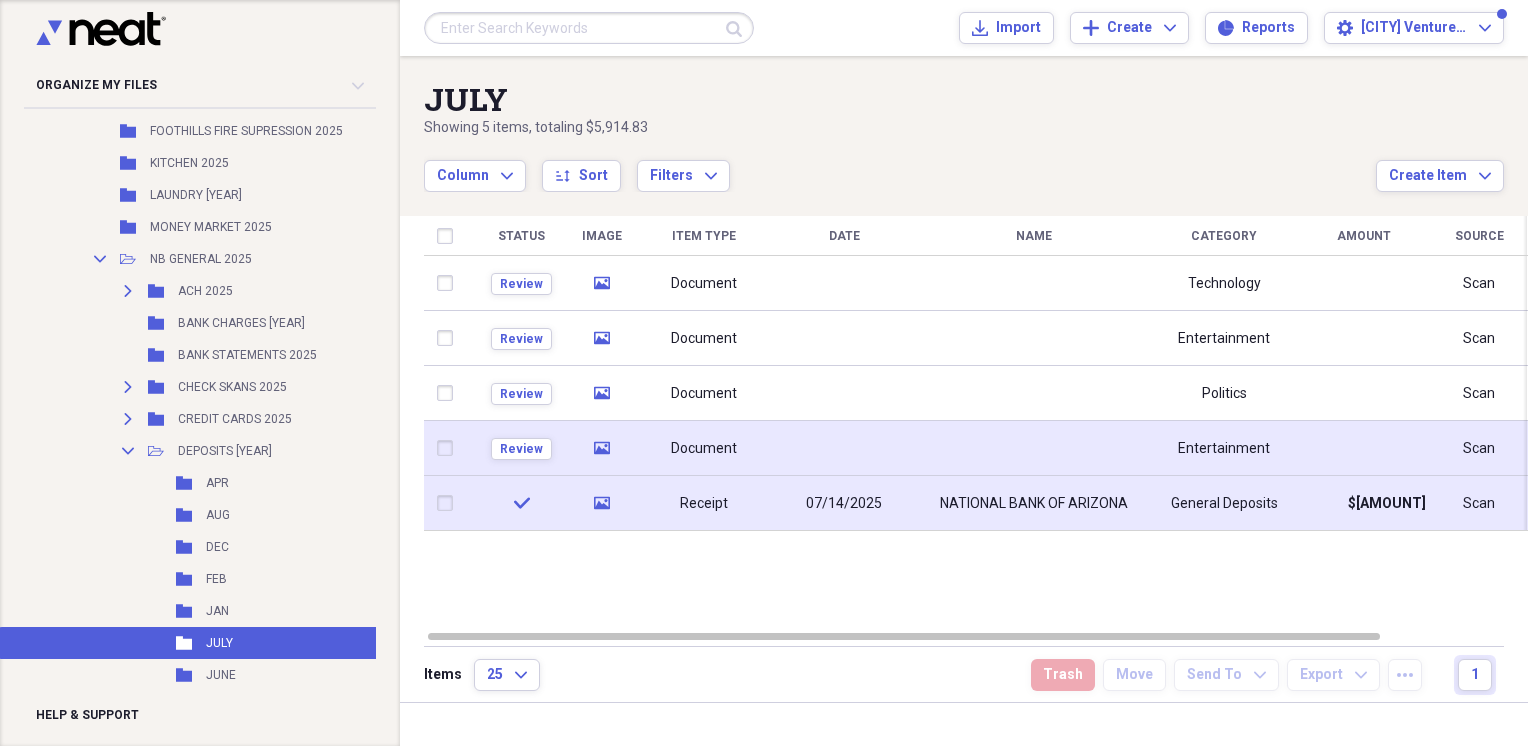 click on "Document" at bounding box center [704, 449] 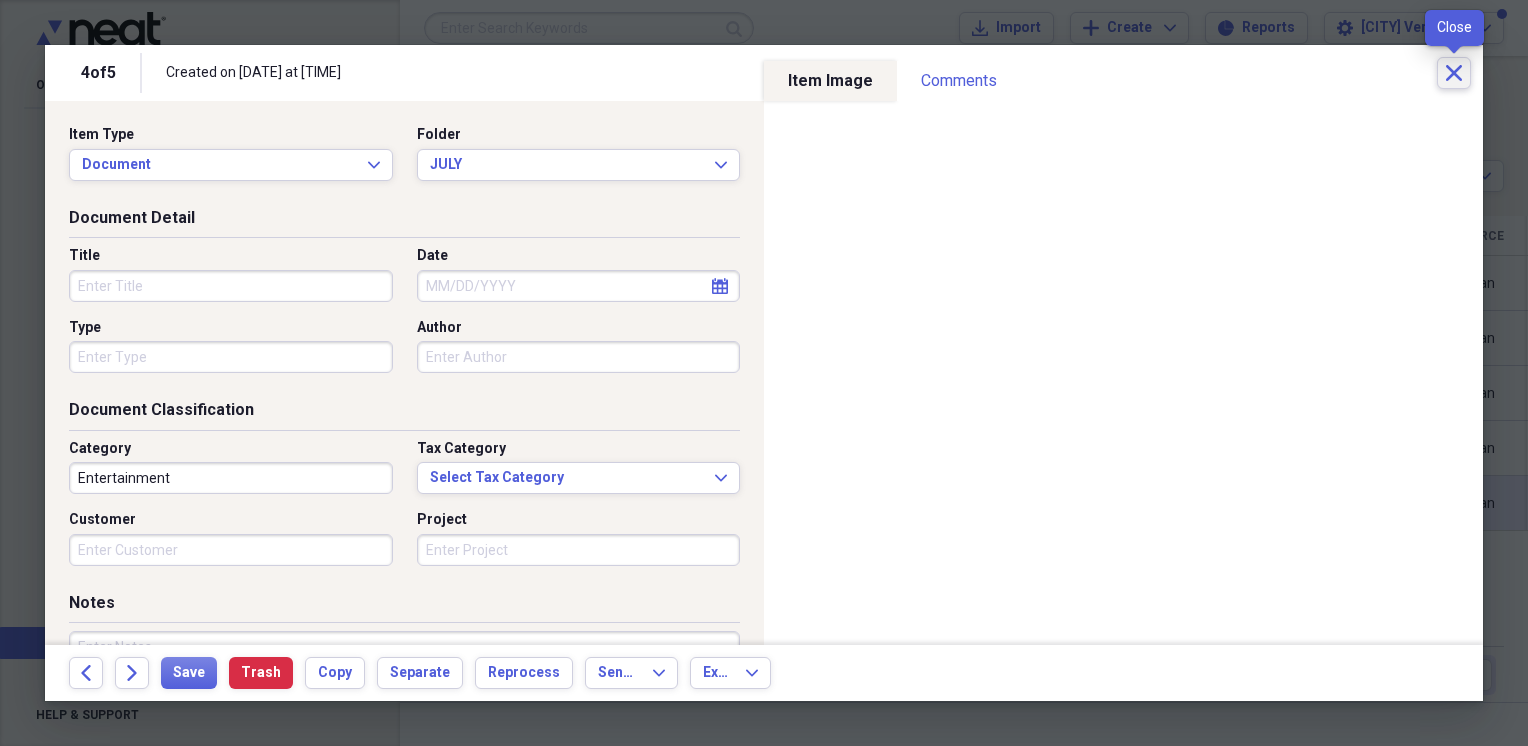 click 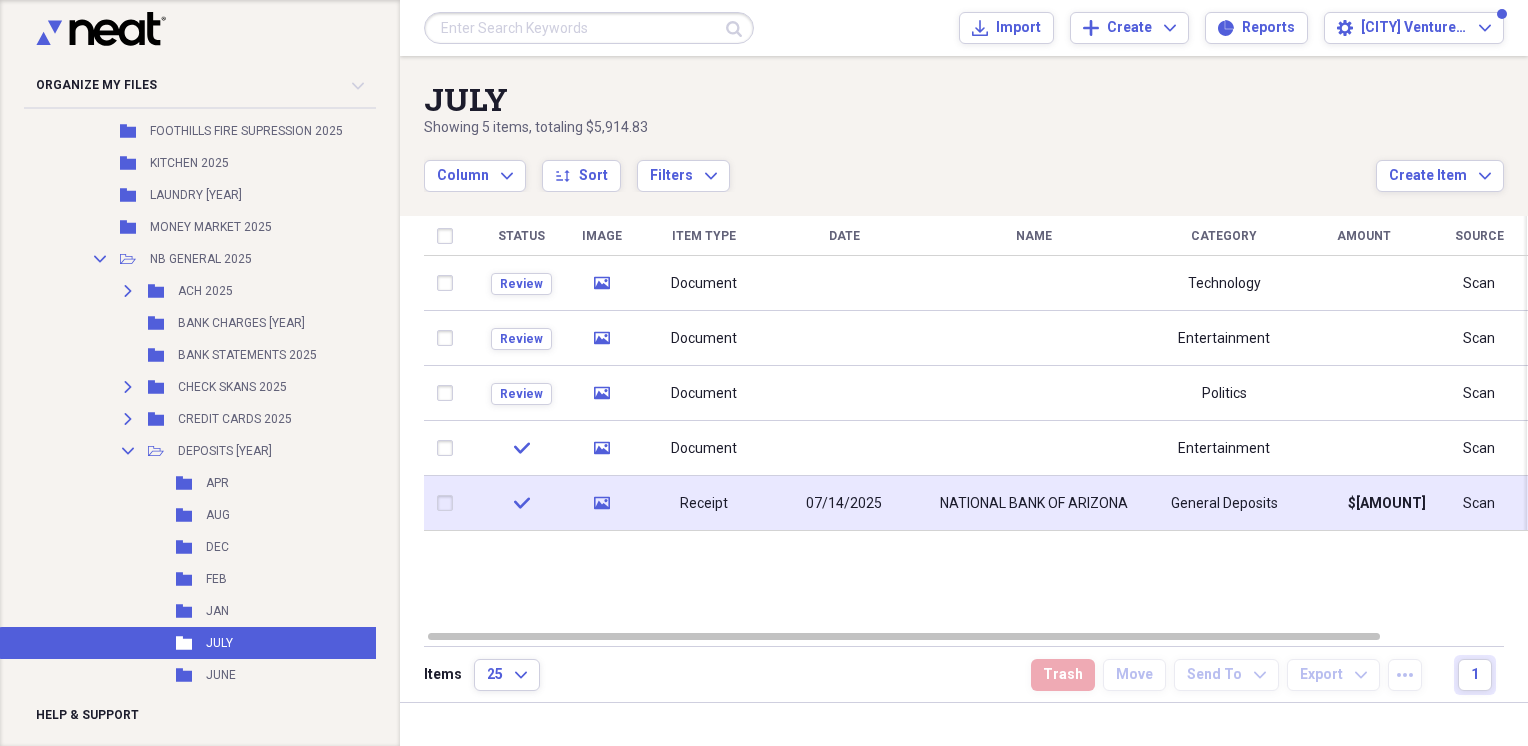 click on "Receipt" at bounding box center (704, 504) 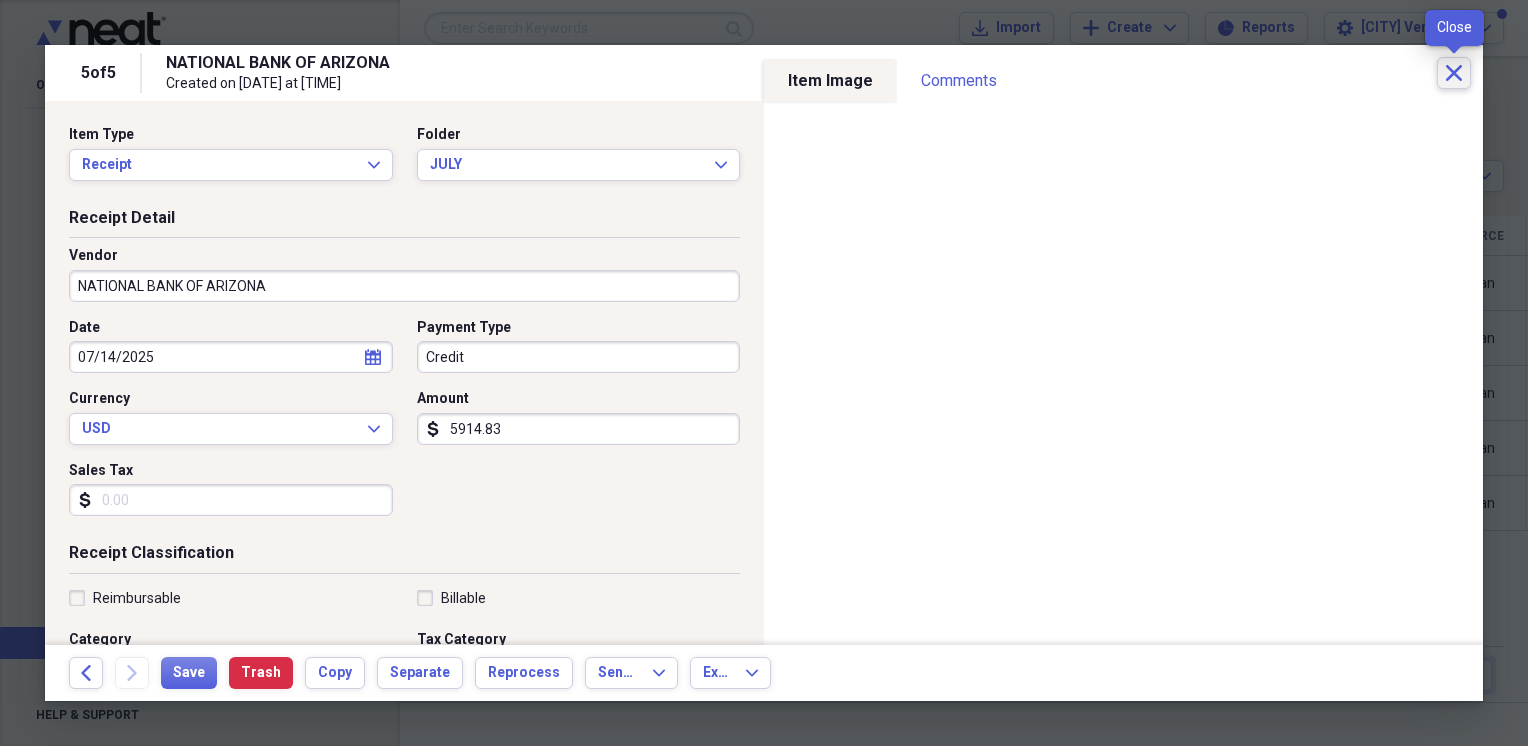 click on "Close" 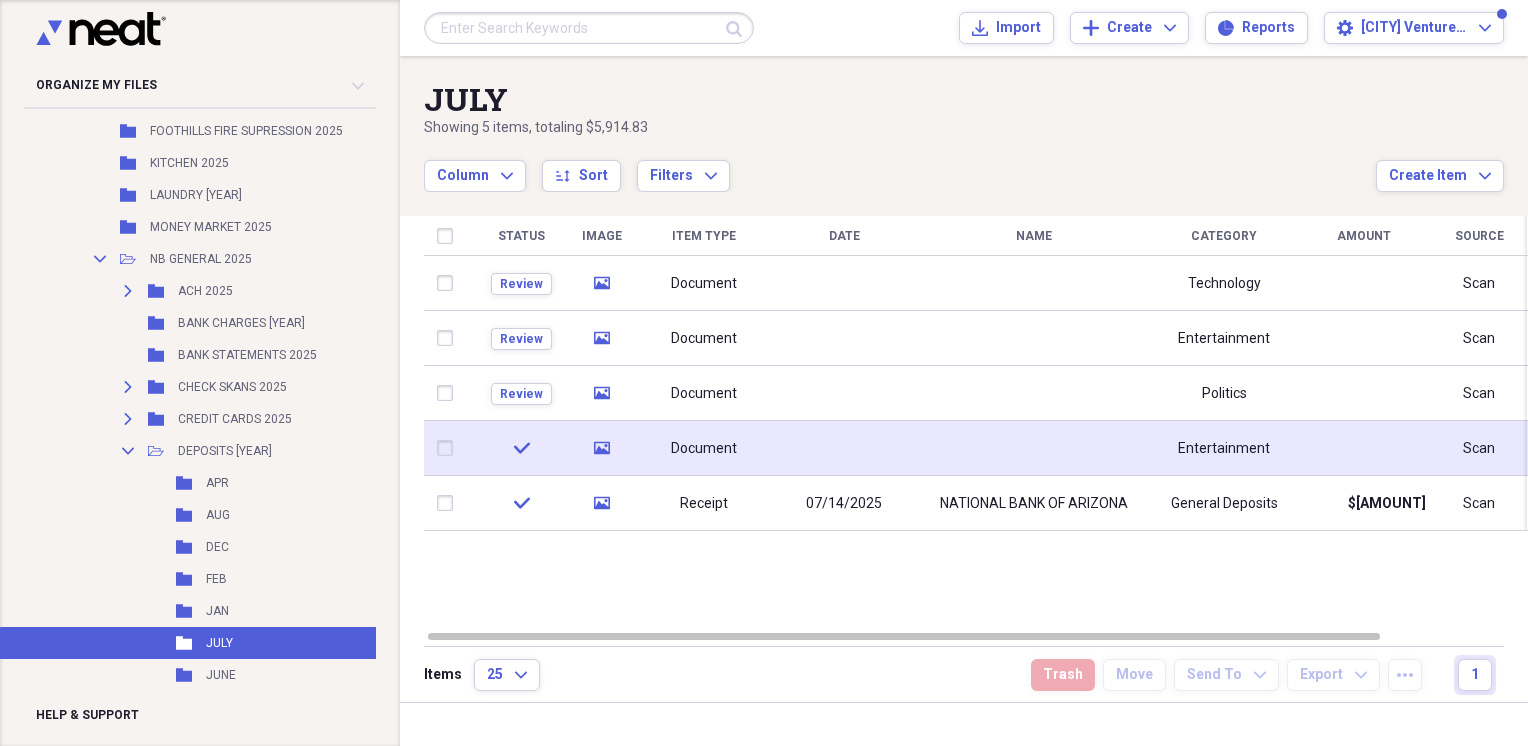 click at bounding box center [449, 448] 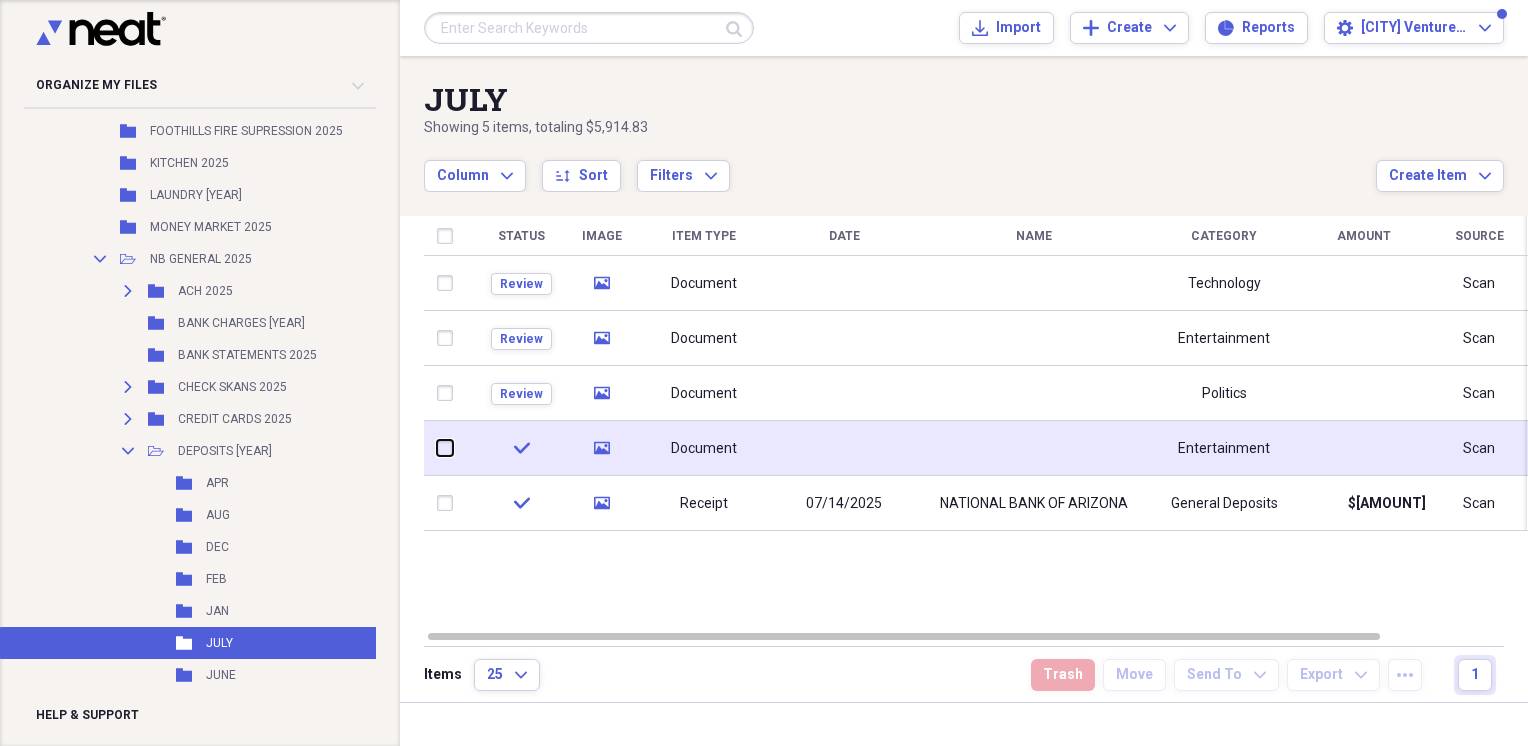 click at bounding box center [437, 448] 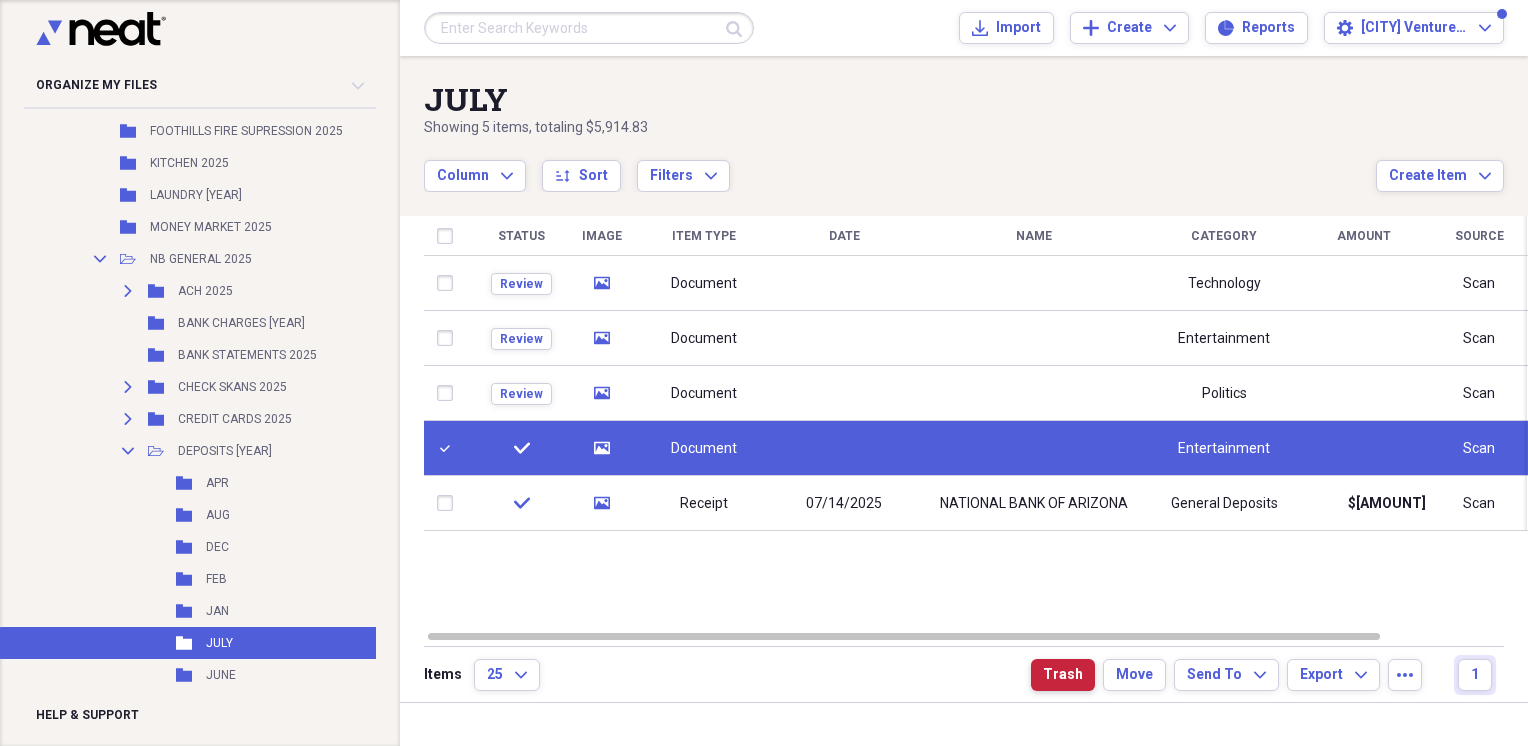click on "Trash" at bounding box center [1063, 675] 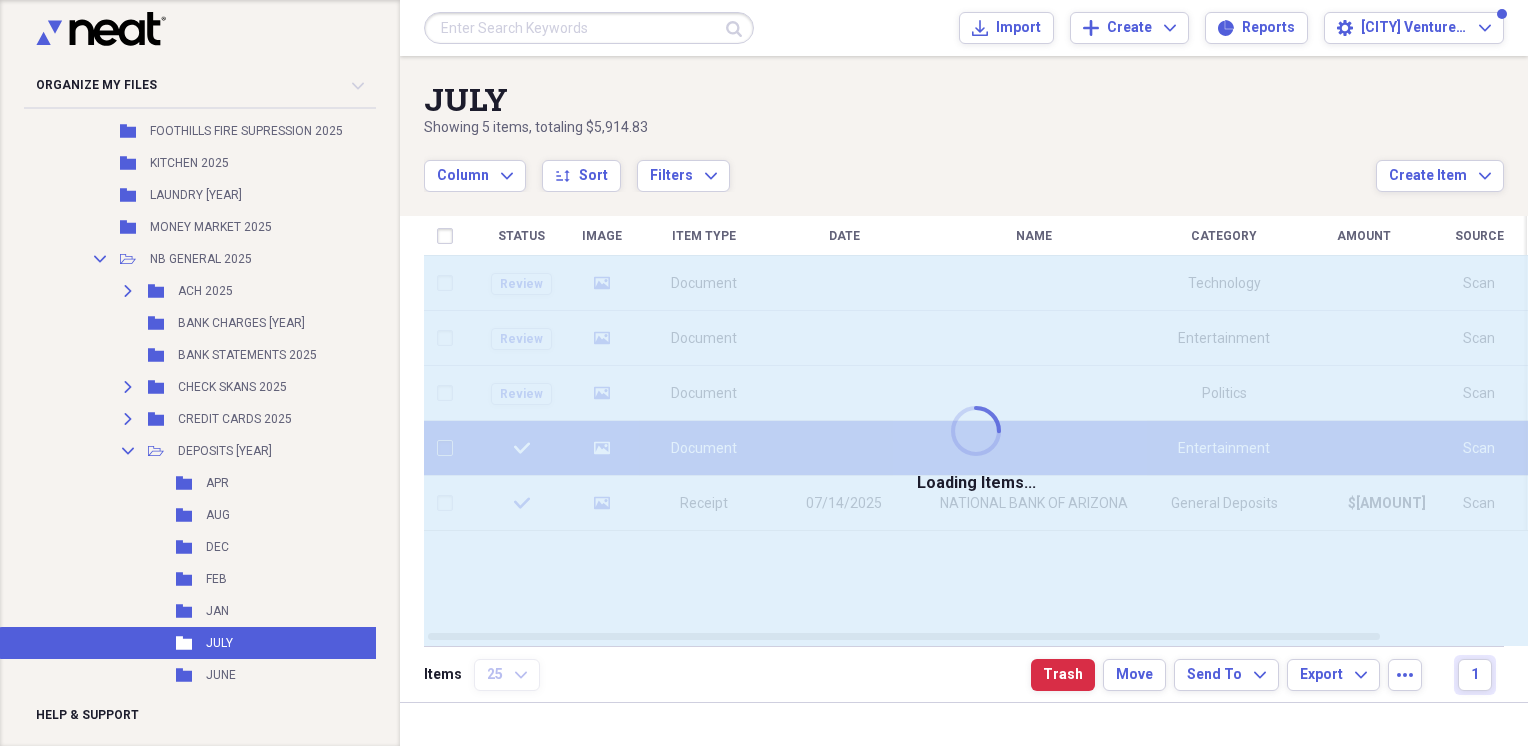 checkbox on "false" 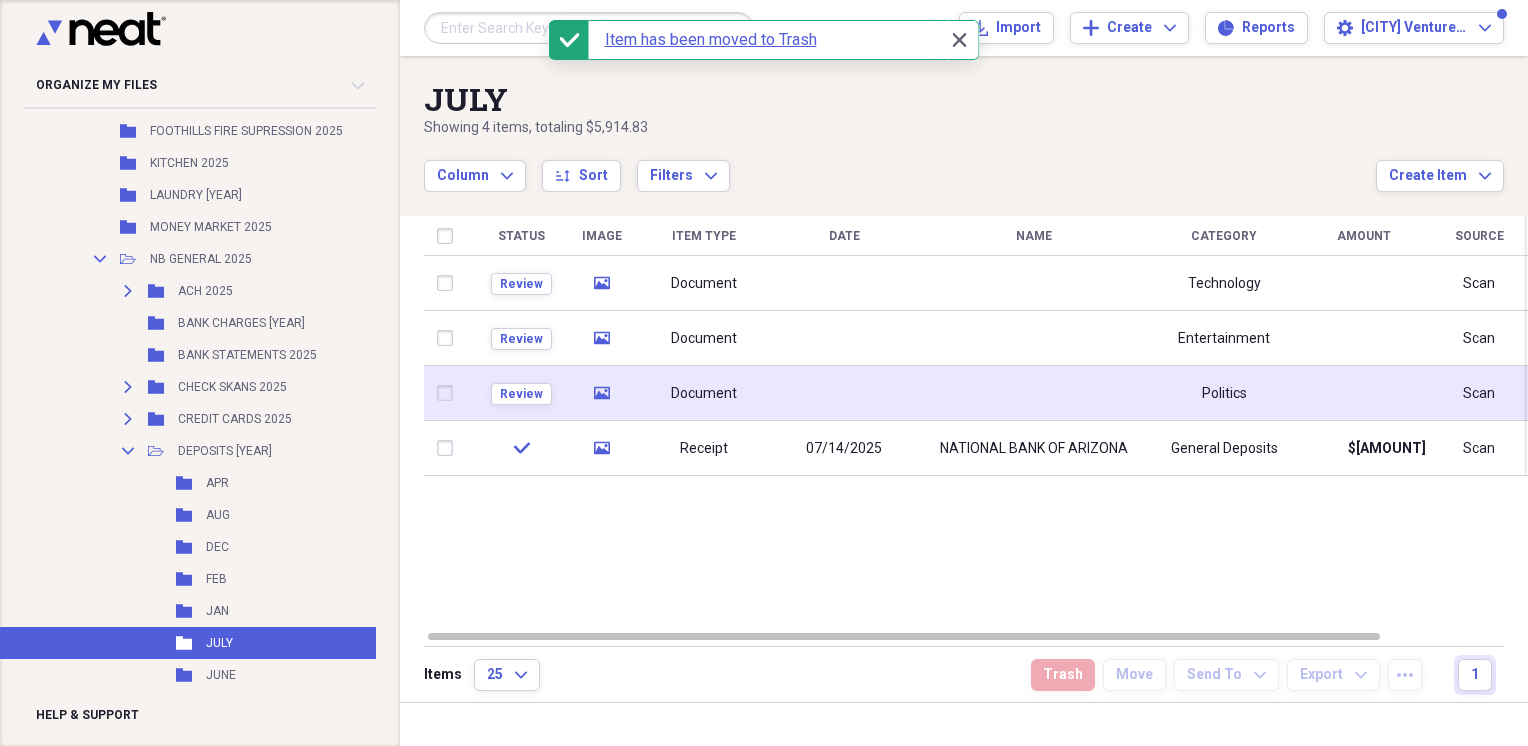 click on "Document" at bounding box center (704, 394) 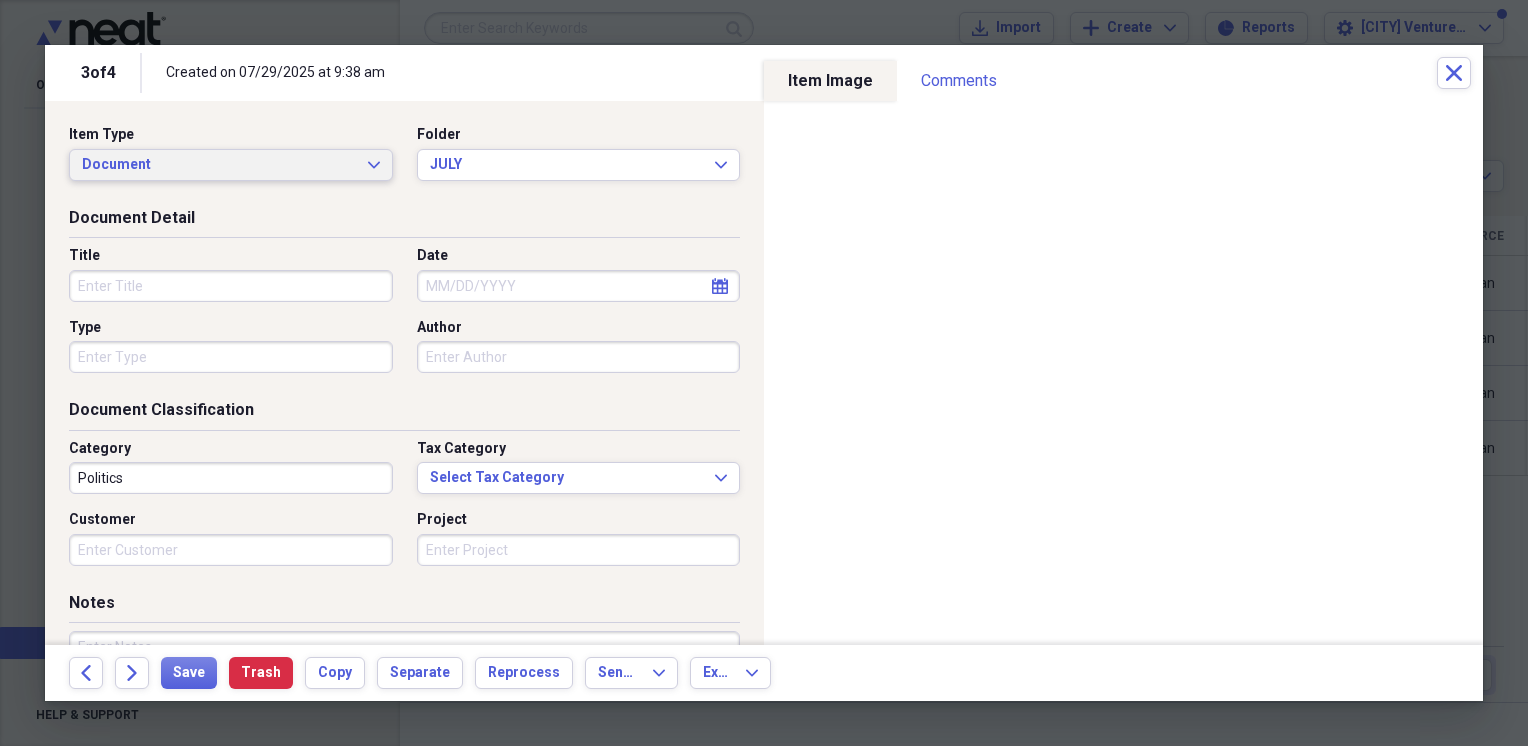 click on "Document Expand" at bounding box center (231, 165) 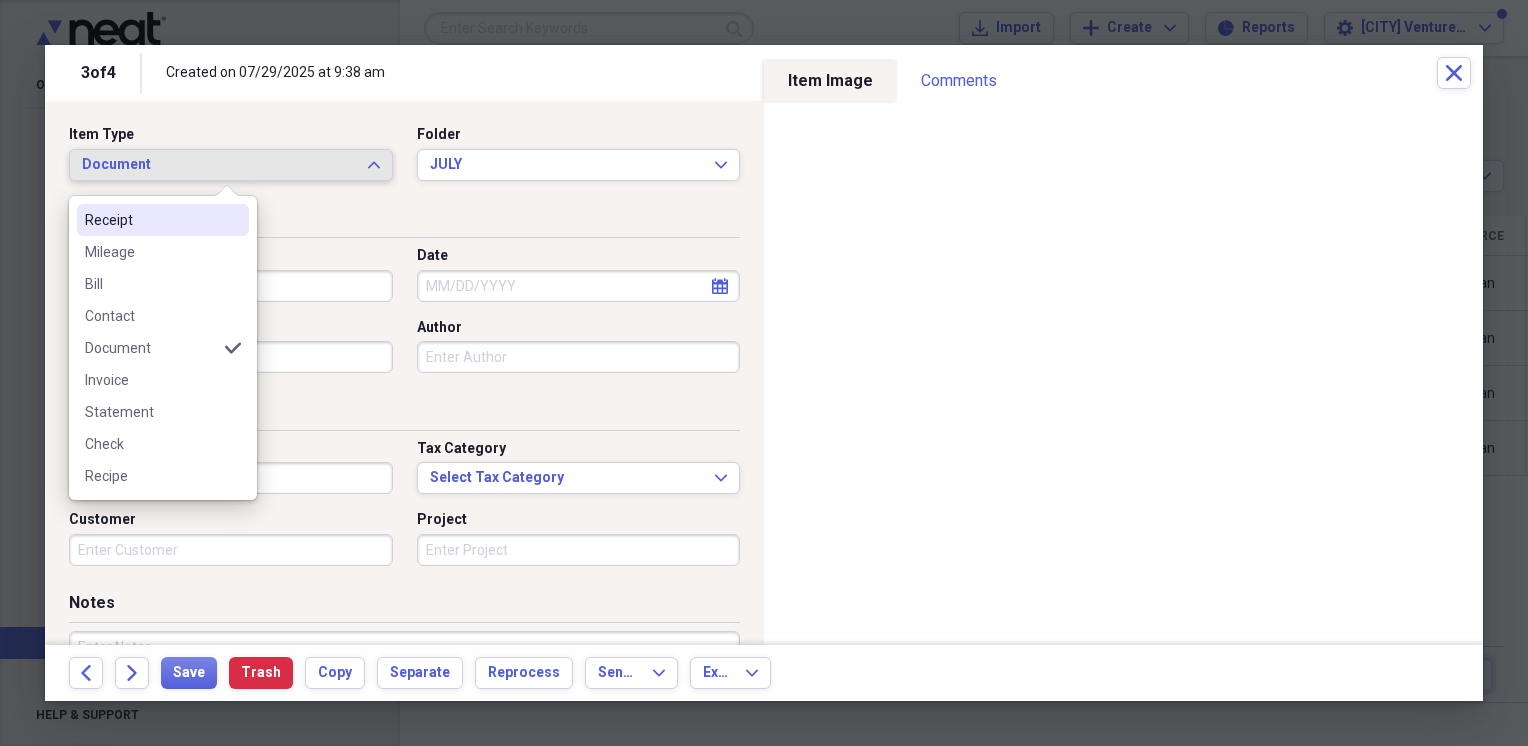click on "Receipt" at bounding box center (151, 220) 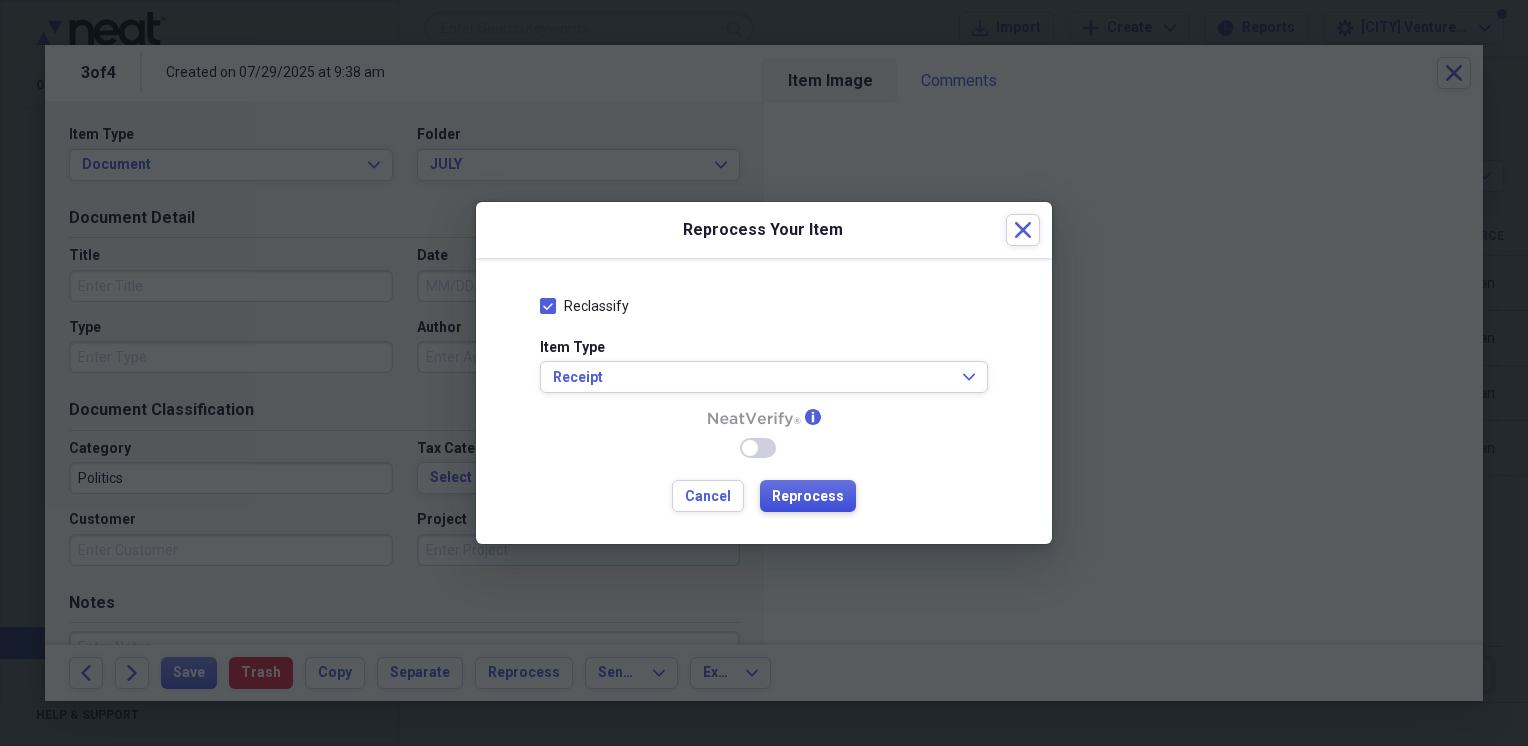 click on "Reprocess" at bounding box center (808, 497) 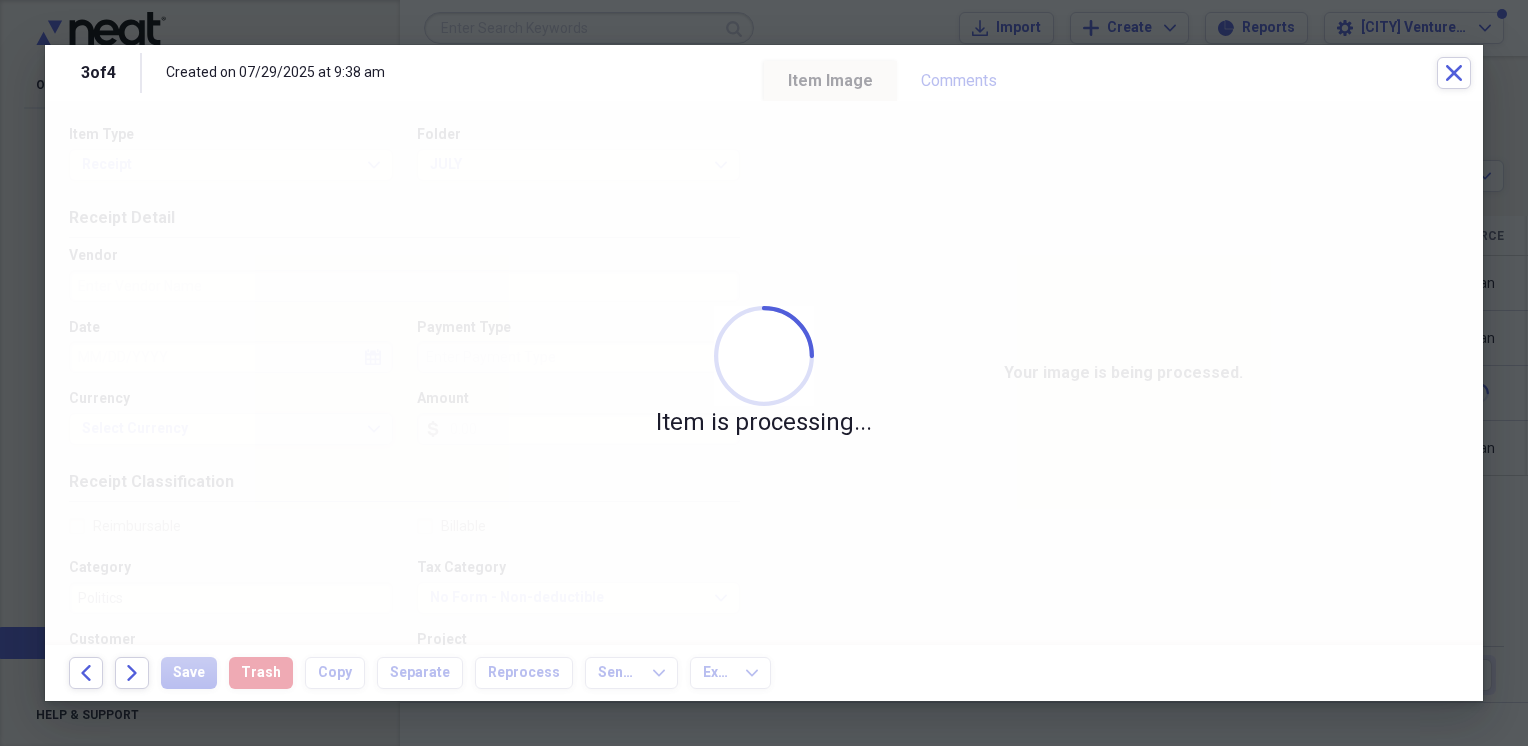 type on "NATIONAL BANK OF ARIZONA" 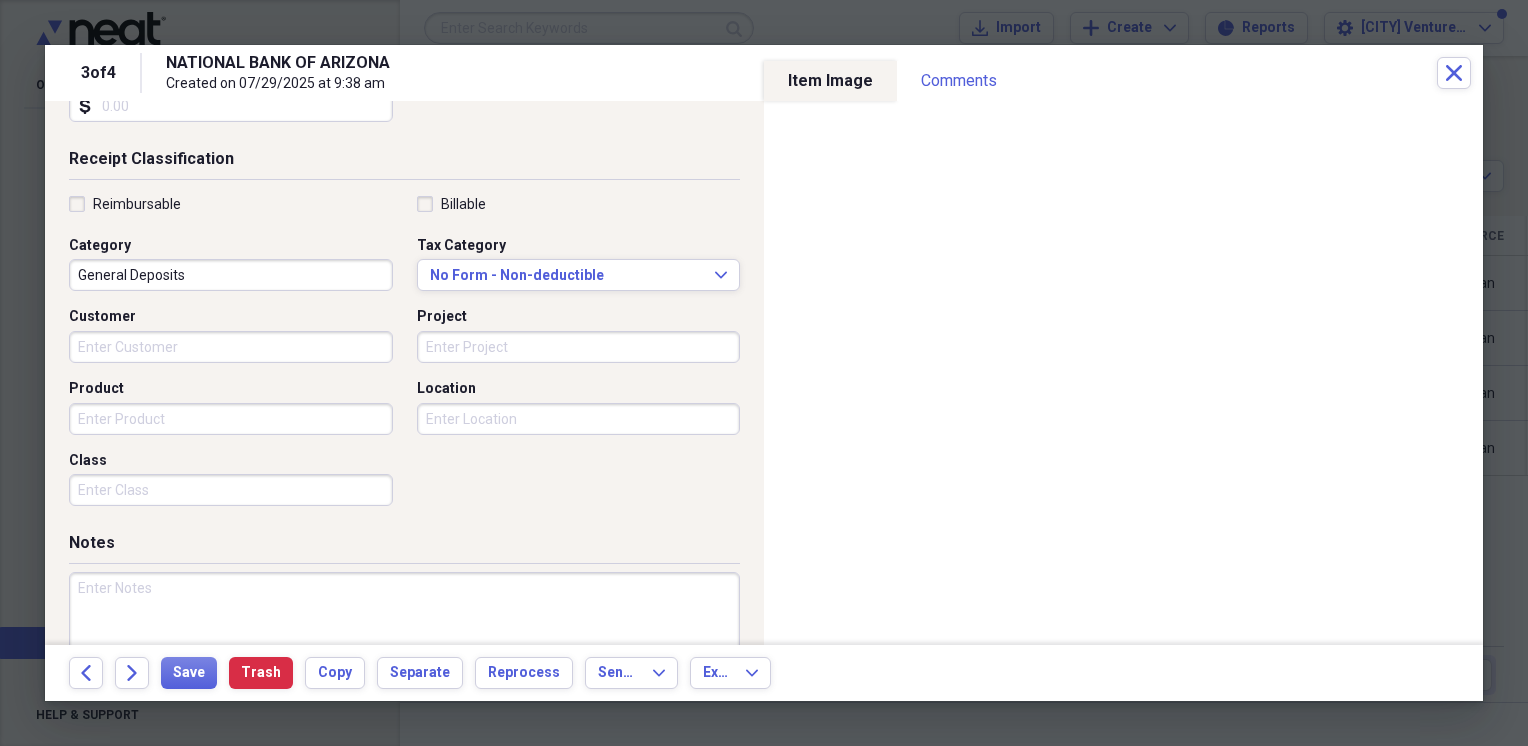 scroll, scrollTop: 454, scrollLeft: 0, axis: vertical 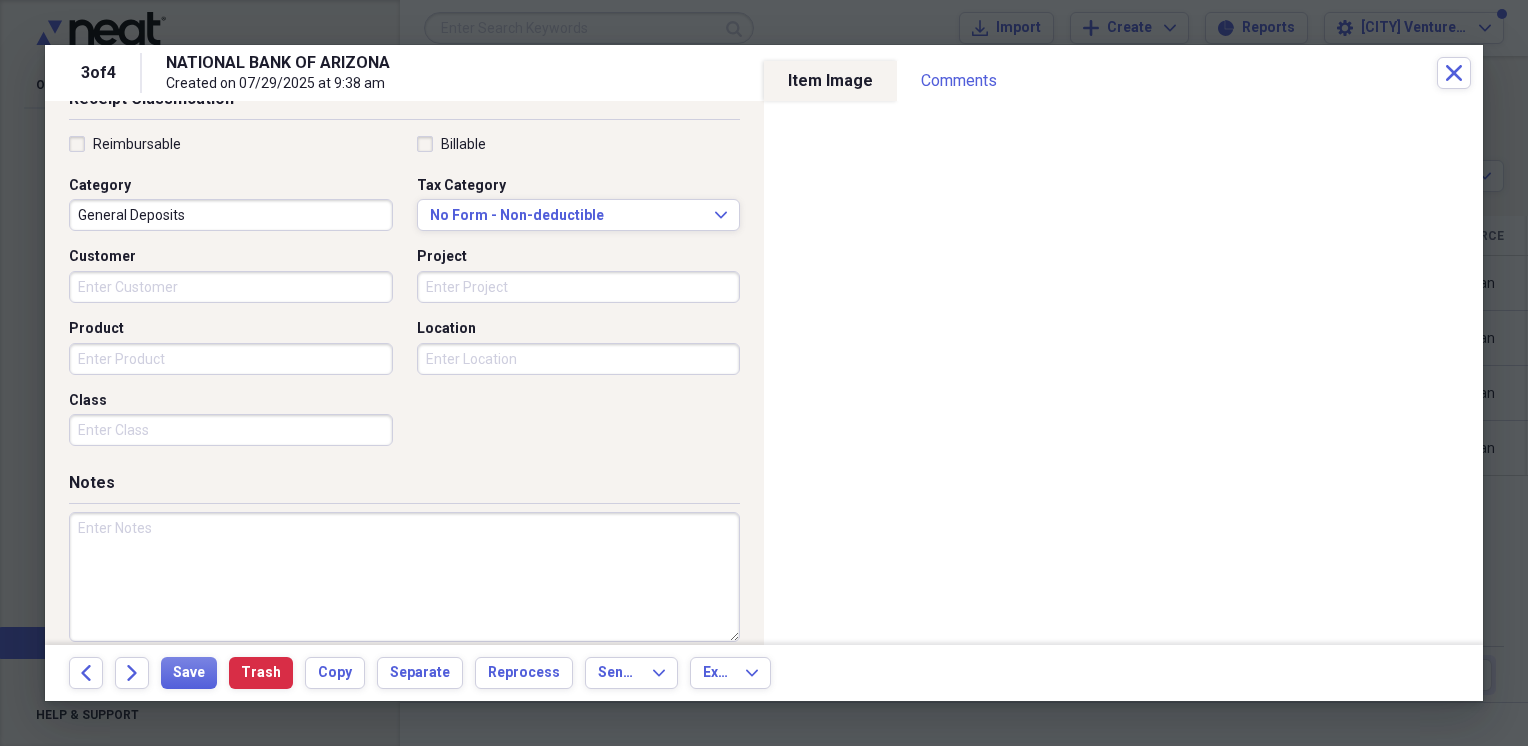 click at bounding box center [404, 577] 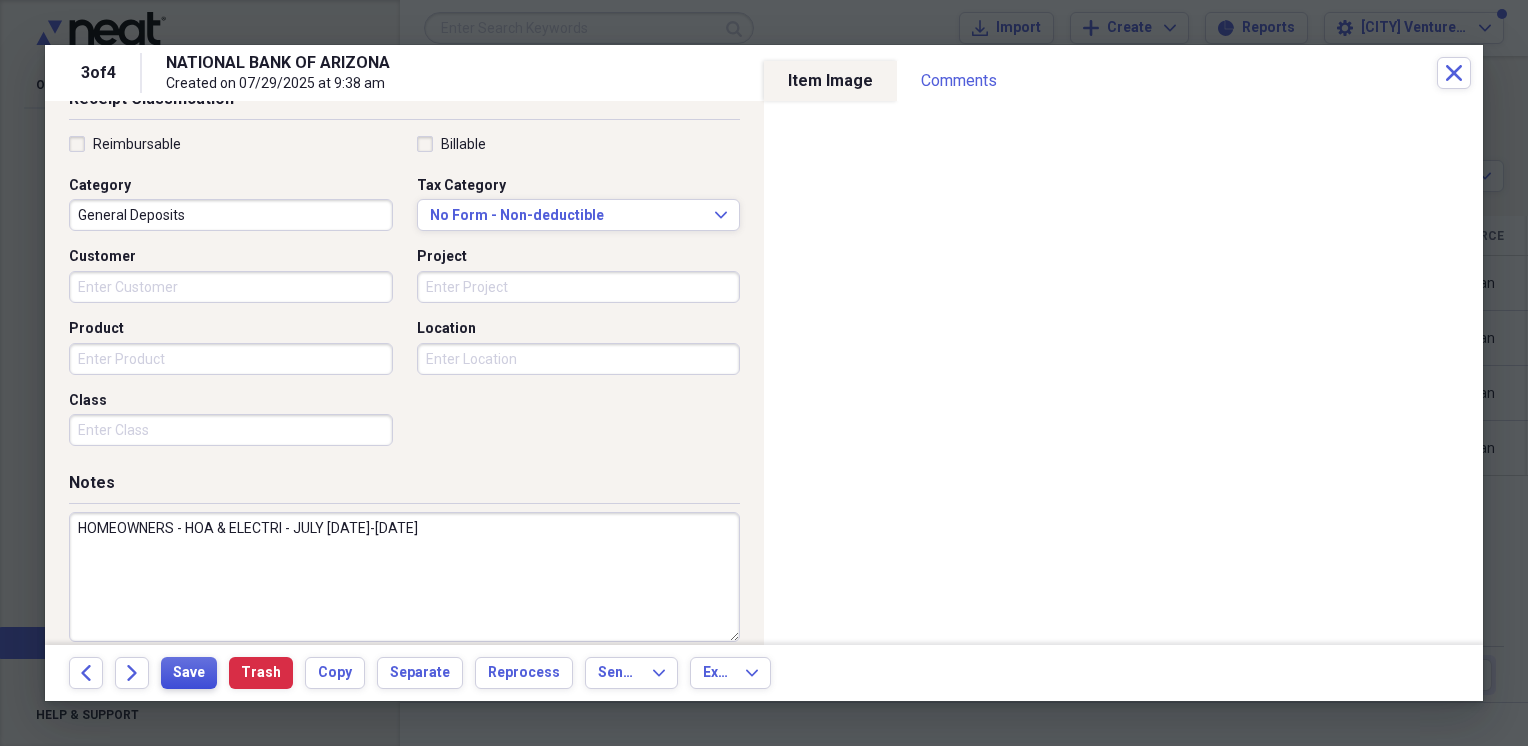 type on "HOMEOWNERS - HOA & ELECTRI - JULY [DATE]-[DATE]" 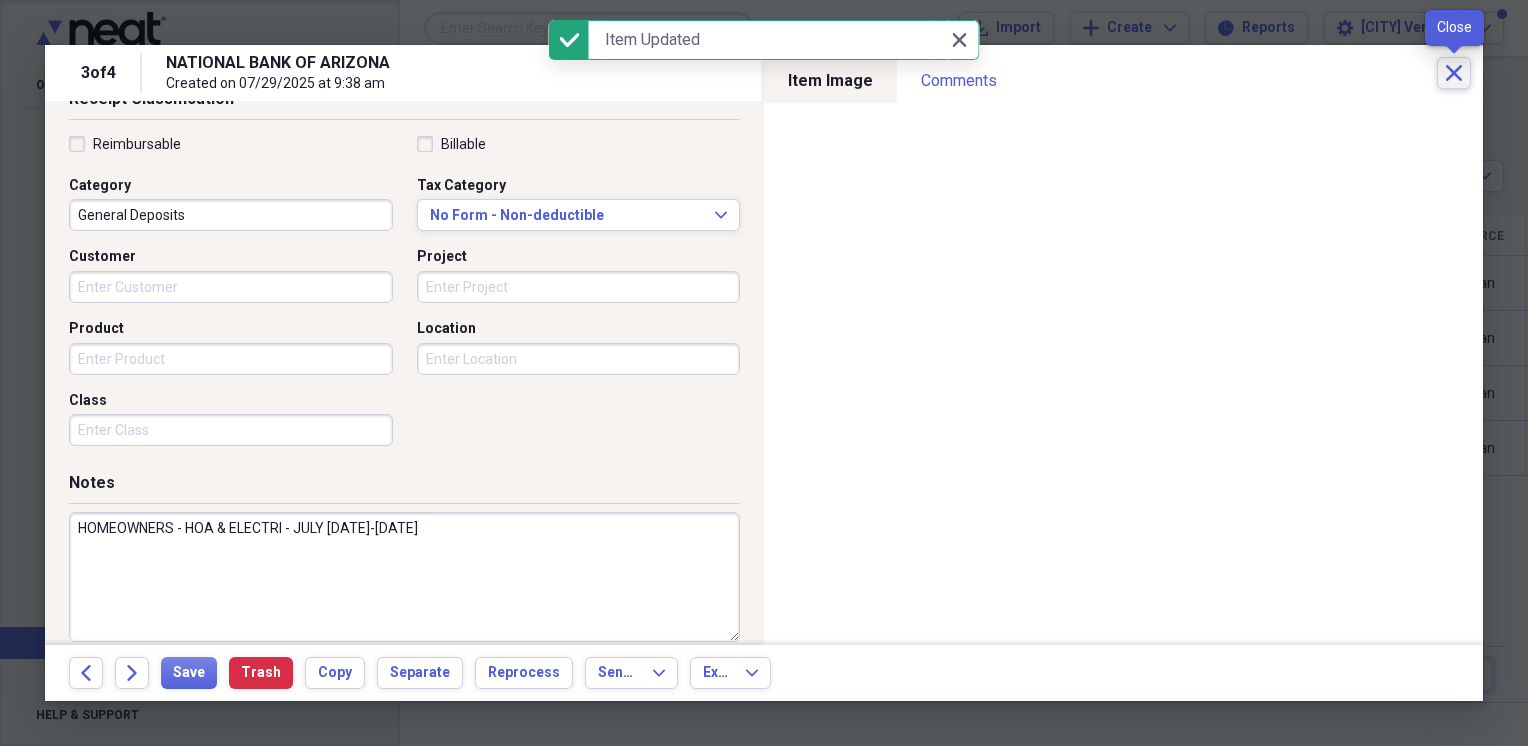 click 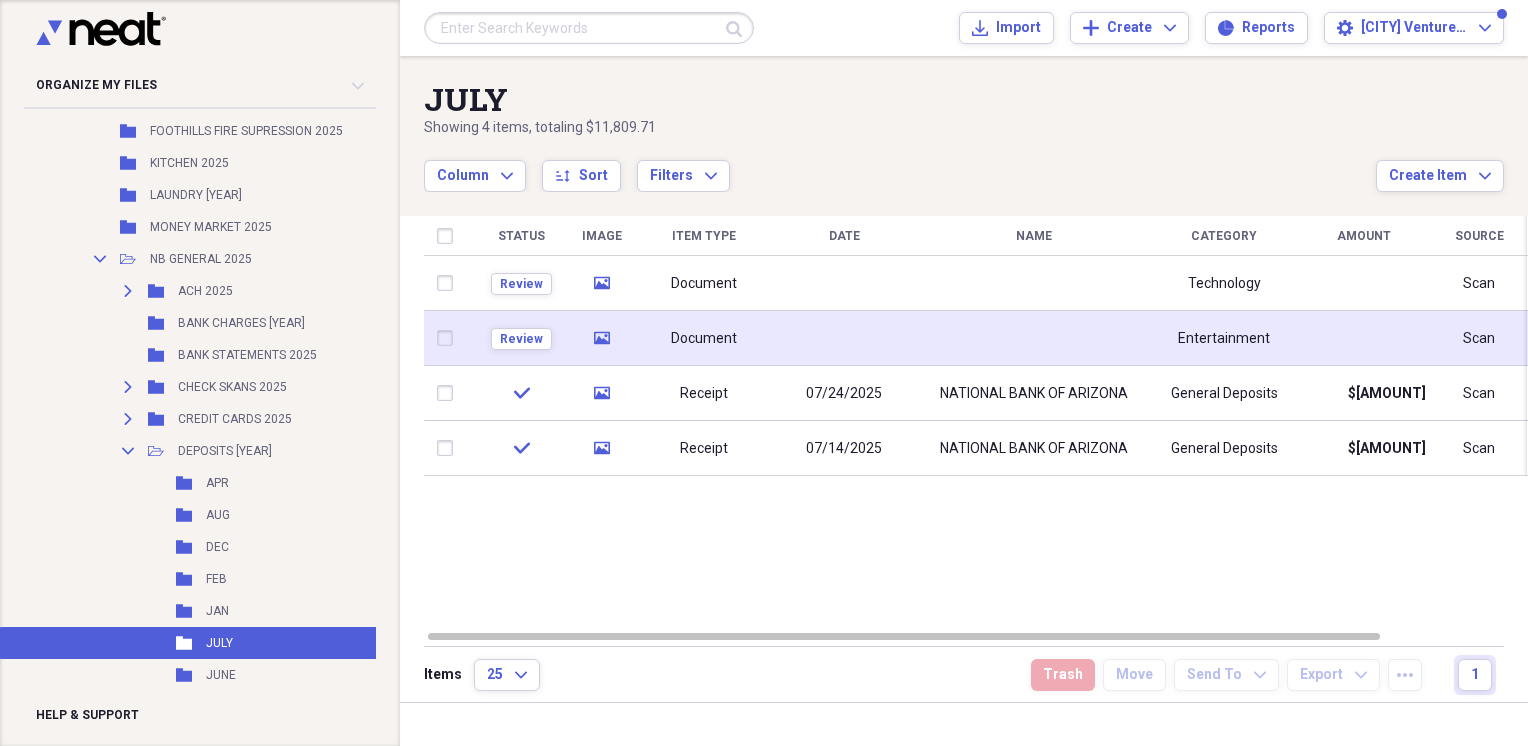 click on "Document" at bounding box center [704, 339] 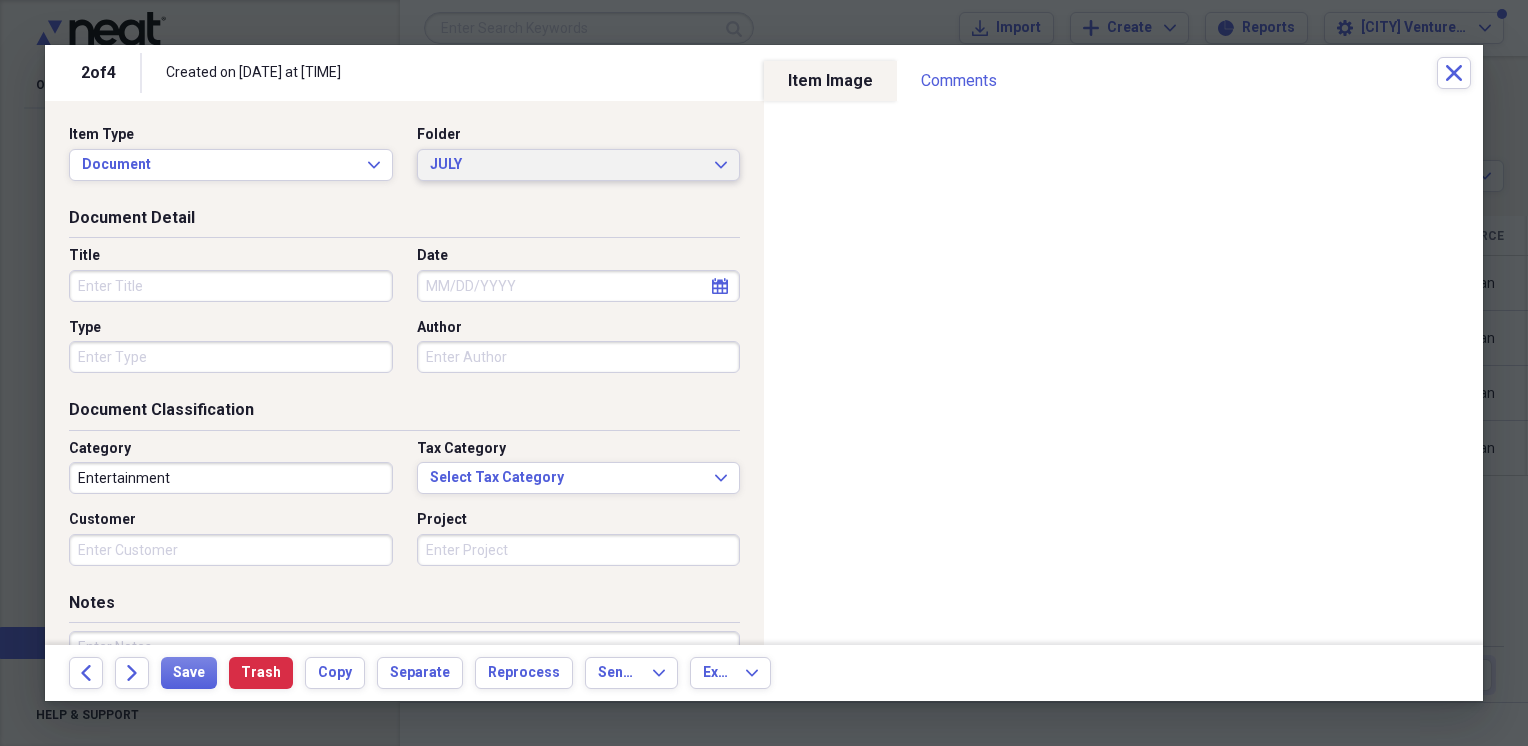 click on "Expand" 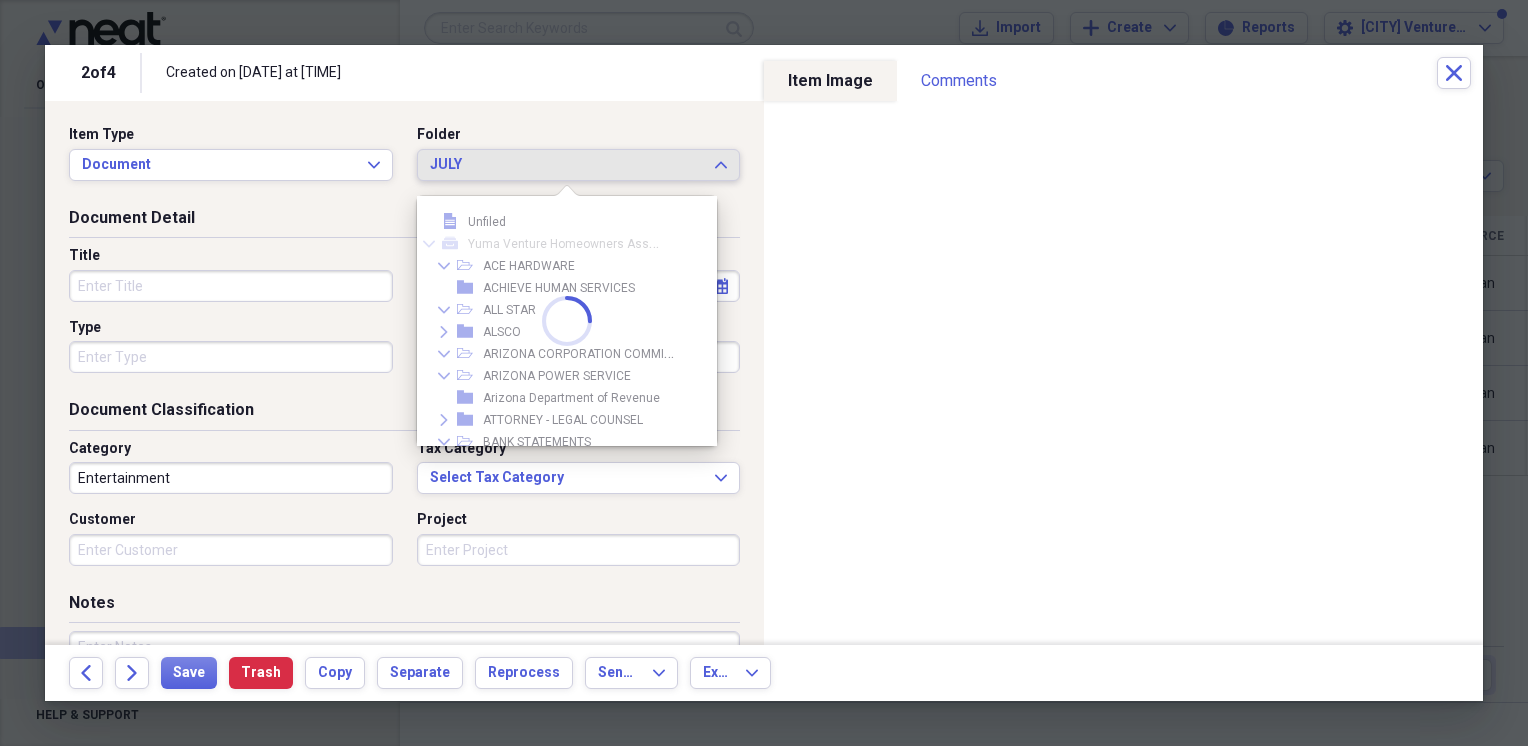 scroll, scrollTop: 1184, scrollLeft: 0, axis: vertical 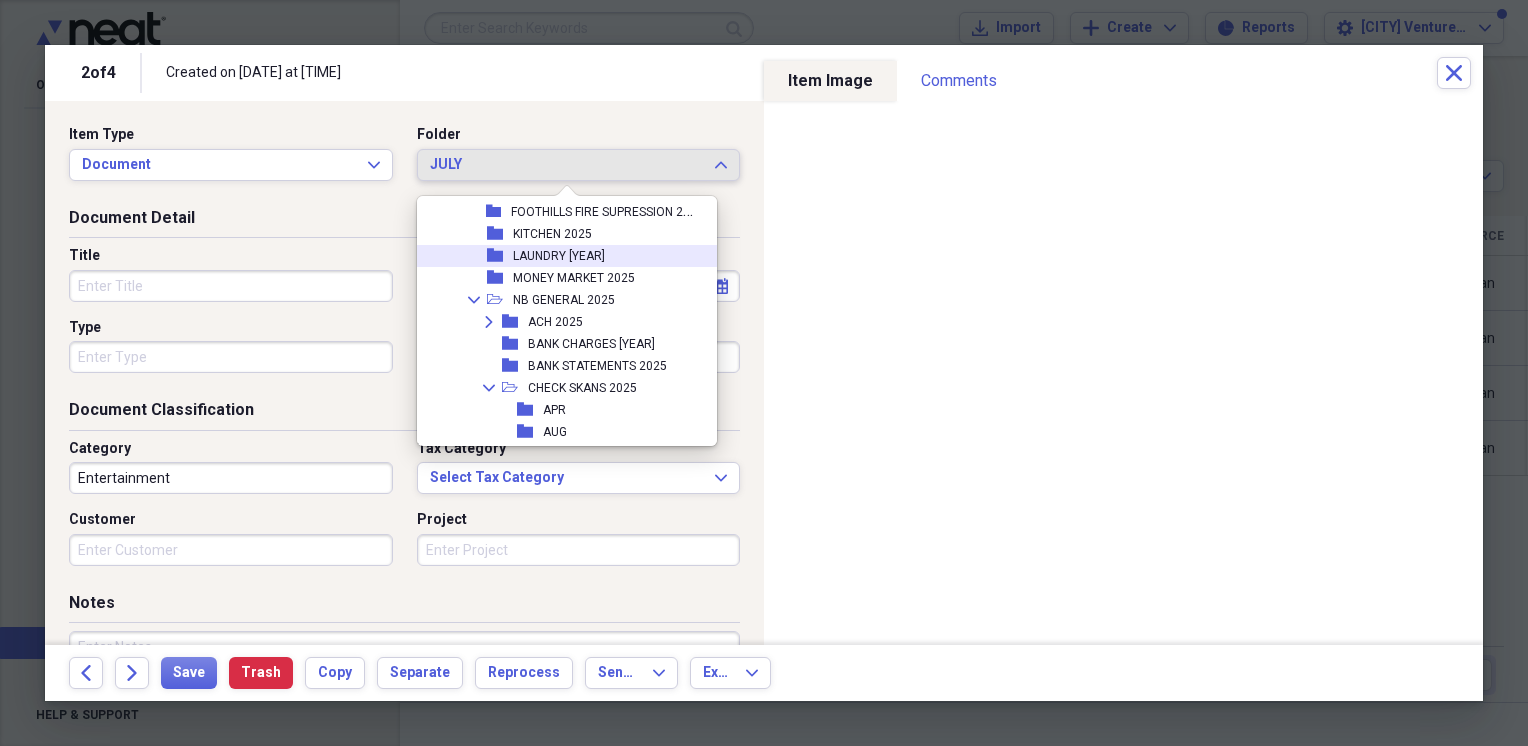 click on "LAUNDRY [YEAR]" at bounding box center [559, 256] 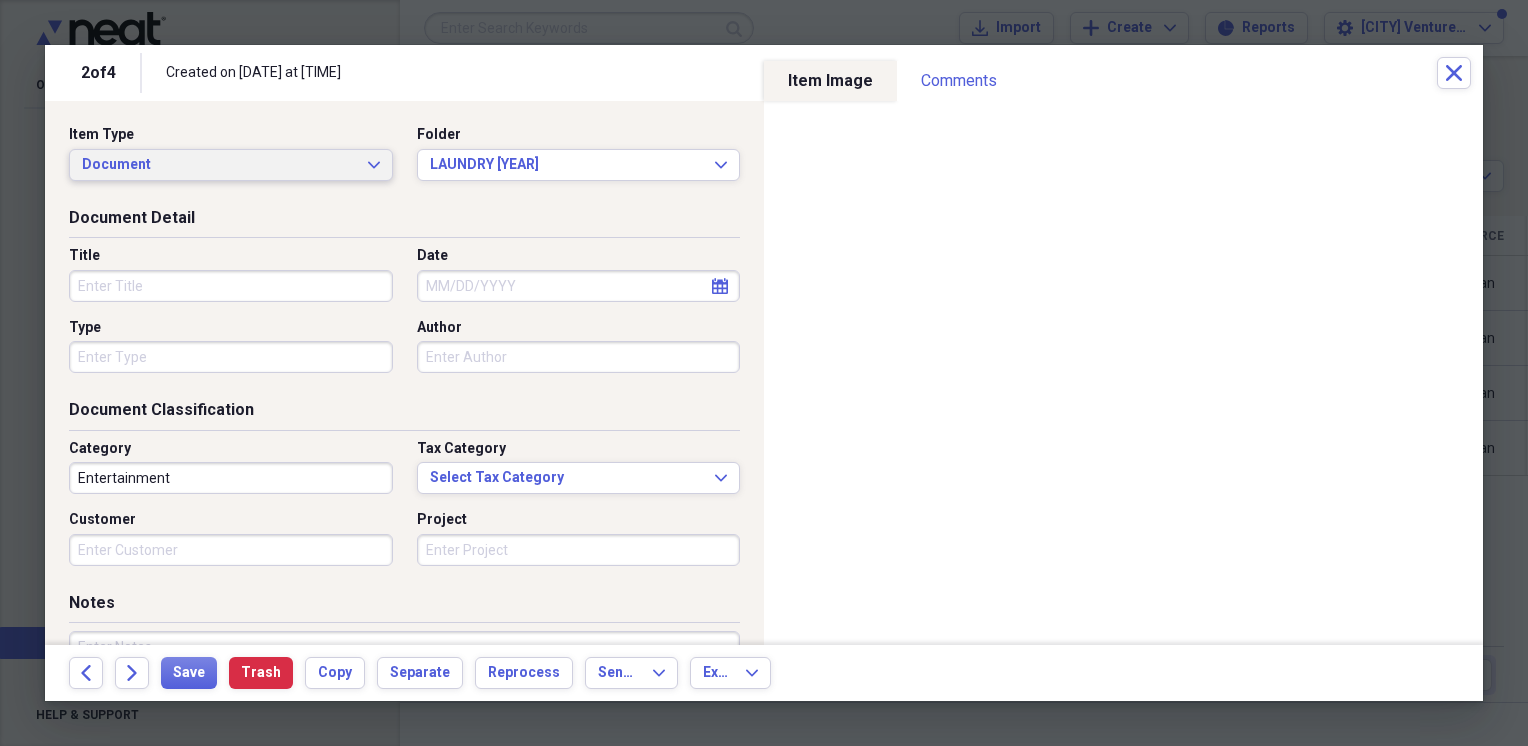 click on "Expand" 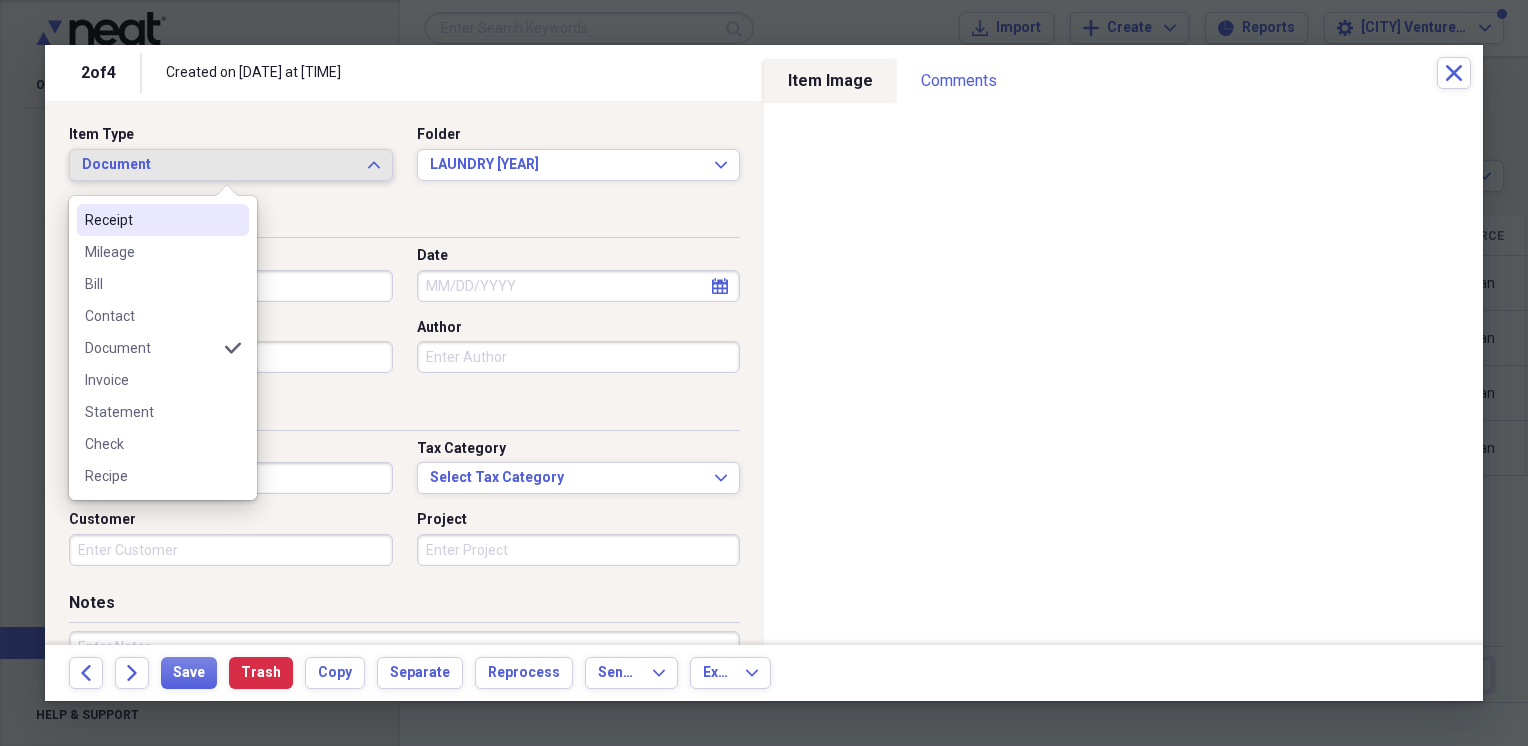 click on "Receipt" at bounding box center [151, 220] 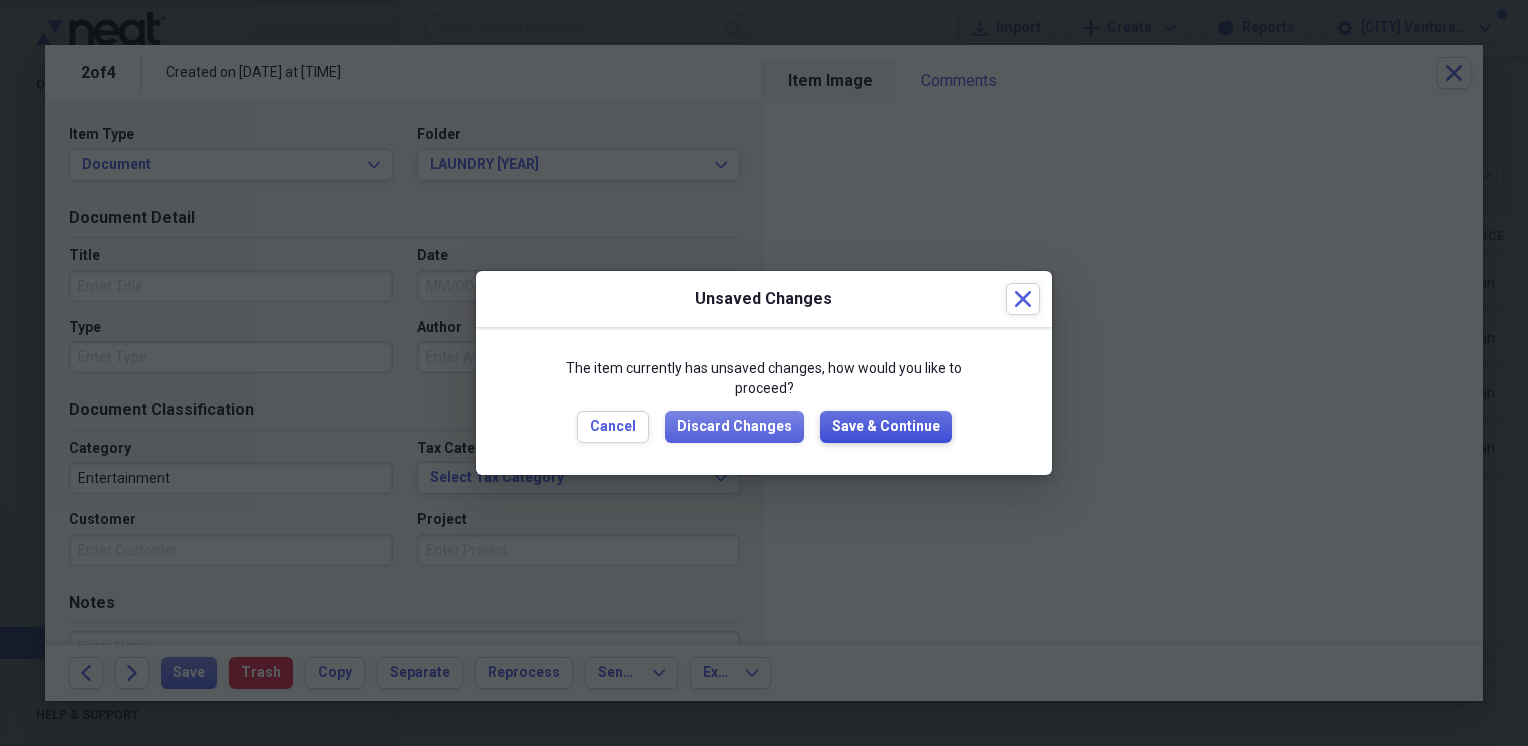click on "Save & Continue" at bounding box center (886, 427) 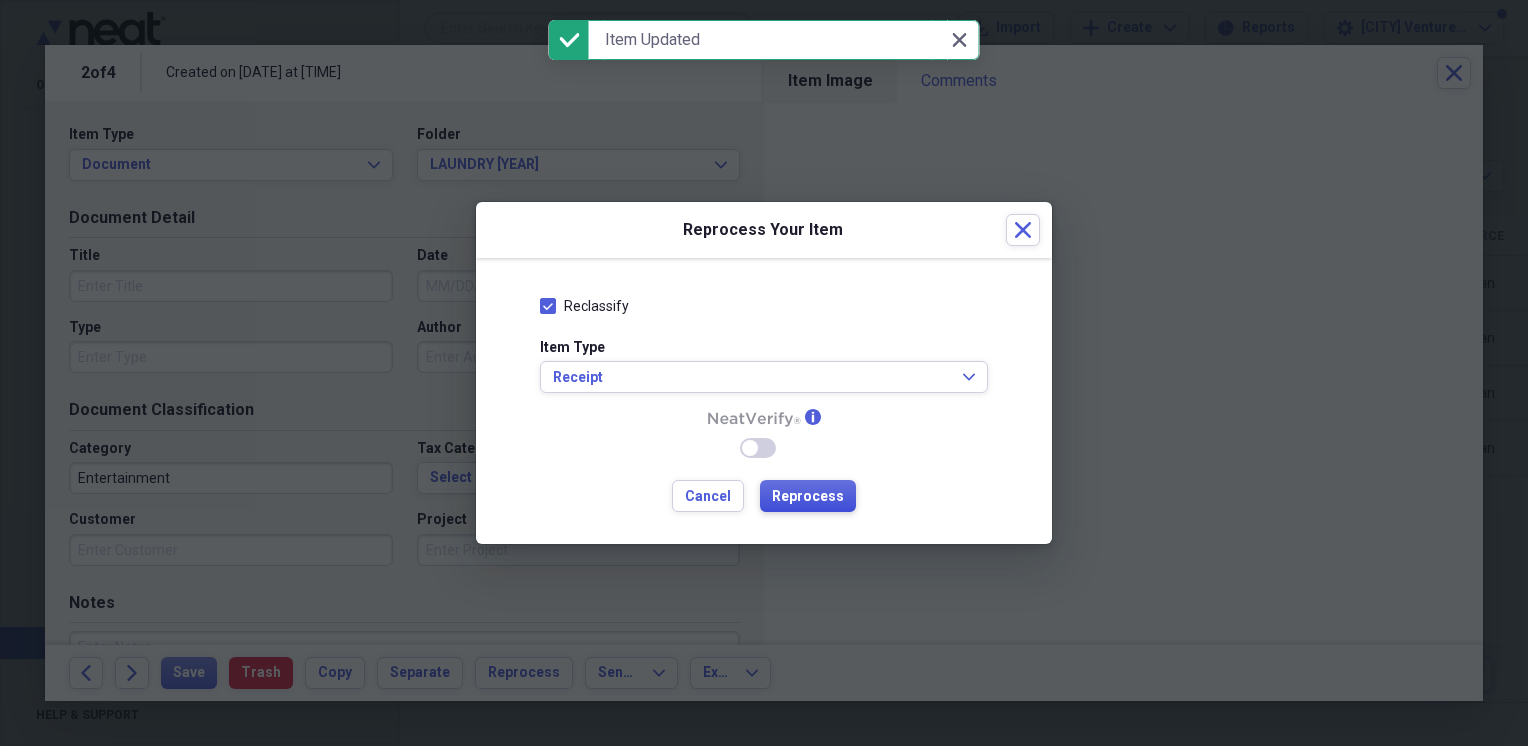 click on "Reprocess" at bounding box center [808, 497] 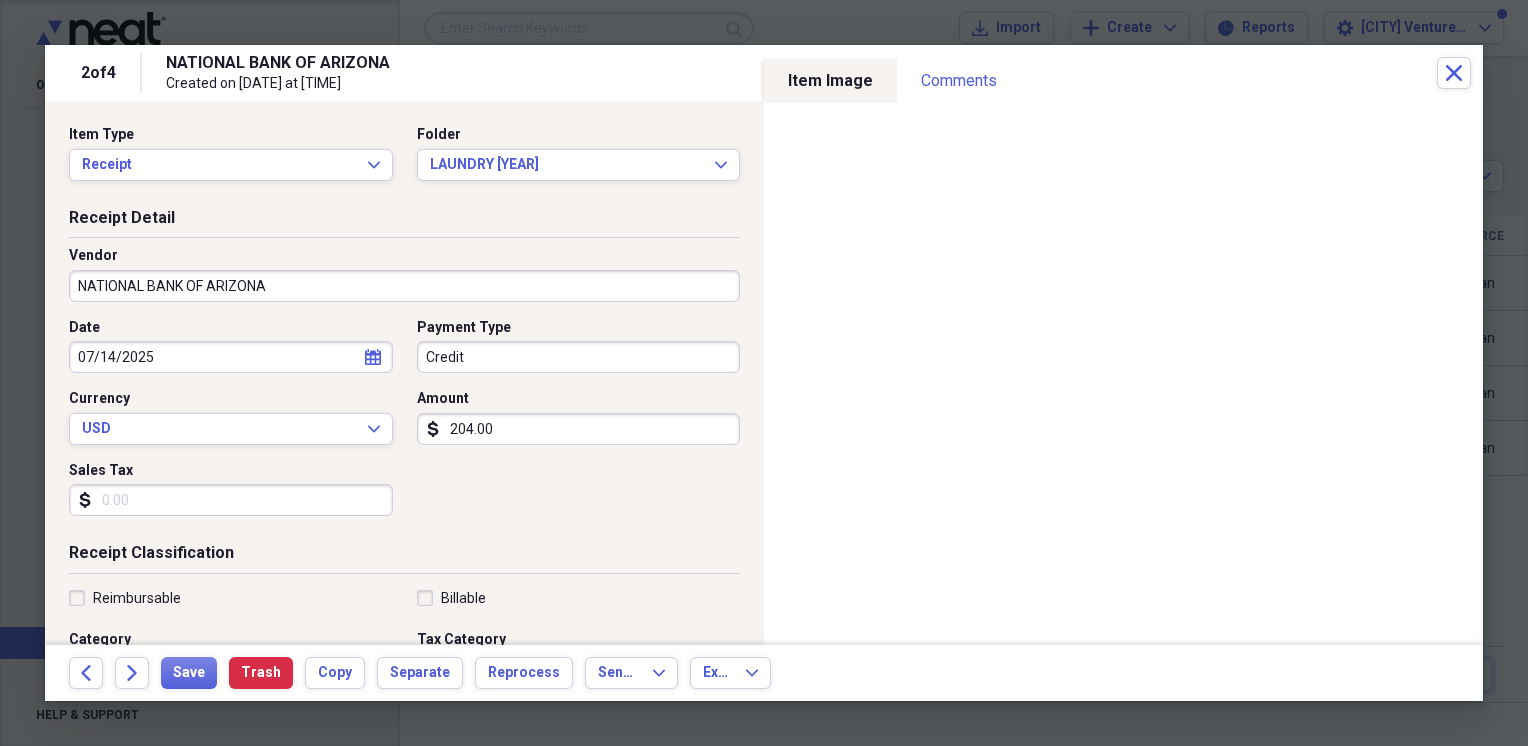 type on "NATIONAL BANK OF ARIZONA" 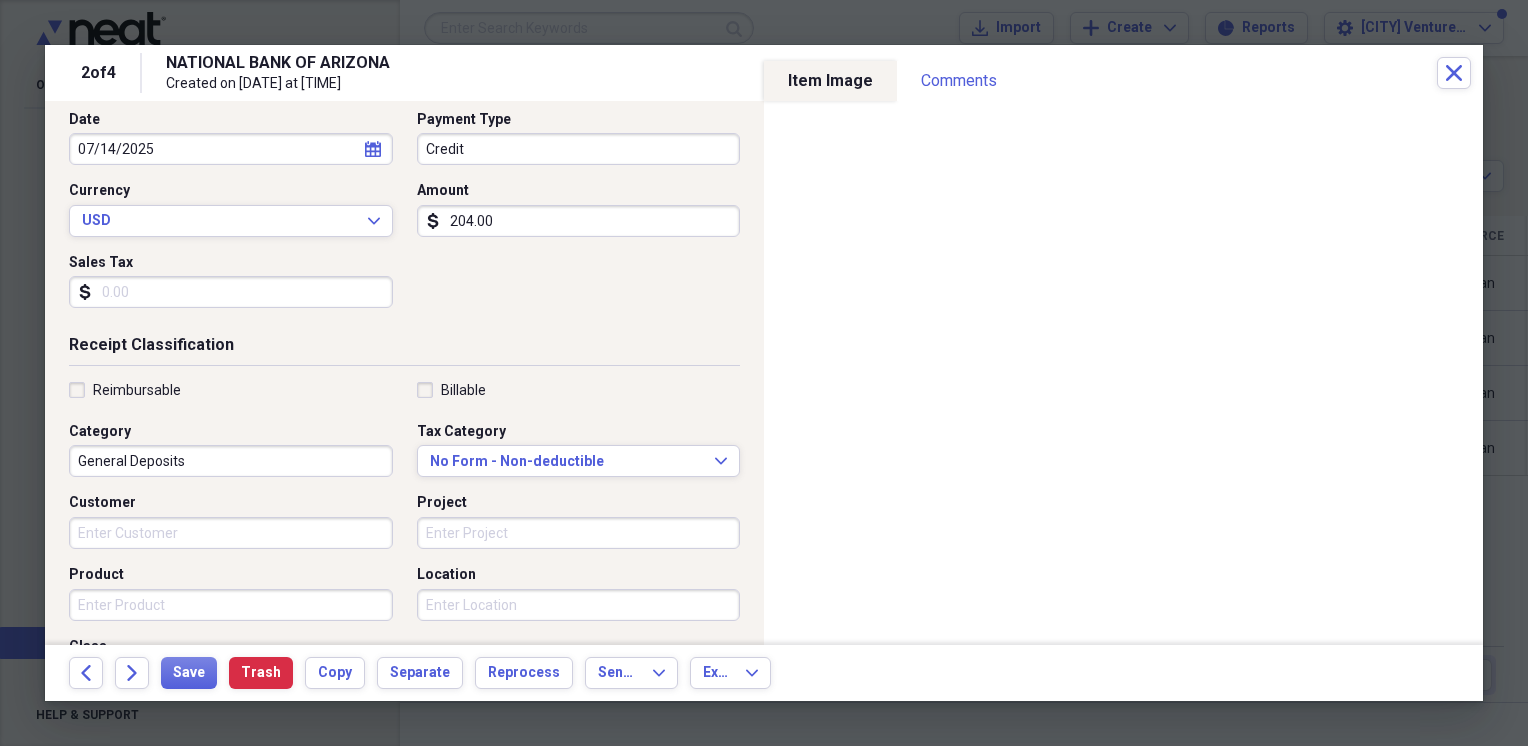 scroll, scrollTop: 212, scrollLeft: 0, axis: vertical 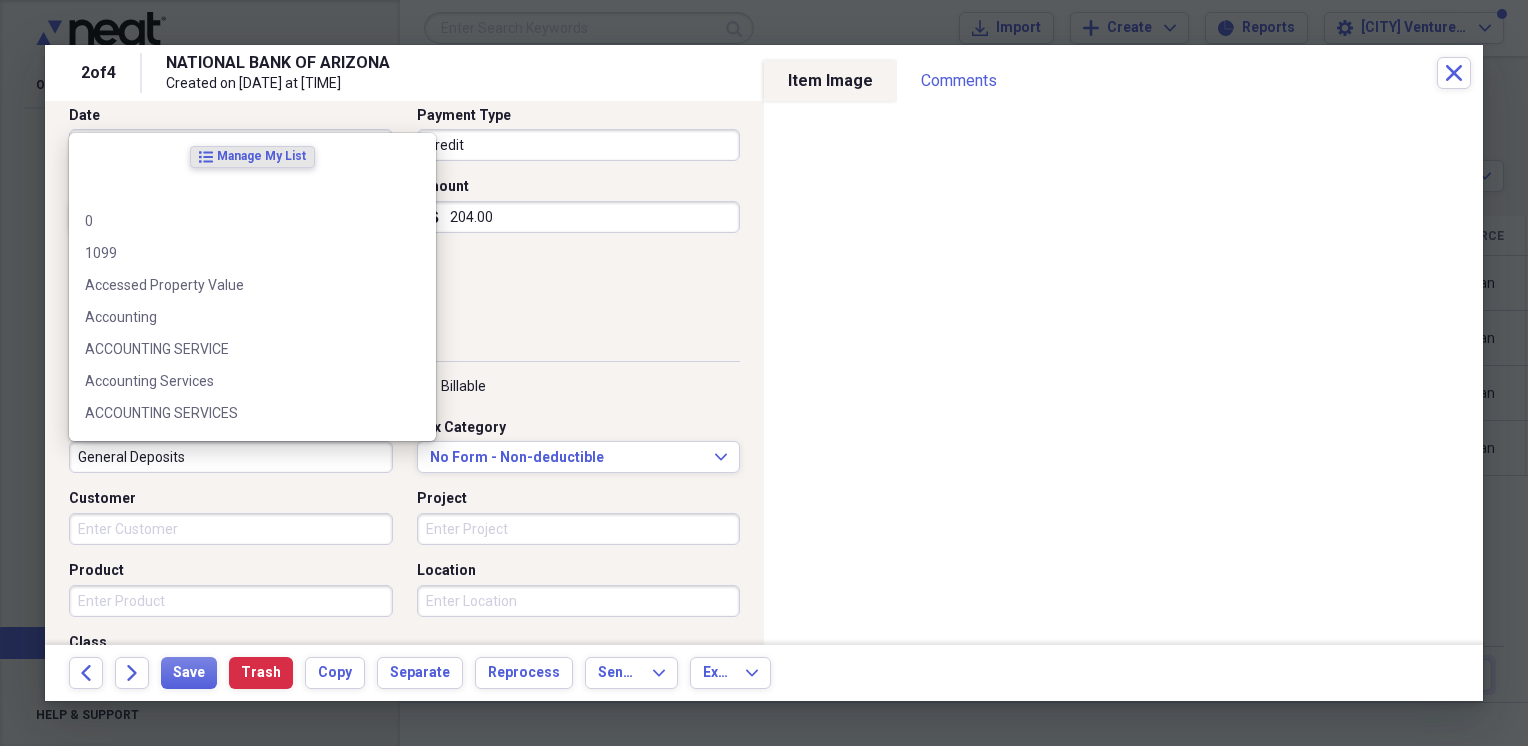 click on "General Deposits" at bounding box center [231, 457] 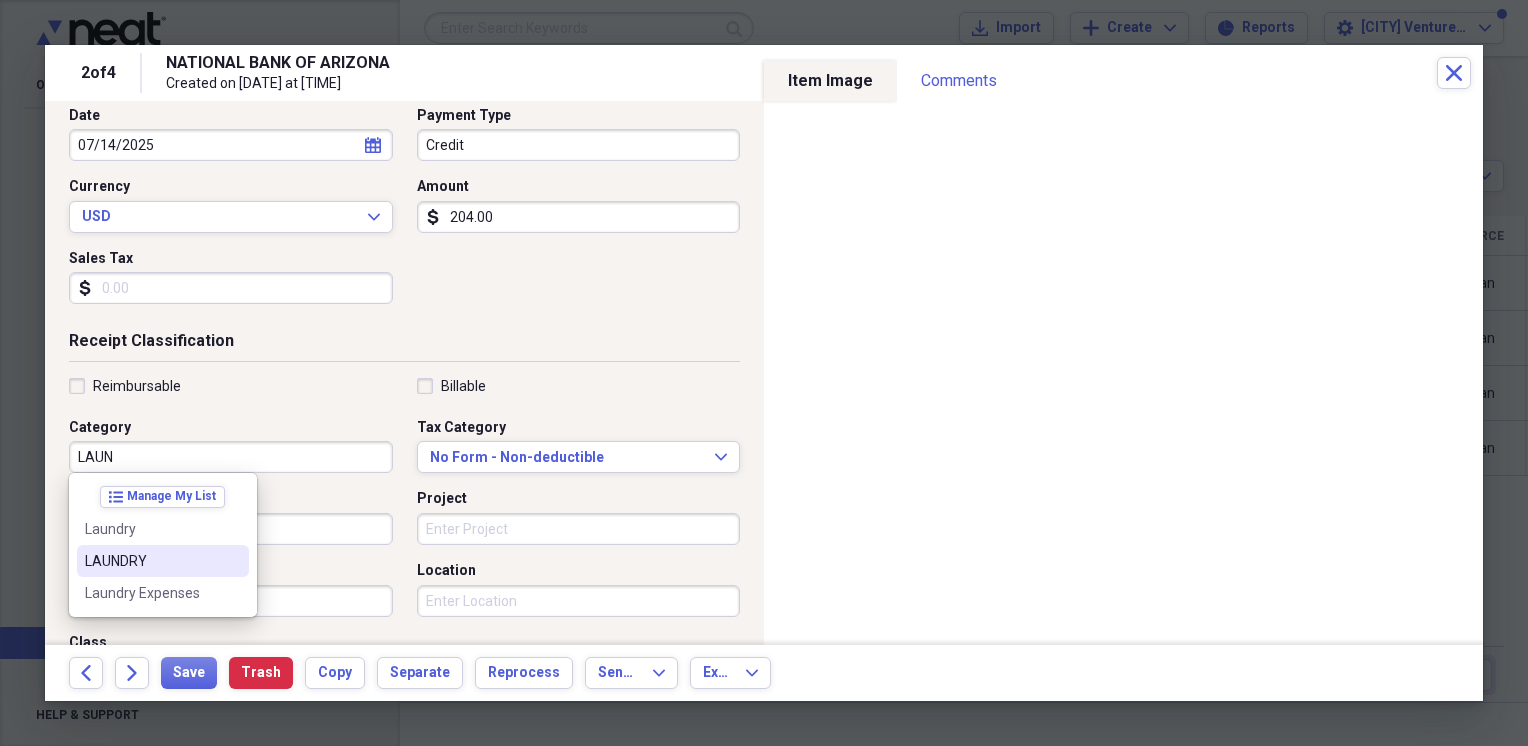 click on "LAUNDRY" at bounding box center (151, 561) 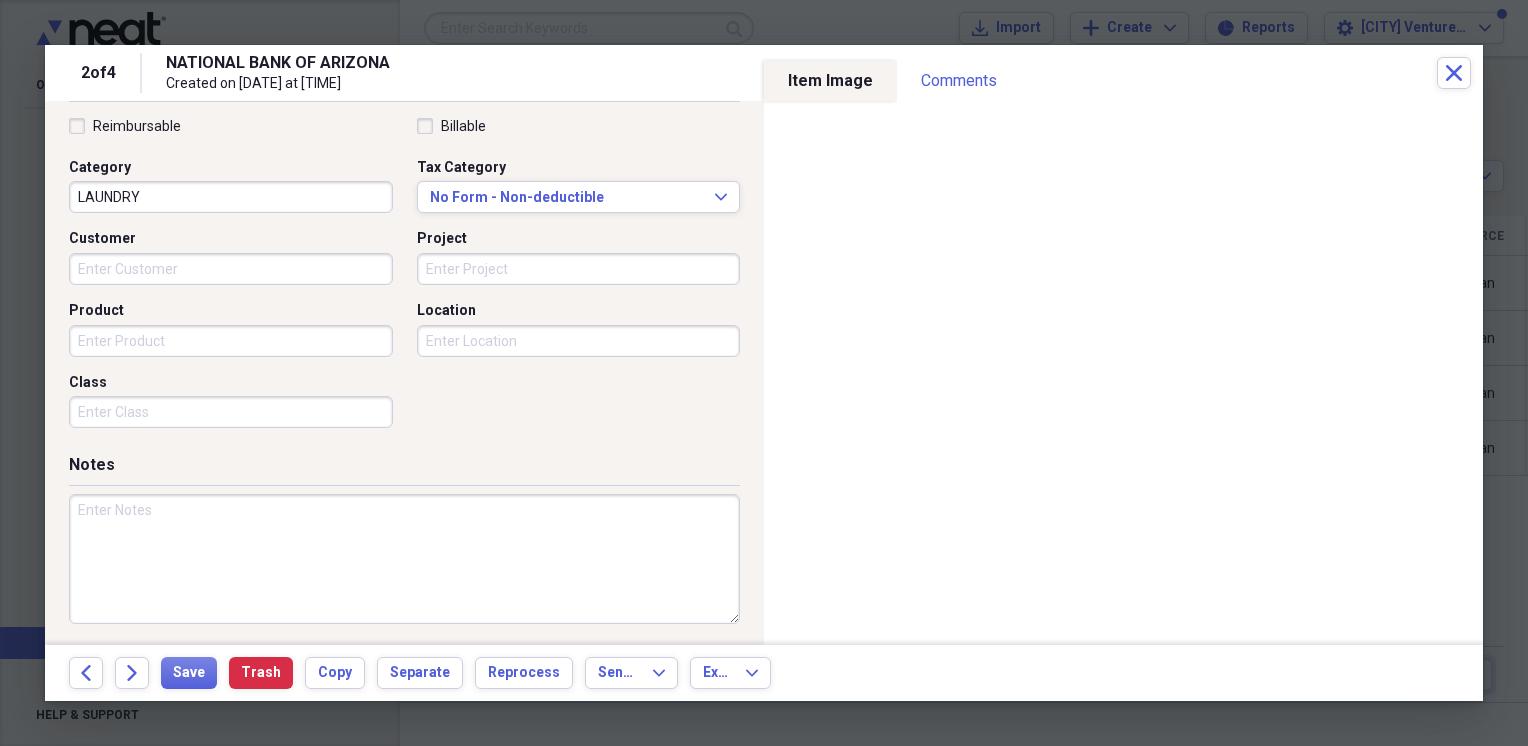 scroll, scrollTop: 475, scrollLeft: 0, axis: vertical 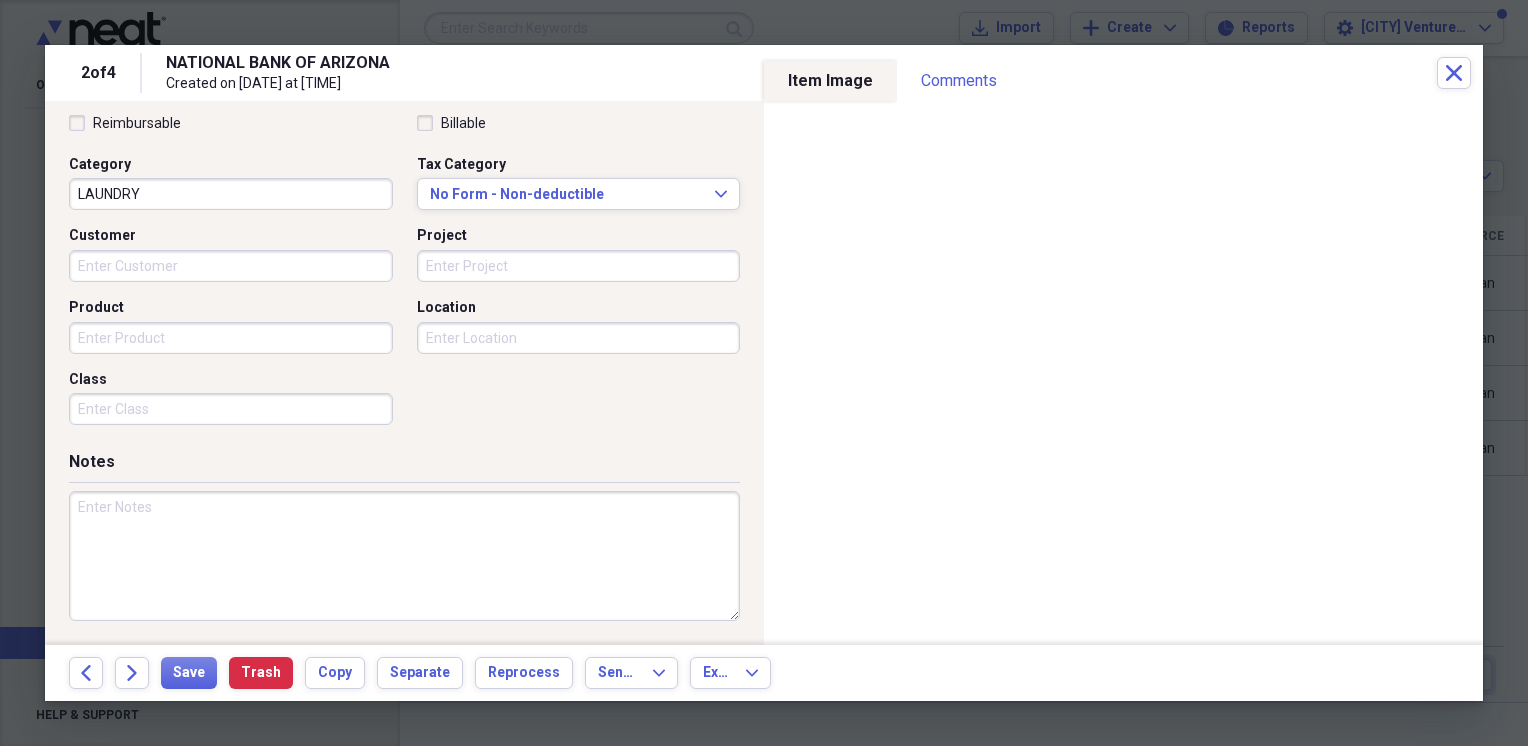 click at bounding box center (404, 556) 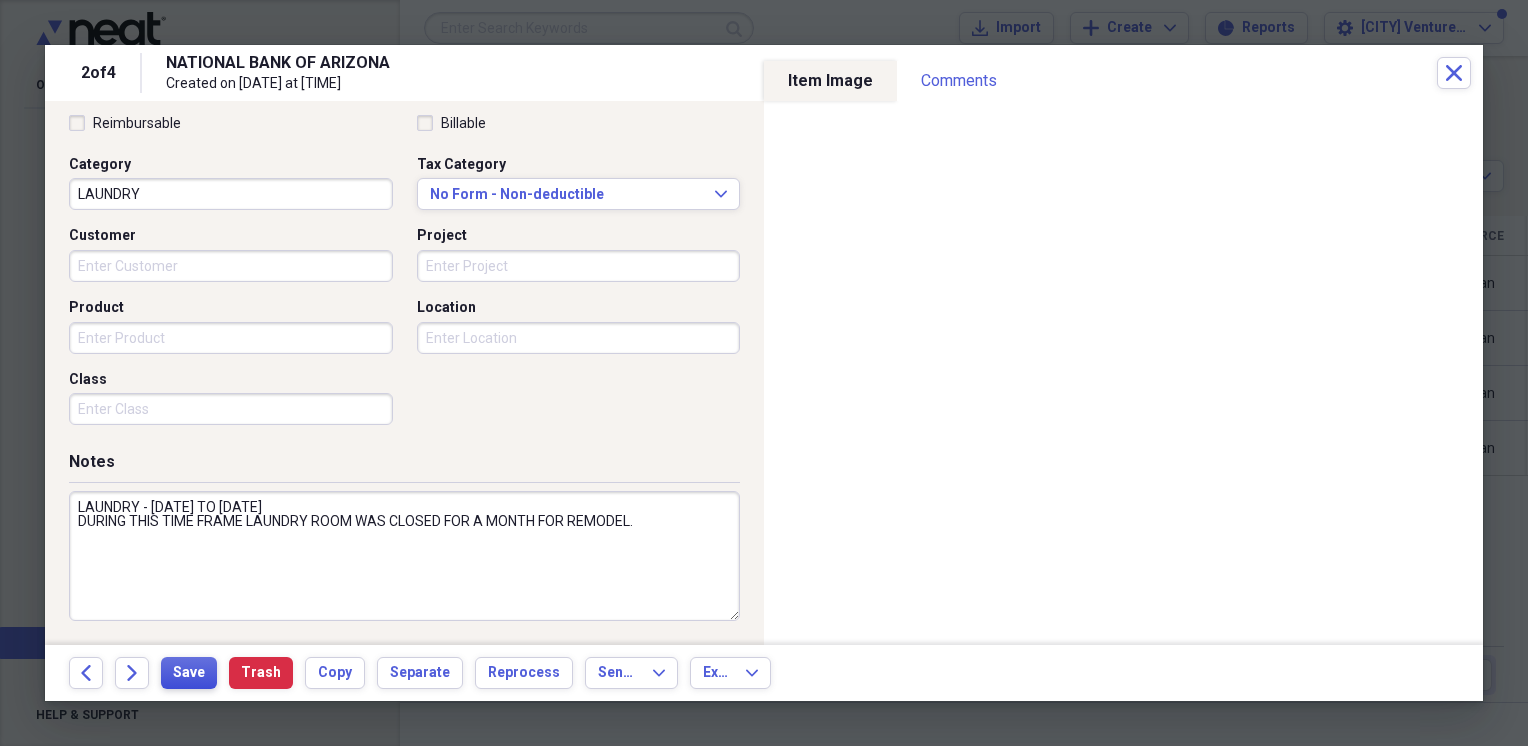 type on "LAUNDRY - [DATE] TO [DATE]
DURING THIS TIME FRAME LAUNDRY ROOM WAS CLOSED FOR A MONTH FOR REMODEL." 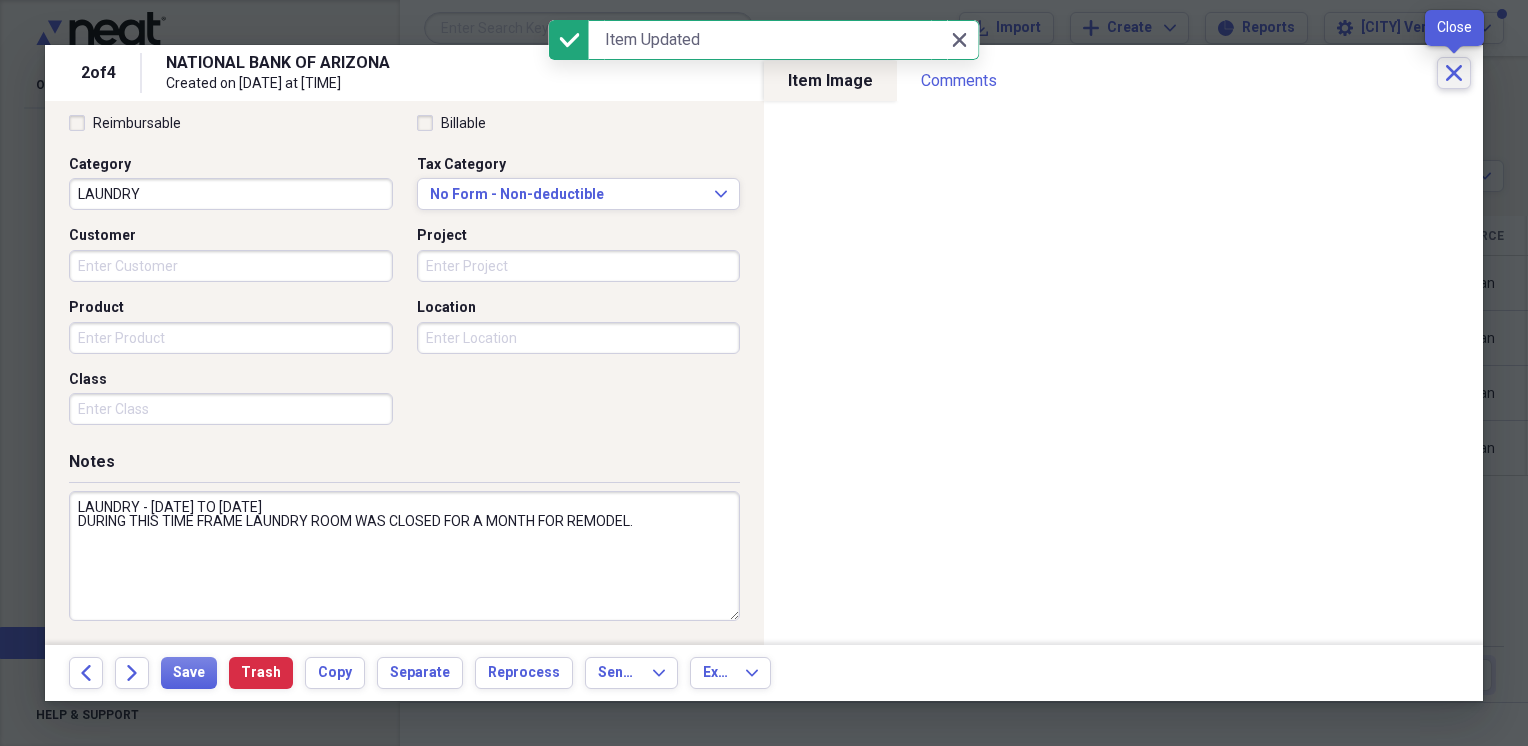 click on "Close" 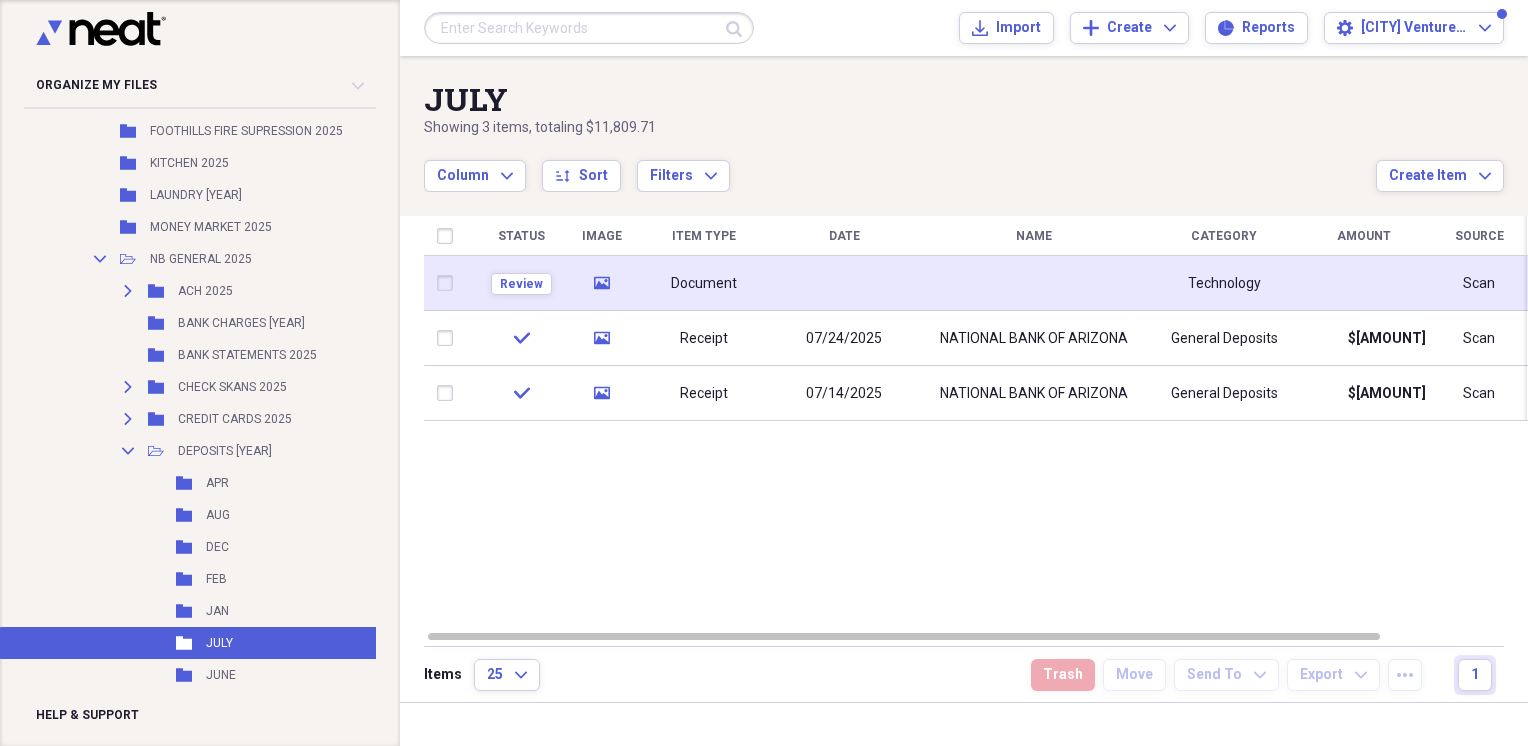 click on "Document" at bounding box center [704, 284] 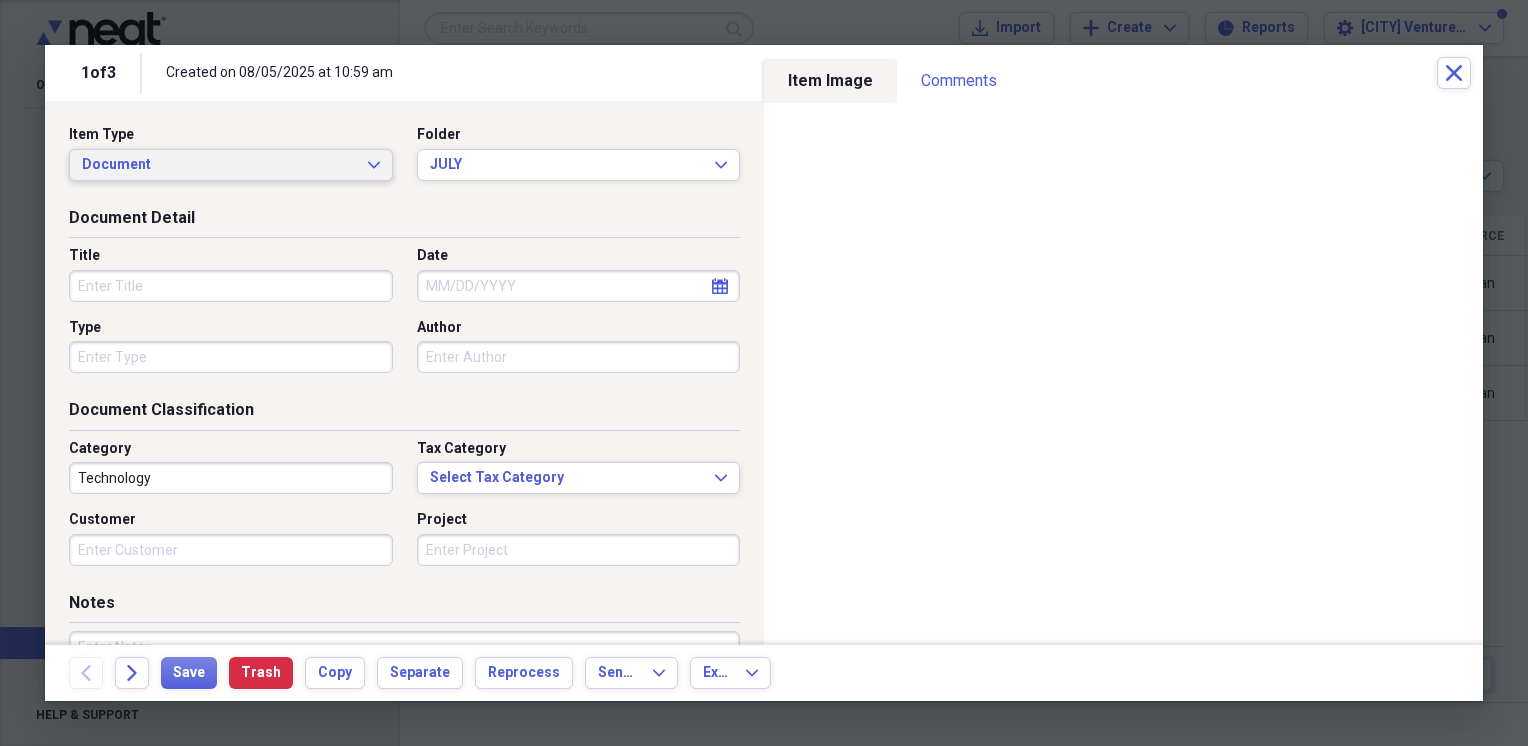click on "Expand" 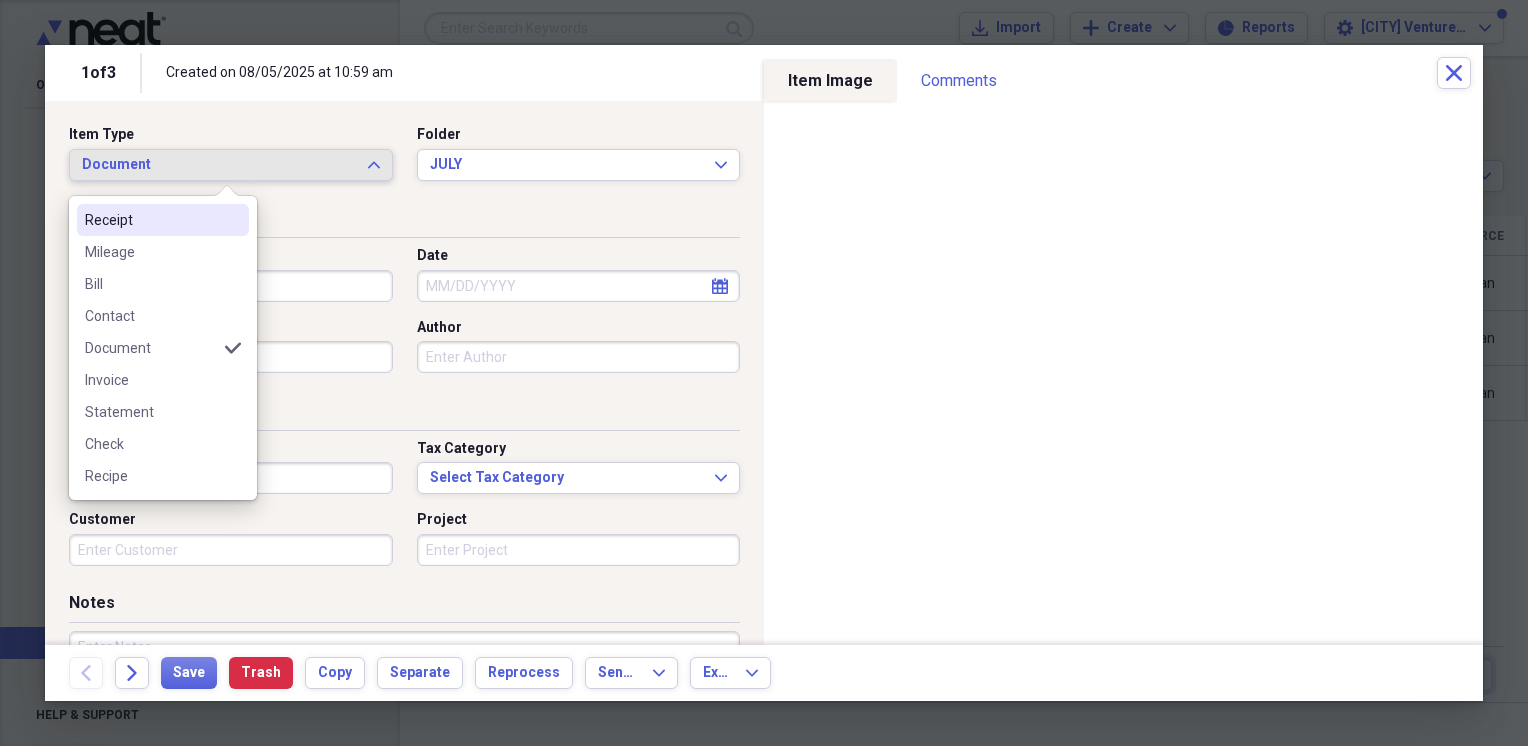 click on "Receipt" at bounding box center (151, 220) 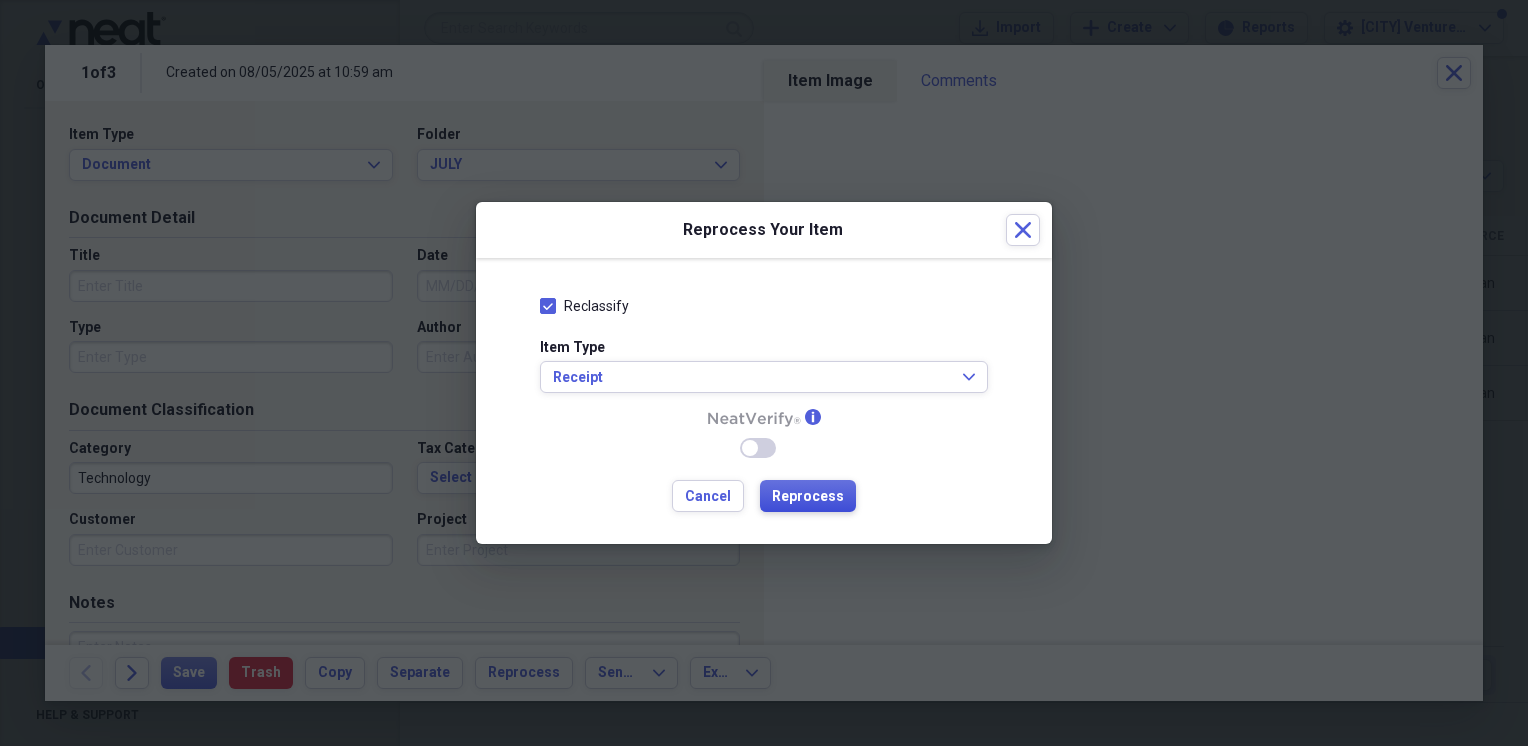 click on "Reprocess" at bounding box center (808, 497) 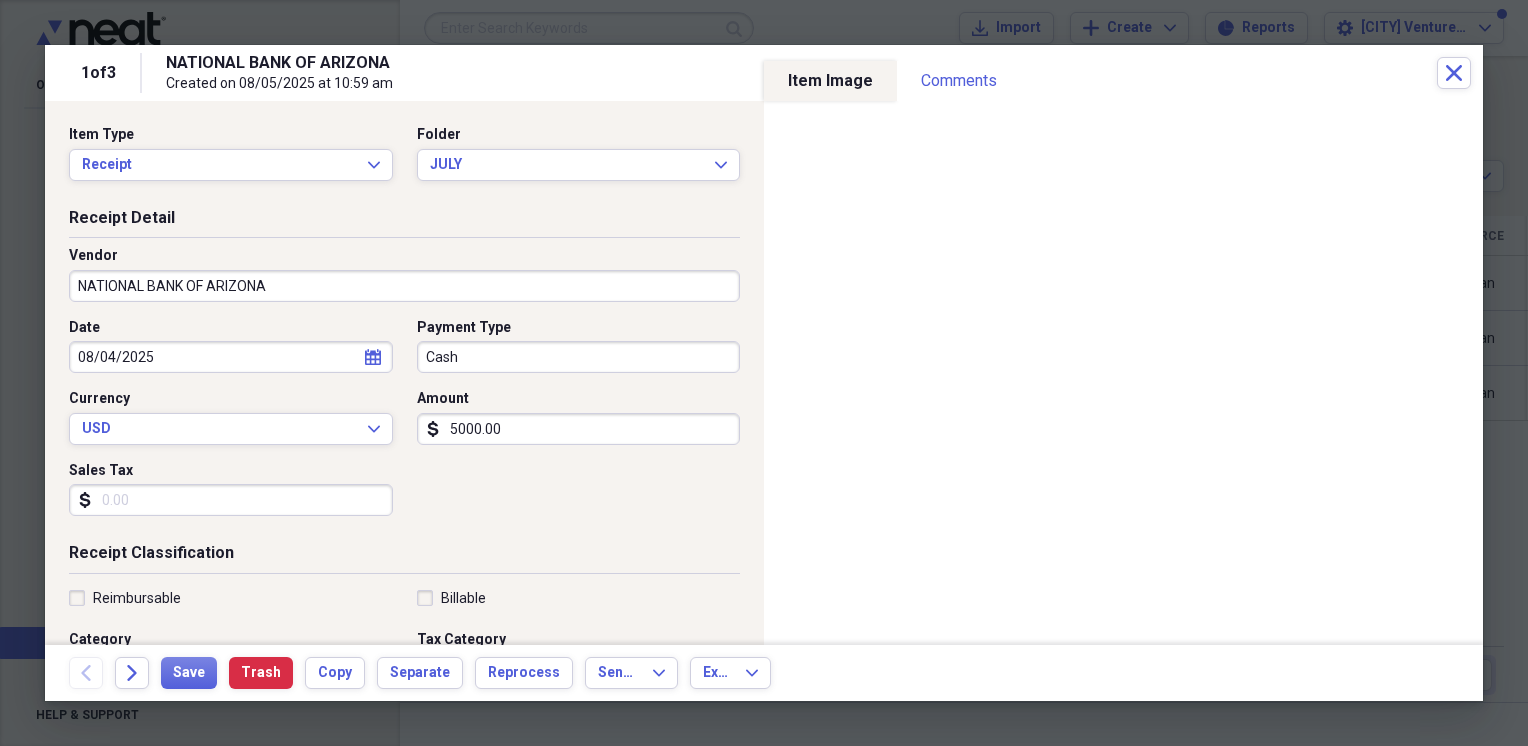 type on "NATIONAL BANK OF ARIZONA" 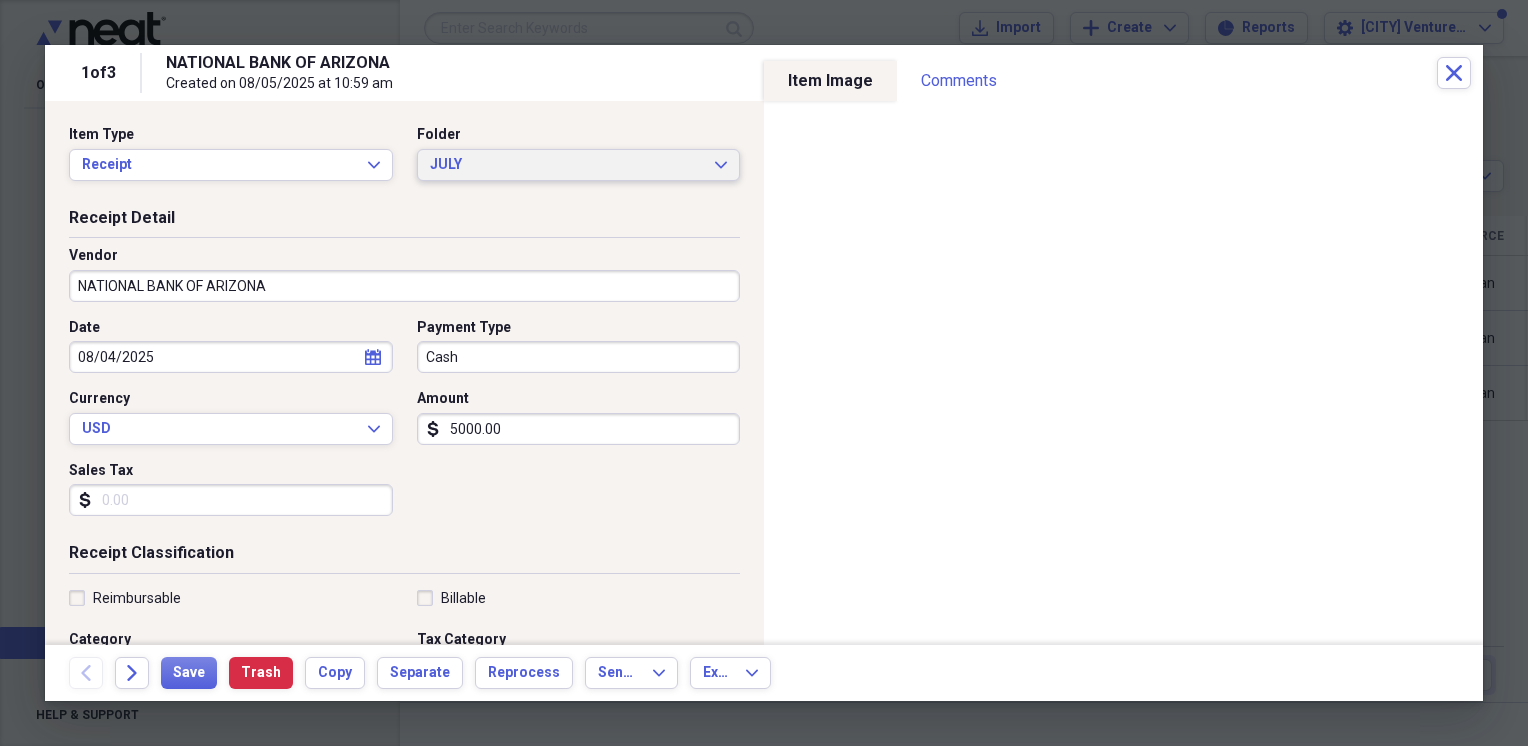 click 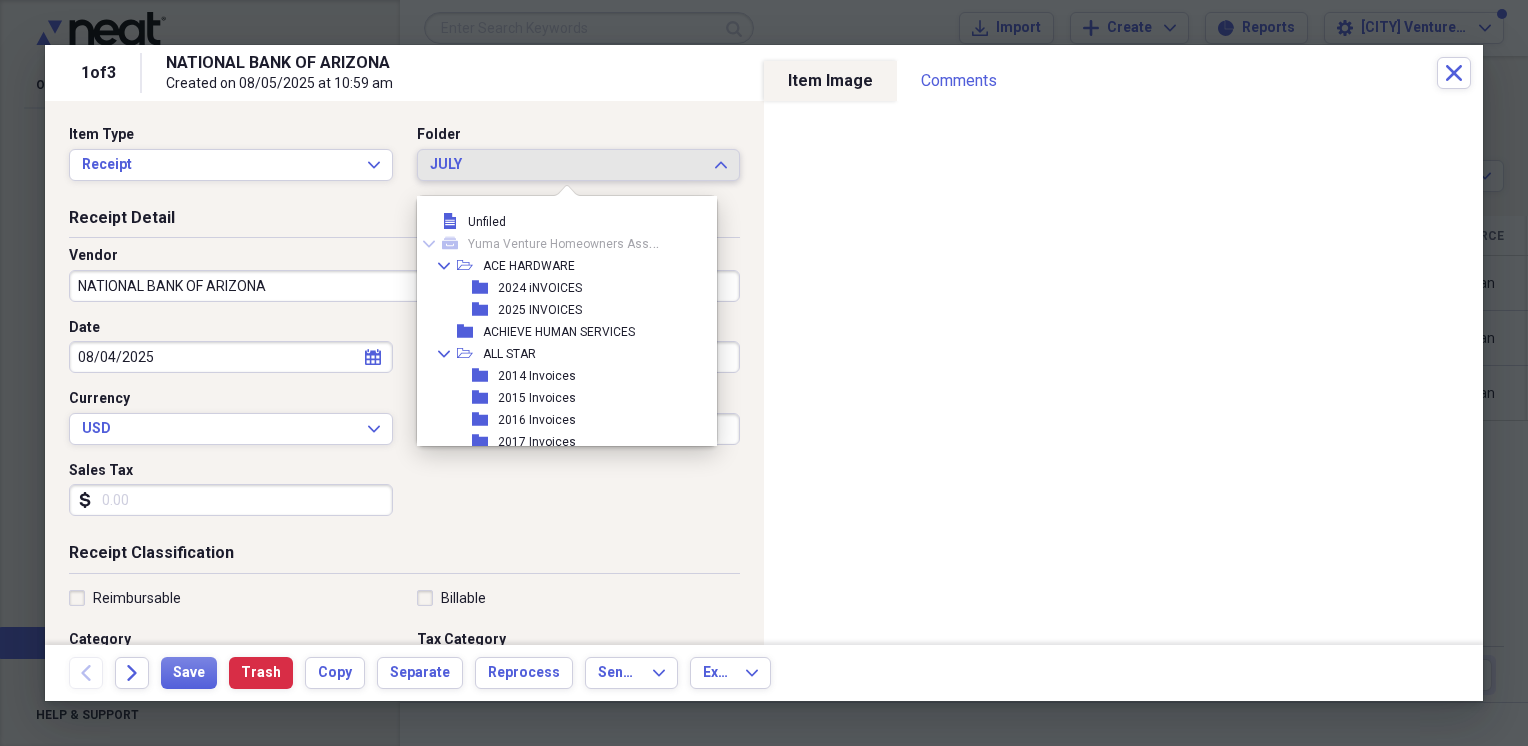 scroll, scrollTop: 3428, scrollLeft: 0, axis: vertical 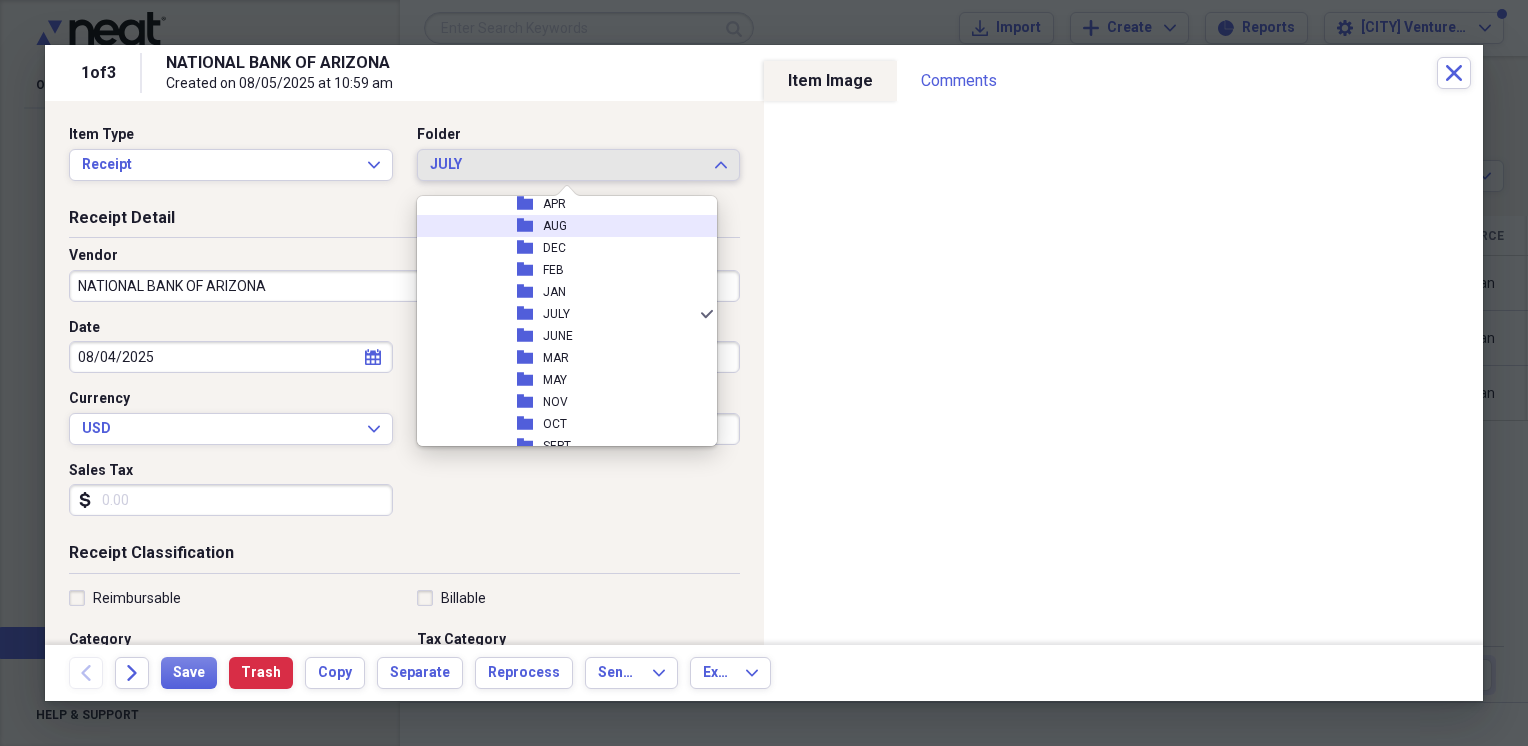 click on "AUG" at bounding box center [555, 226] 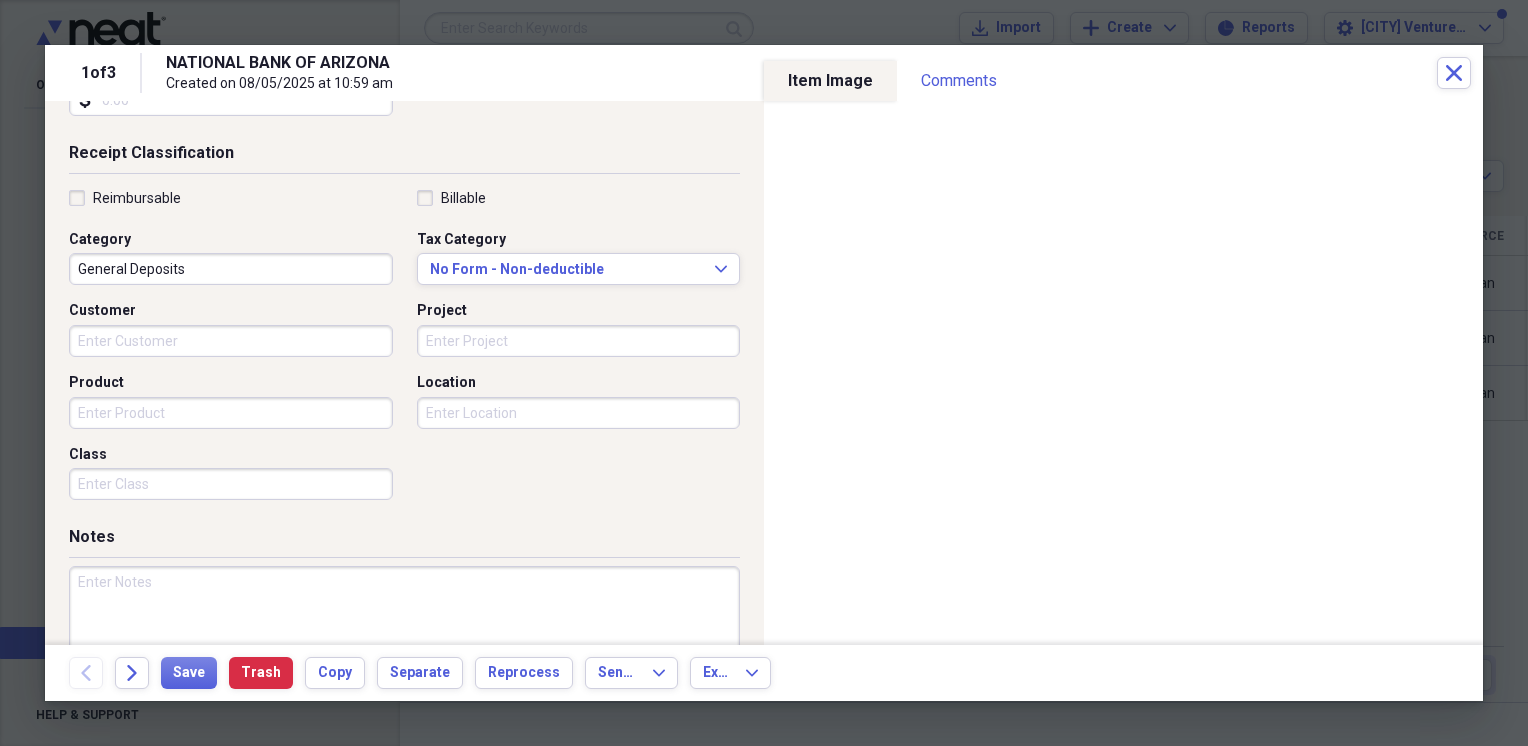 scroll, scrollTop: 475, scrollLeft: 0, axis: vertical 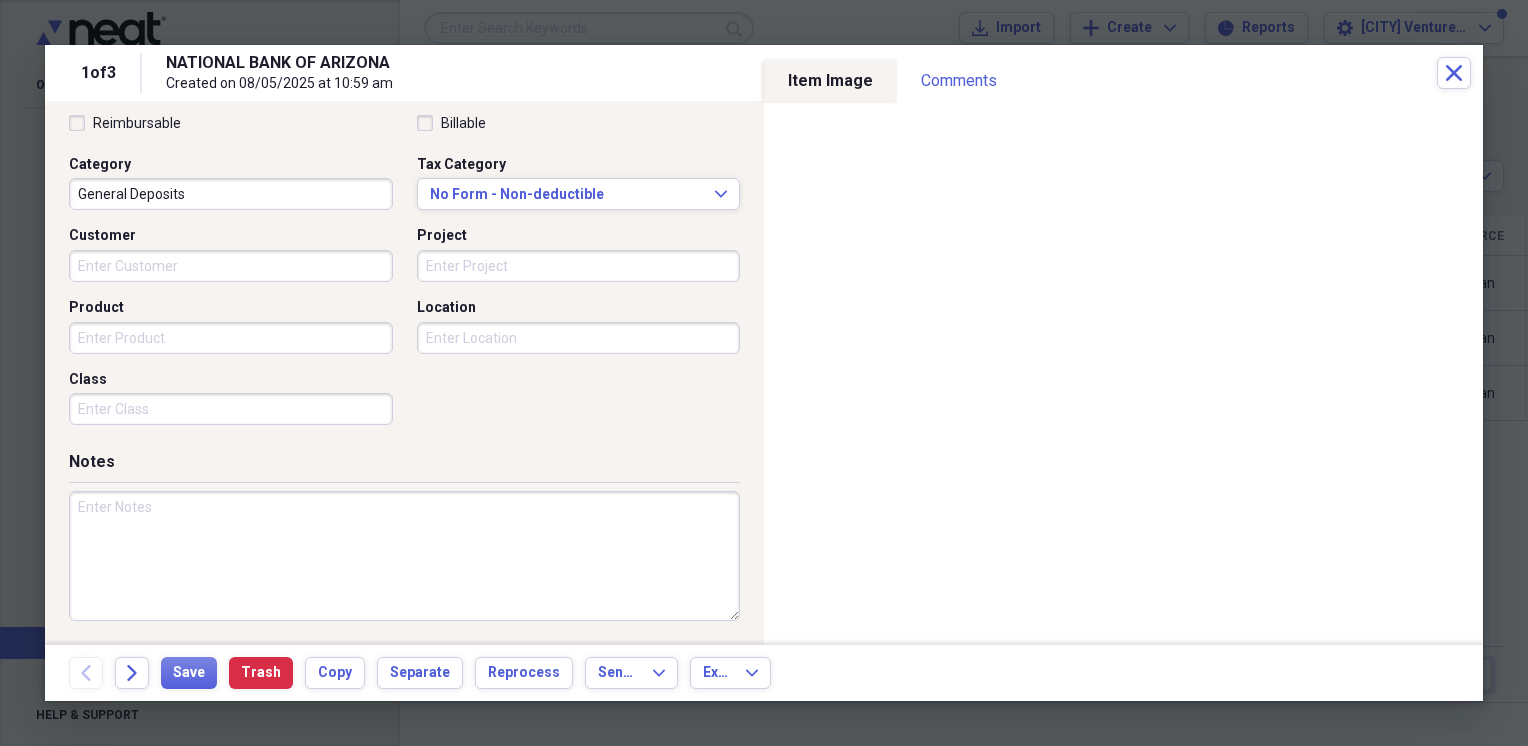 click at bounding box center (404, 556) 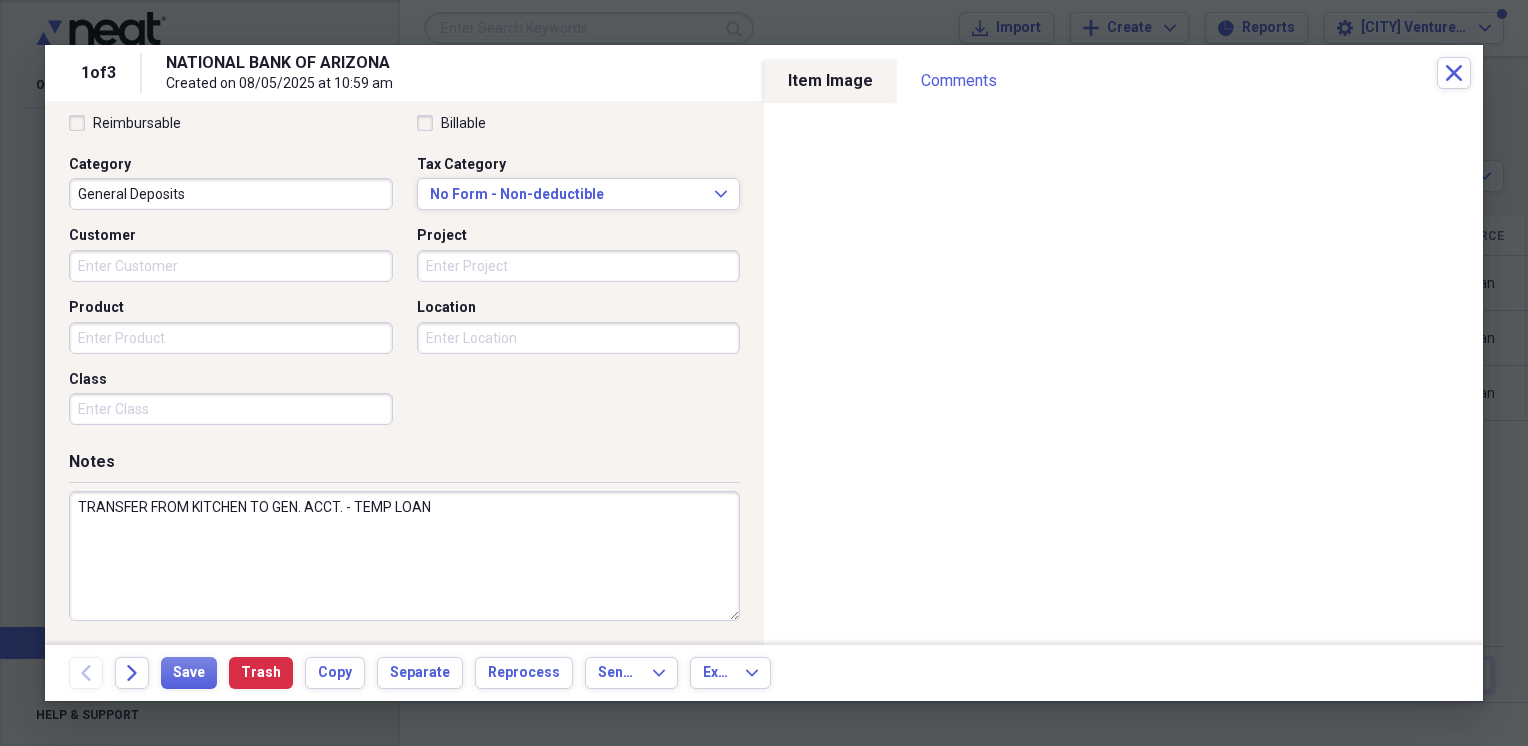 type on "TRANSFER FROM KITCHEN TO GEN. ACCT. - TEMP LOAN" 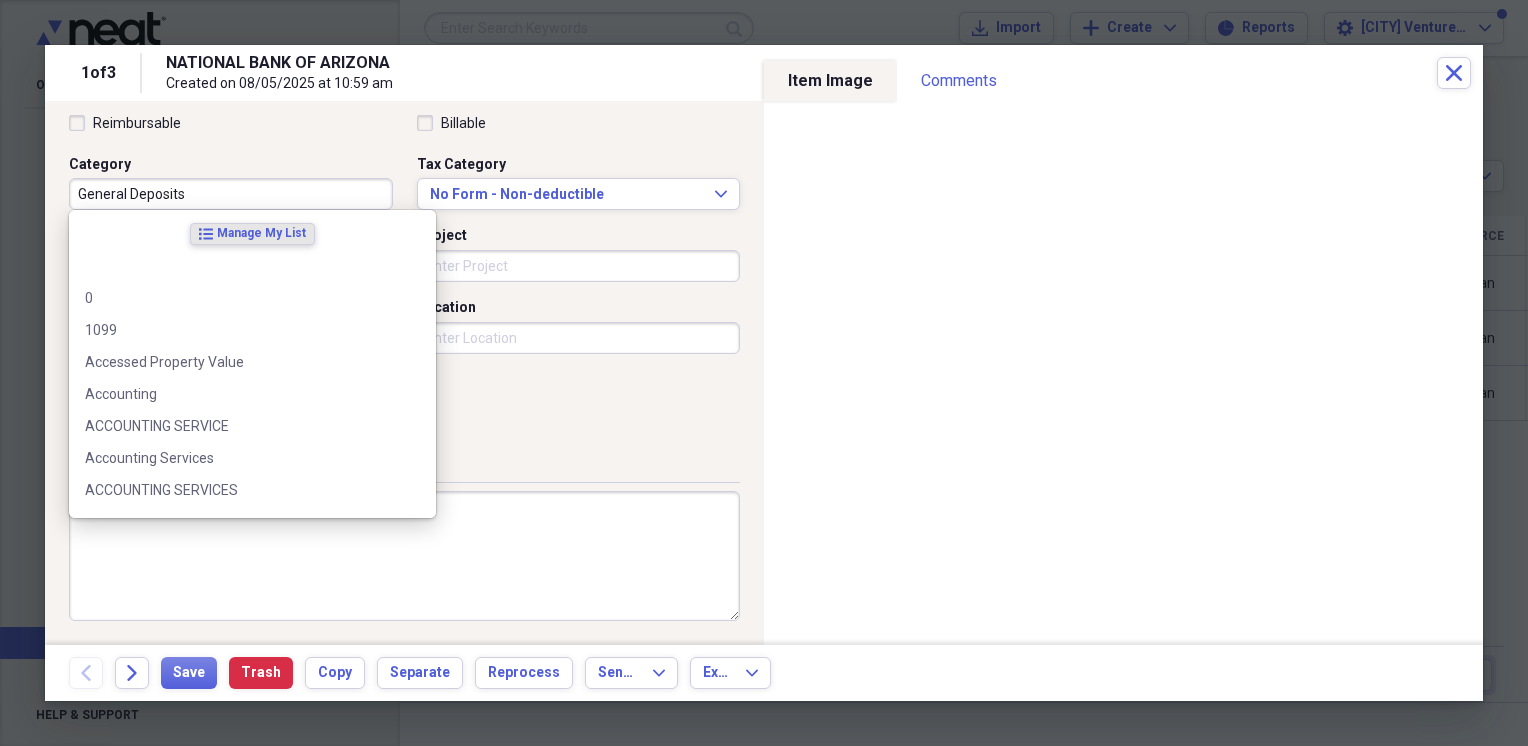 click on "General Deposits" at bounding box center (231, 194) 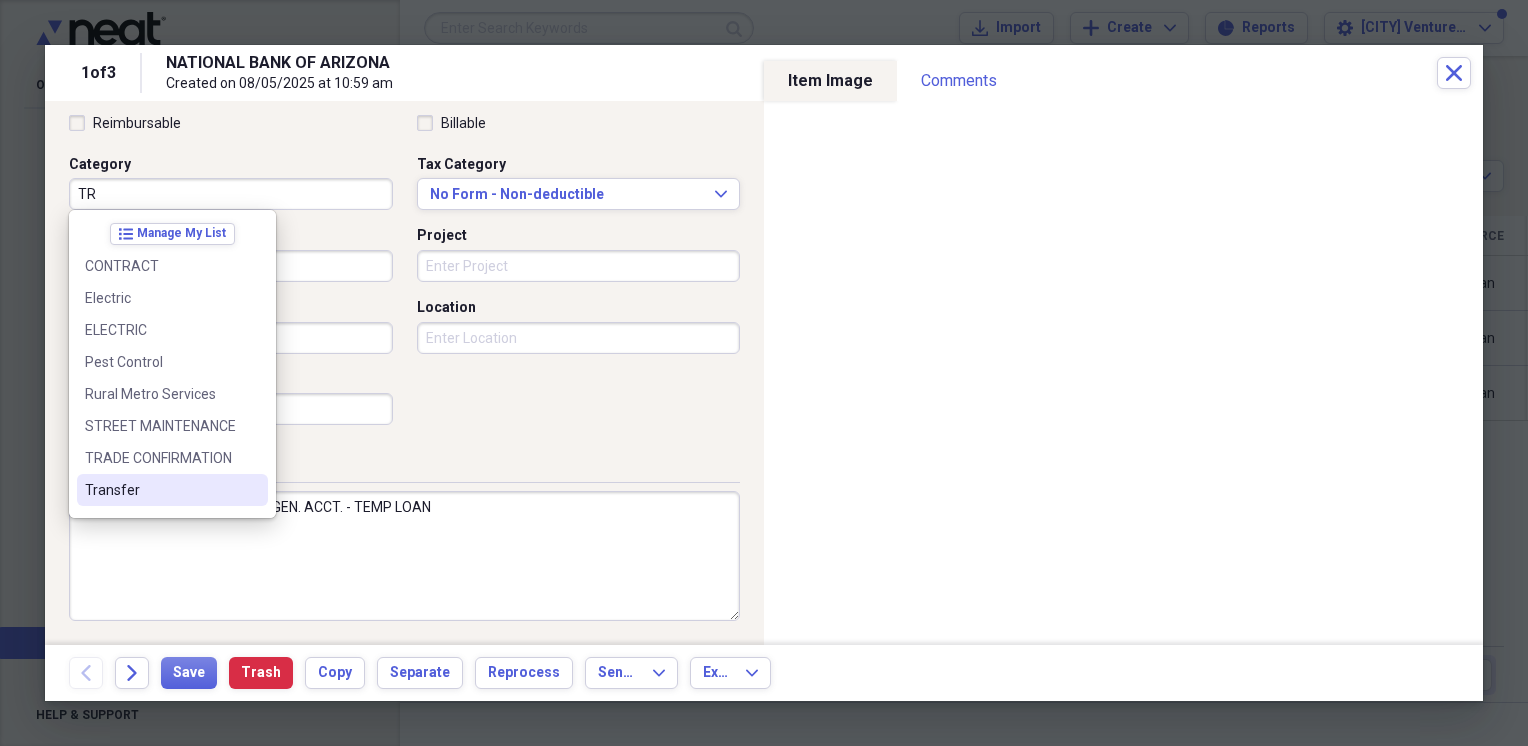 click on "Transfer" at bounding box center (160, 490) 